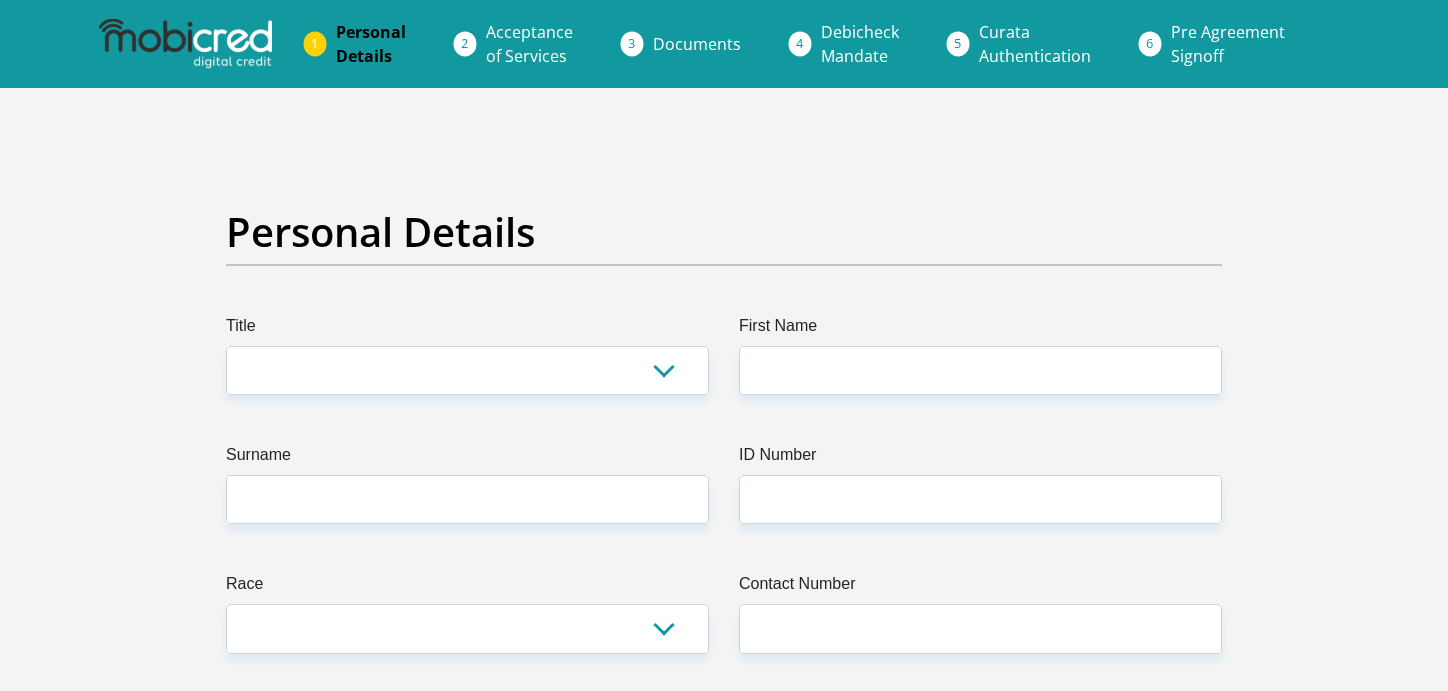 scroll, scrollTop: 0, scrollLeft: 0, axis: both 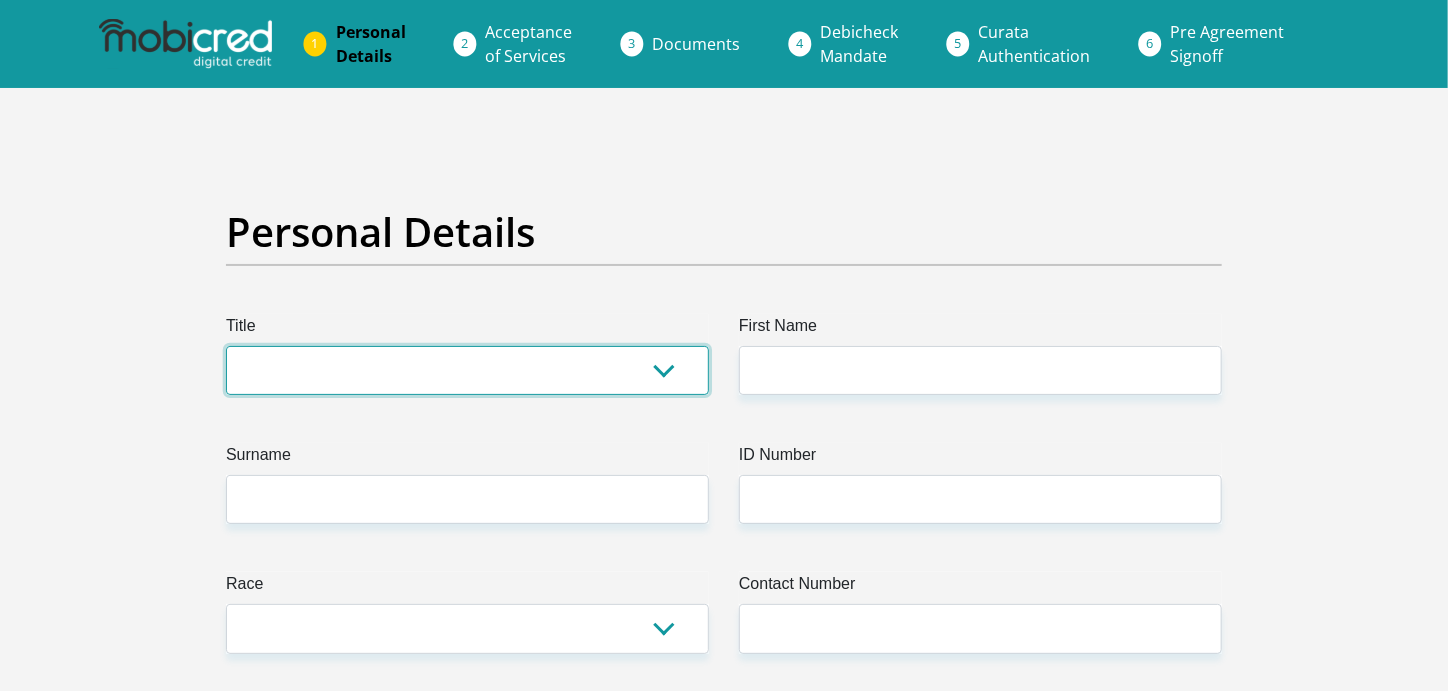click on "Mr
Ms
Mrs
Dr
Other" at bounding box center [467, 370] 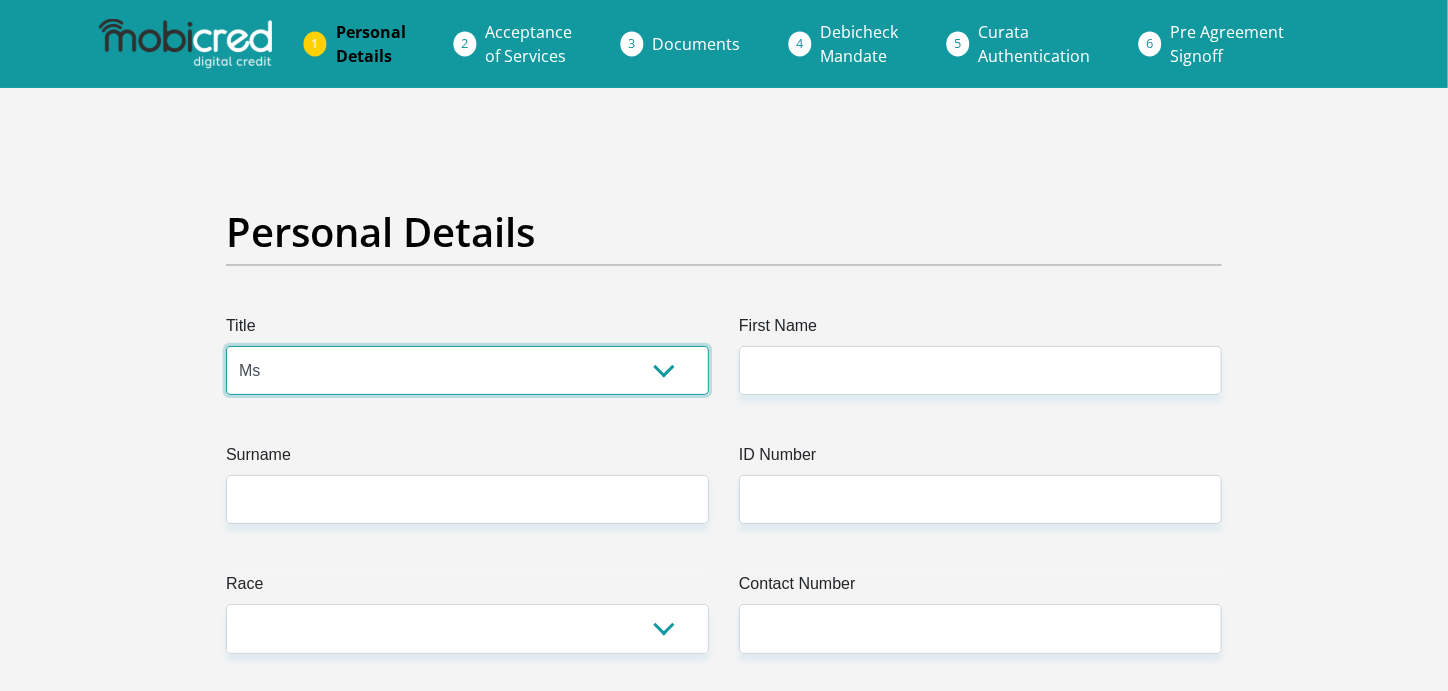 click on "Mr
Ms
Mrs
Dr
Other" at bounding box center [467, 370] 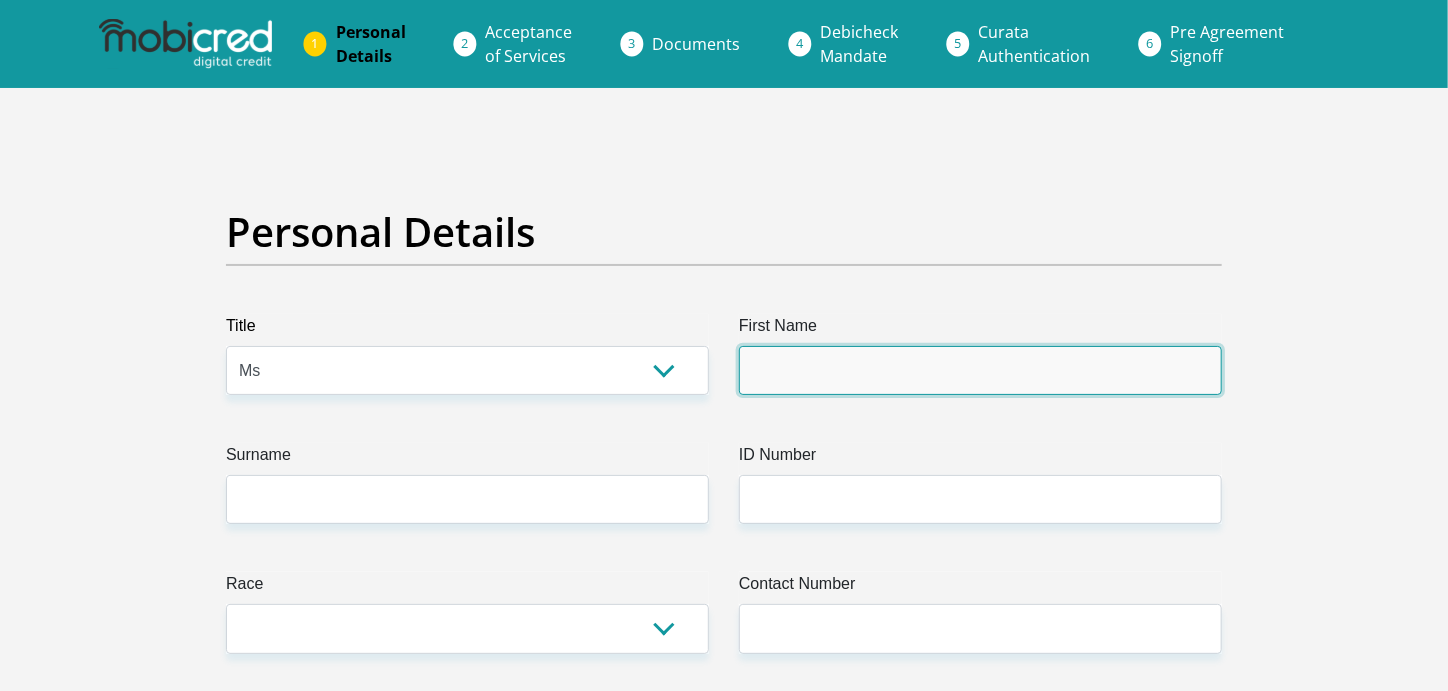 click on "First Name" at bounding box center (980, 370) 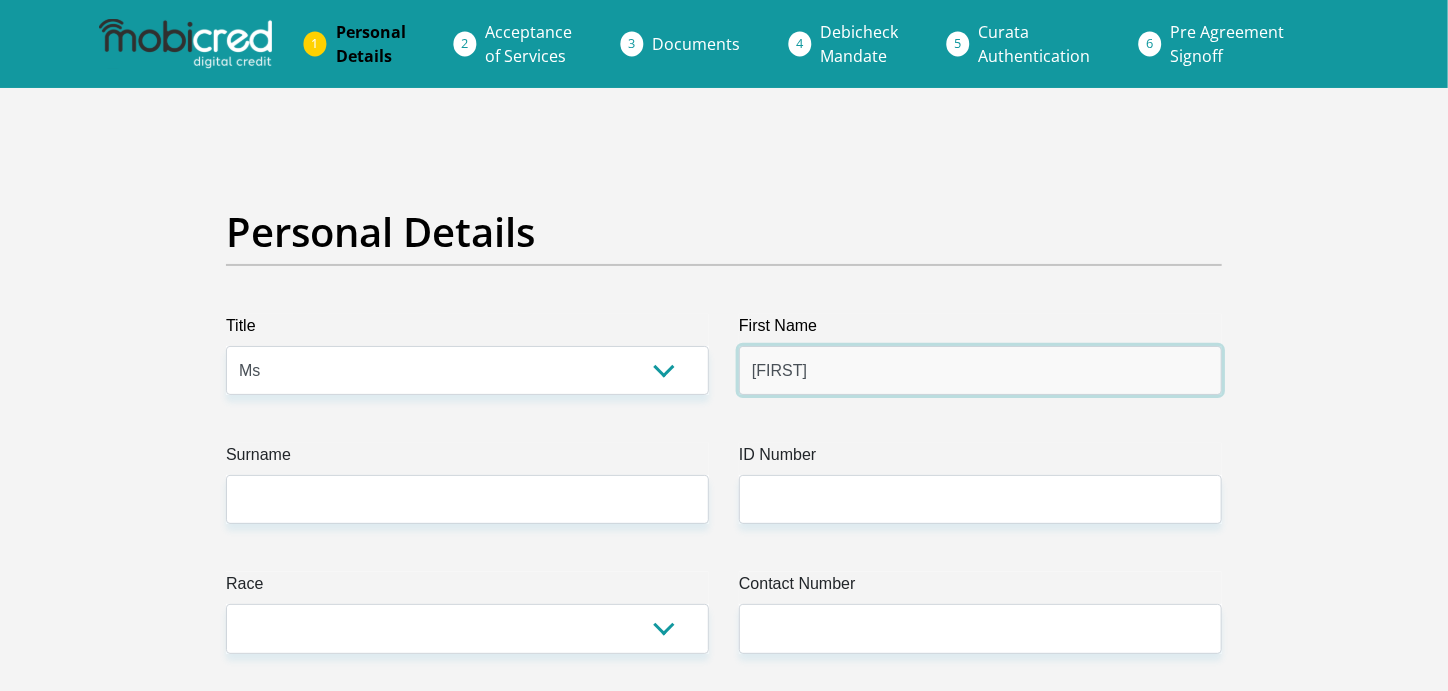 type on "[FIRST]" 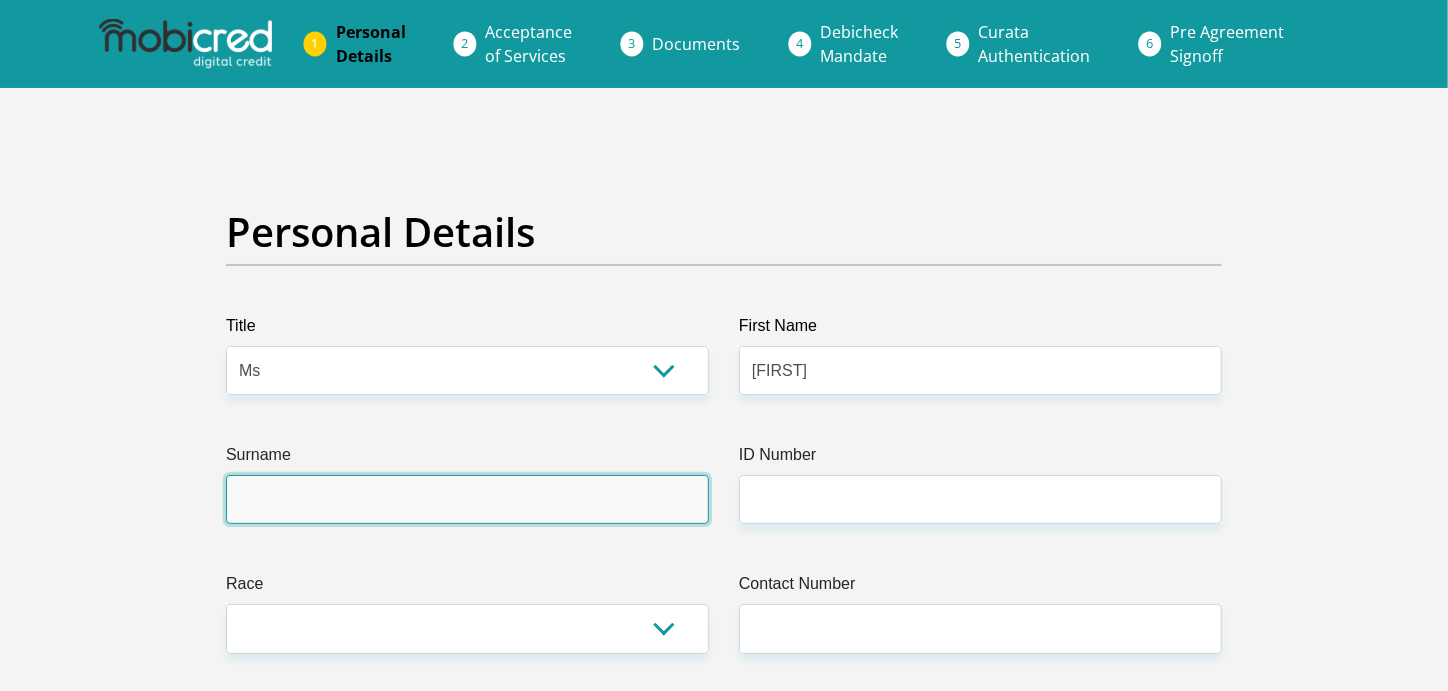 click on "Surname" at bounding box center [467, 499] 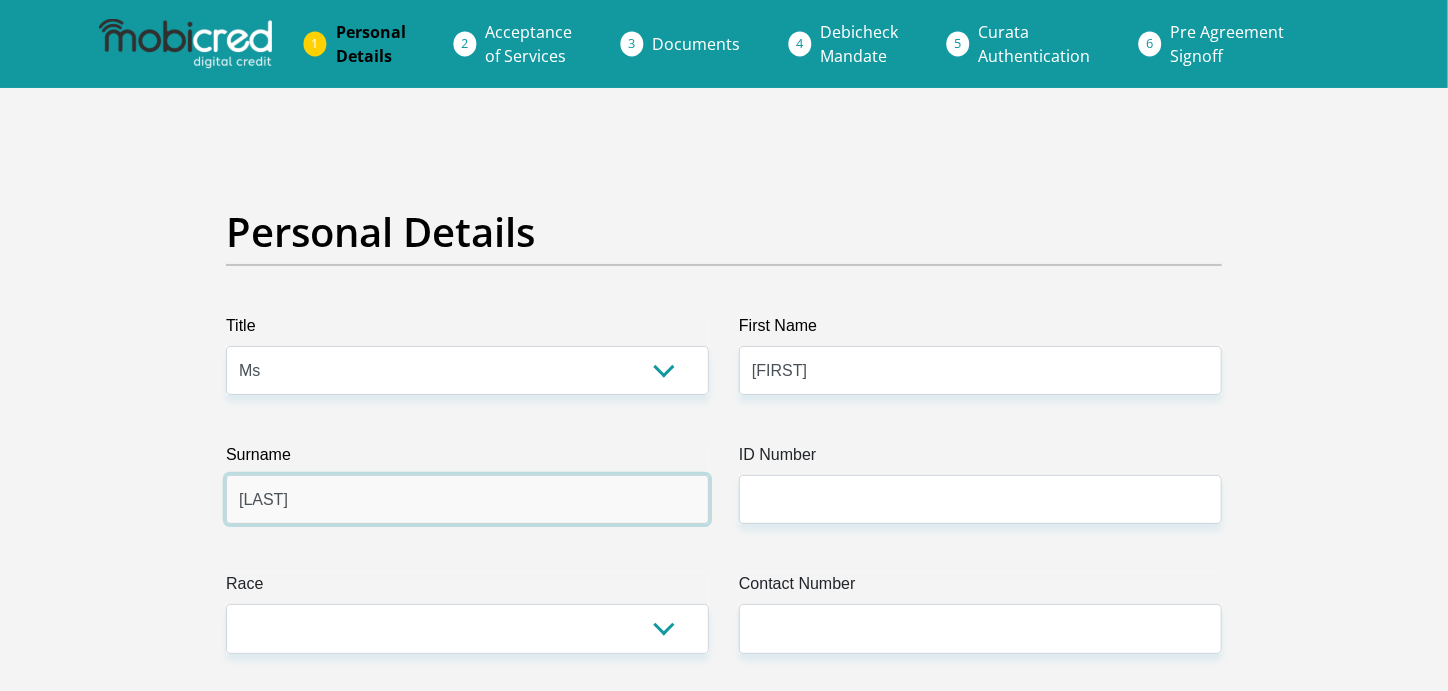 type on "[LAST]" 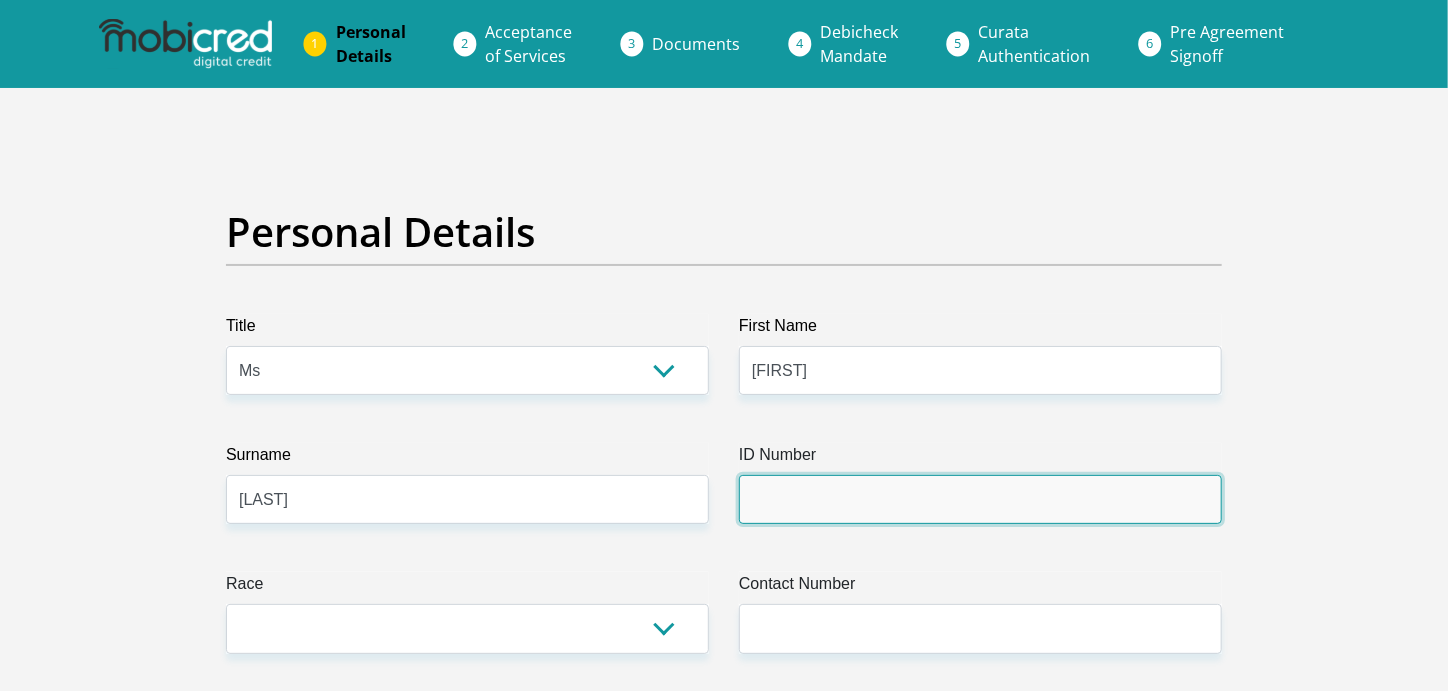 click on "ID Number" at bounding box center [980, 499] 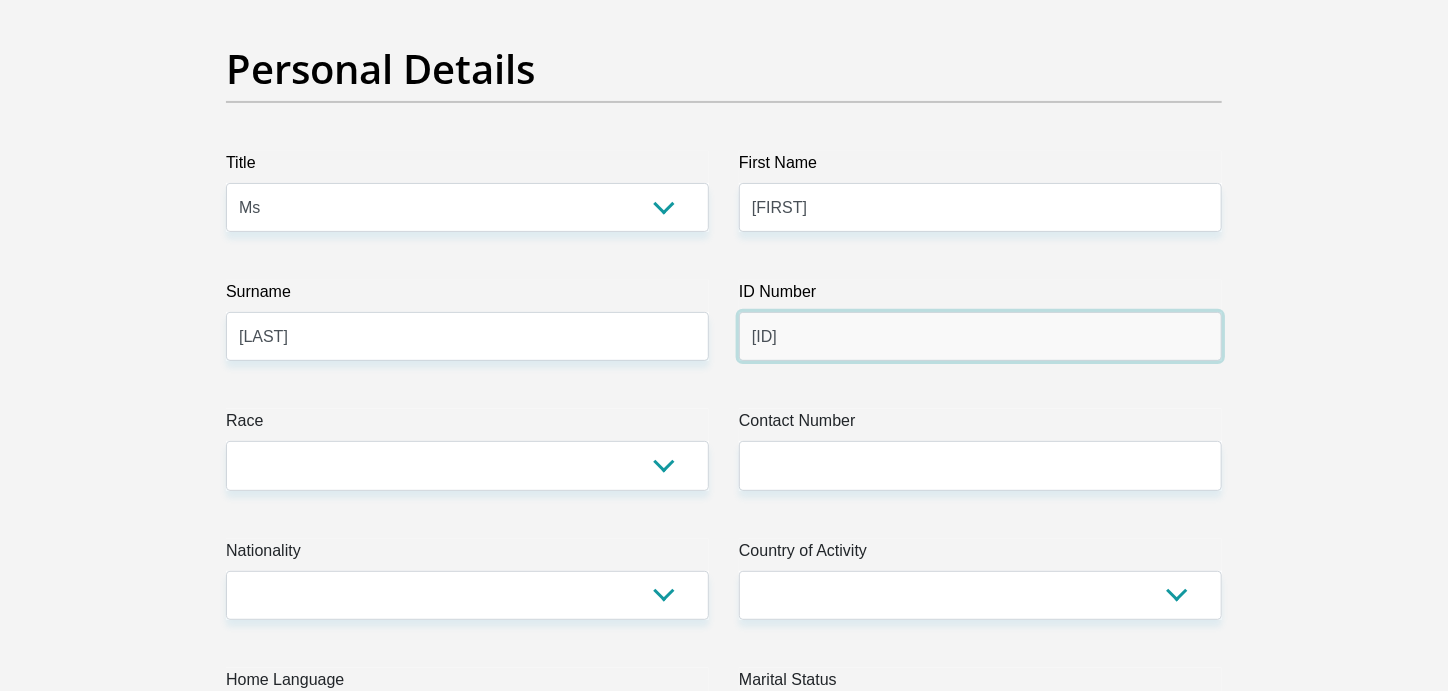 scroll, scrollTop: 200, scrollLeft: 0, axis: vertical 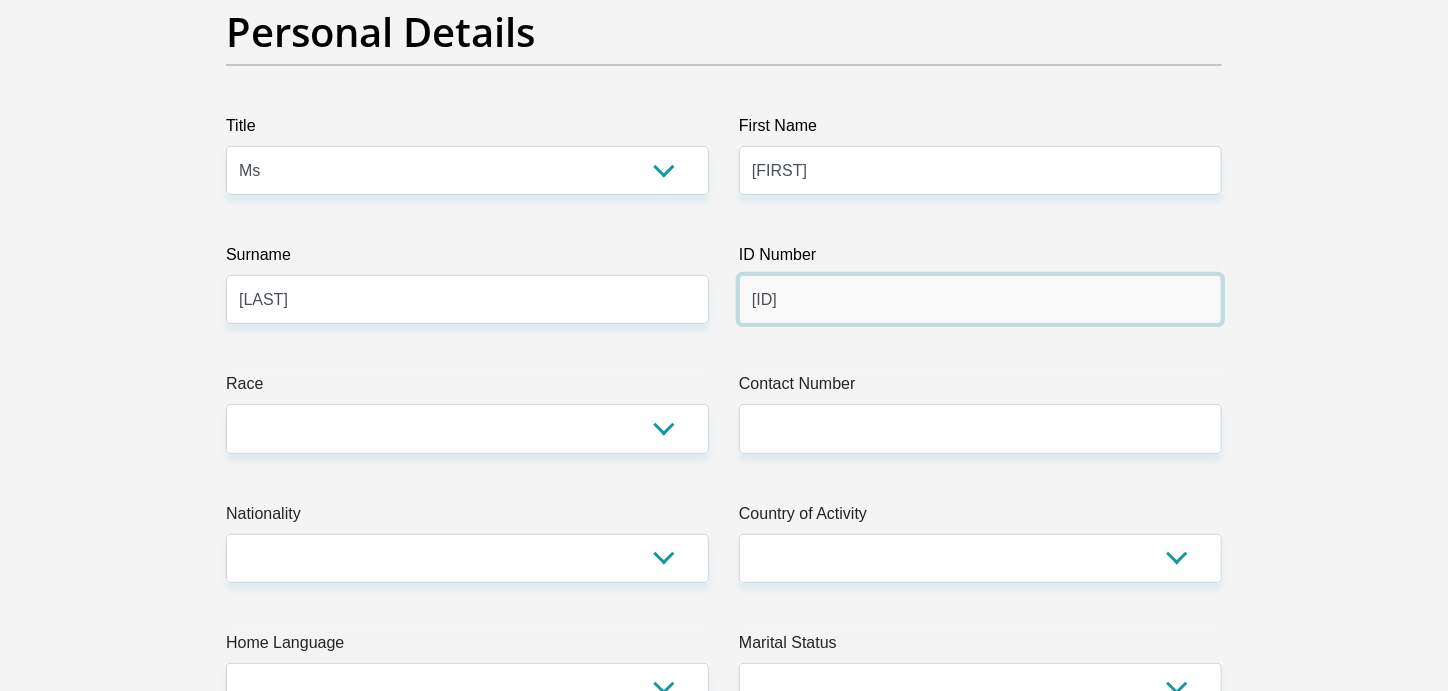 type on "[ID]" 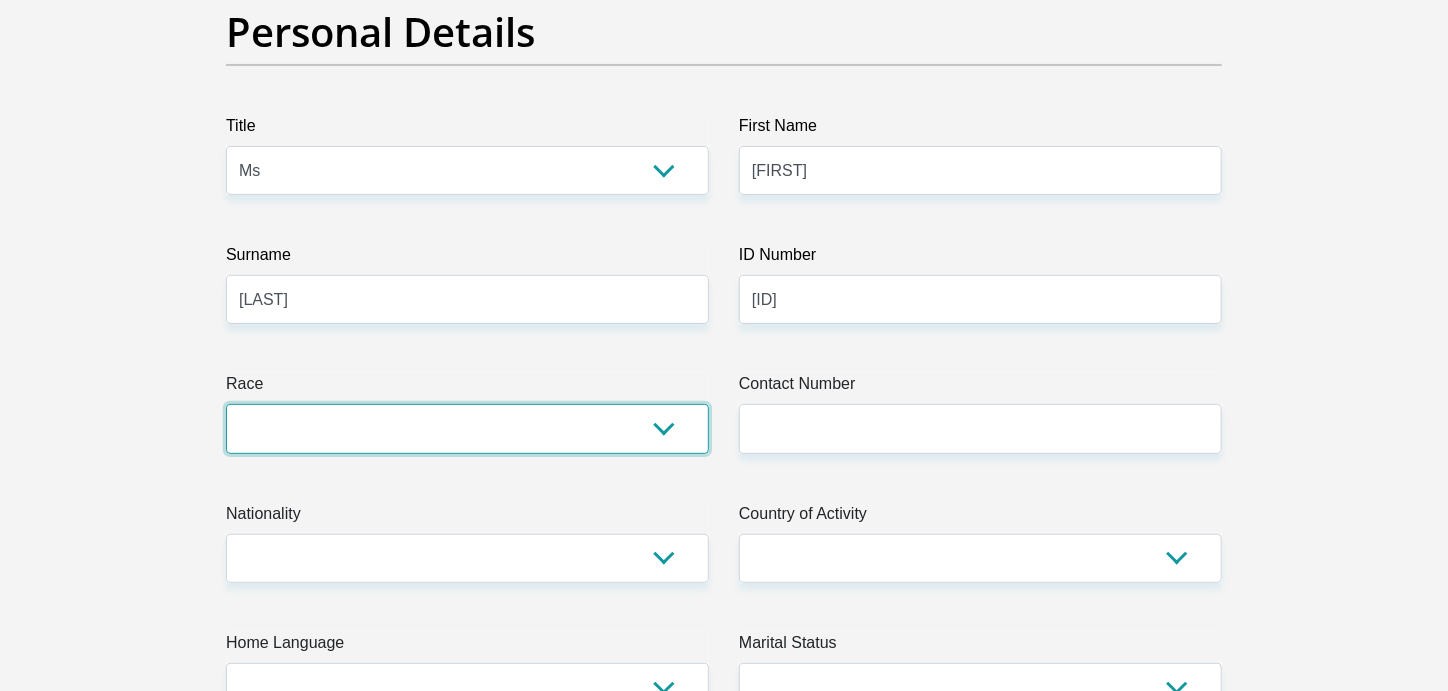 click on "Black
Coloured
Indian
White
Other" at bounding box center (467, 428) 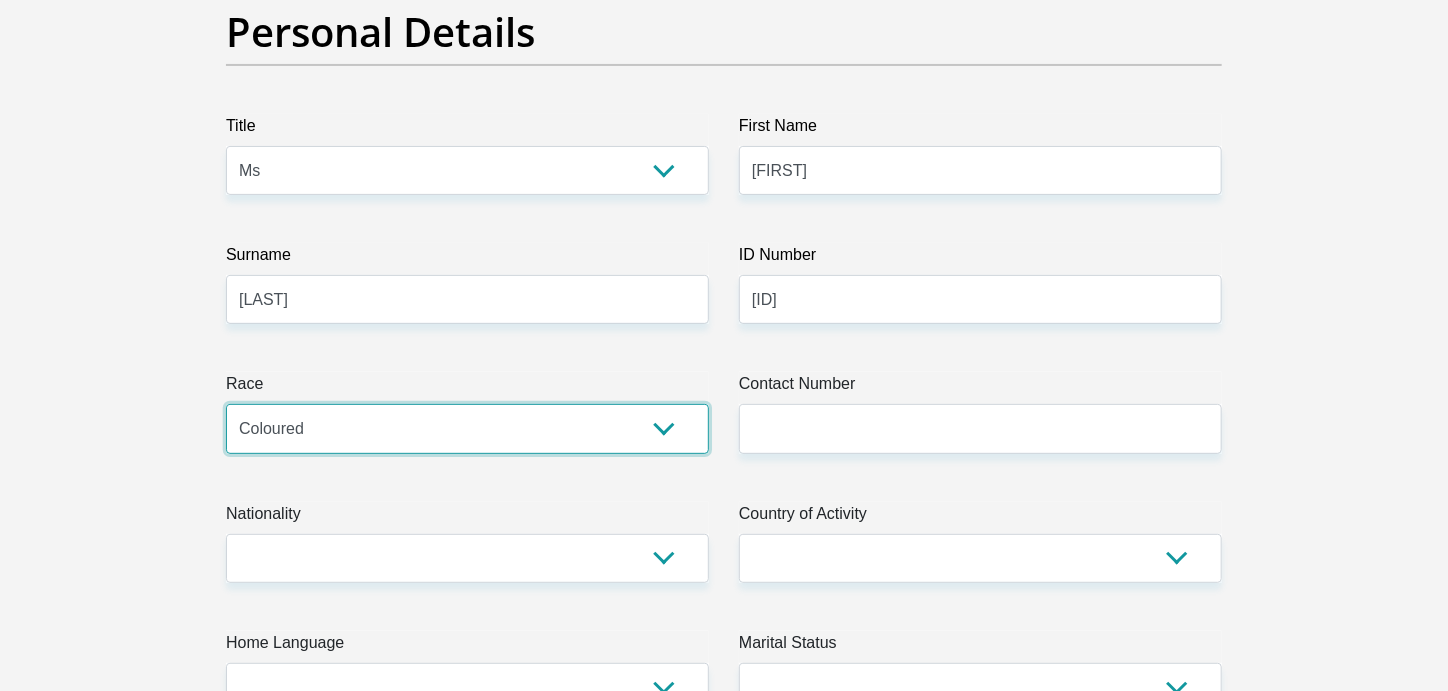 click on "Black
Coloured
Indian
White
Other" at bounding box center [467, 428] 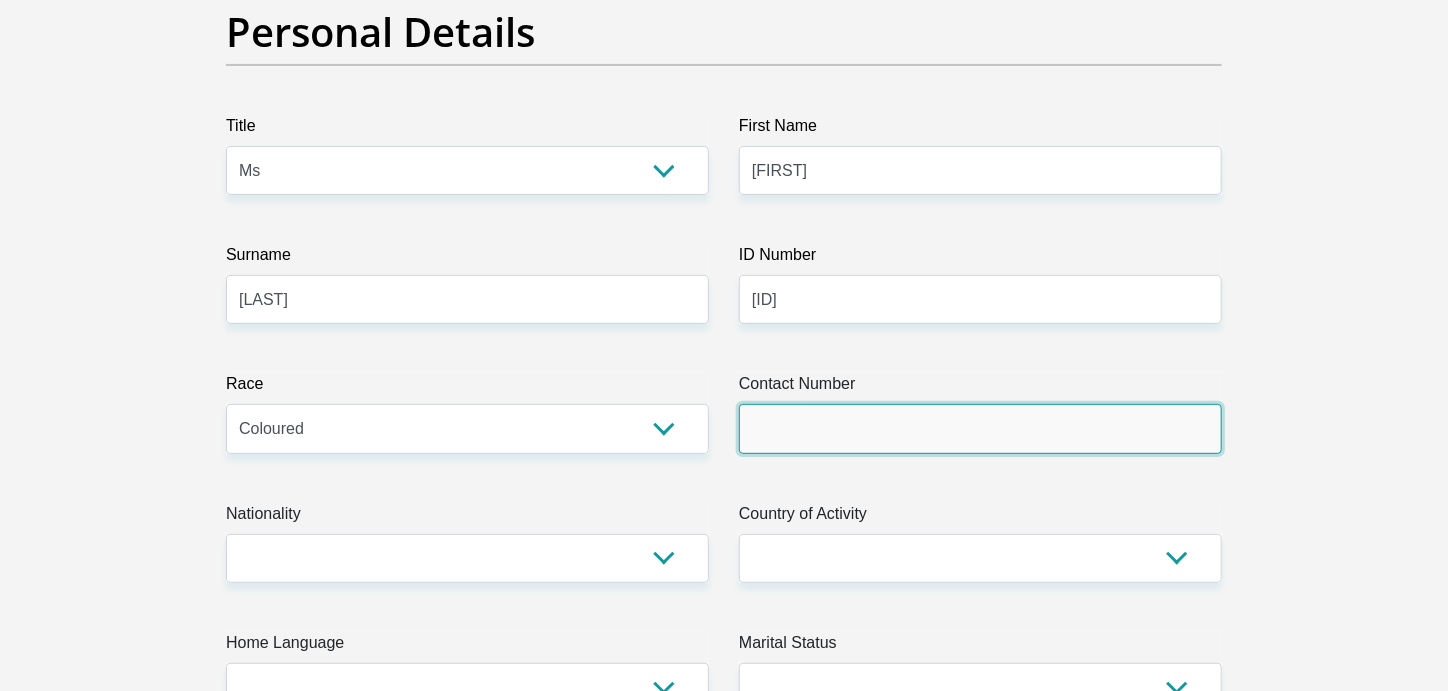 click on "Contact Number" at bounding box center [980, 428] 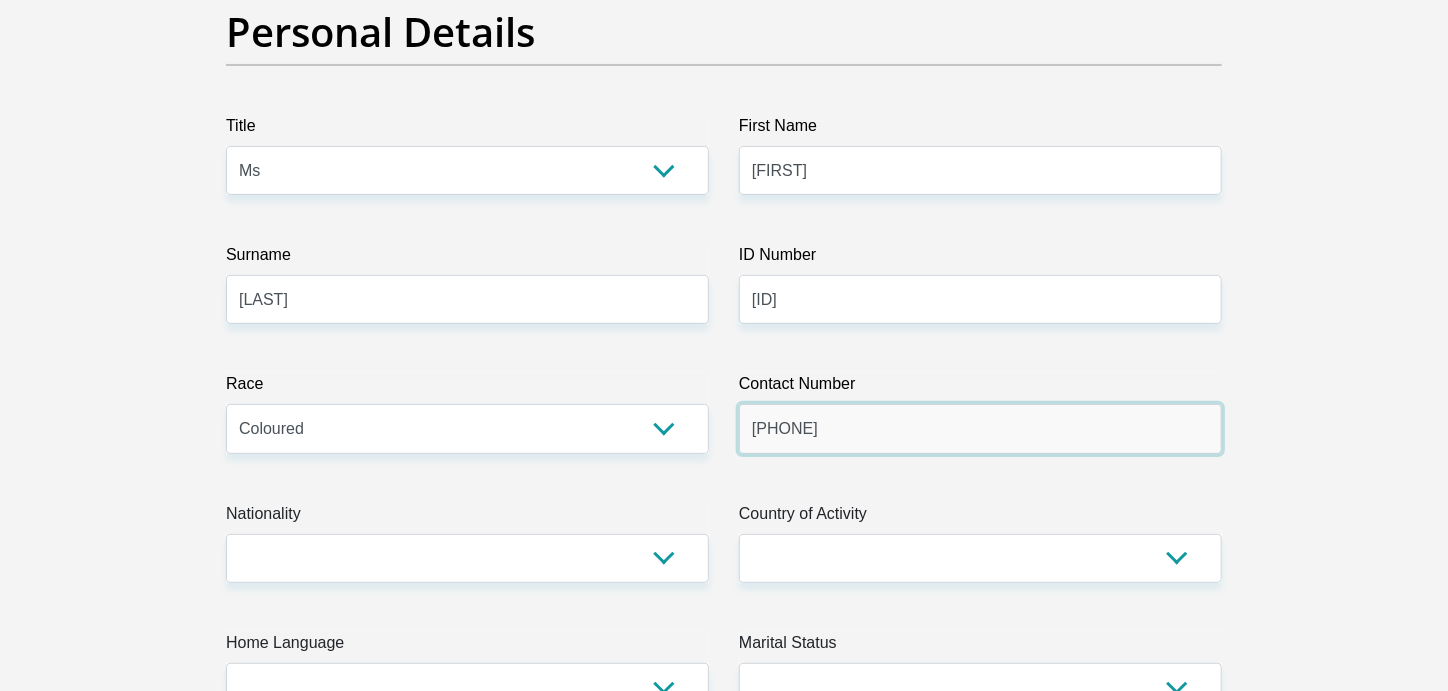 type on "[PHONE]" 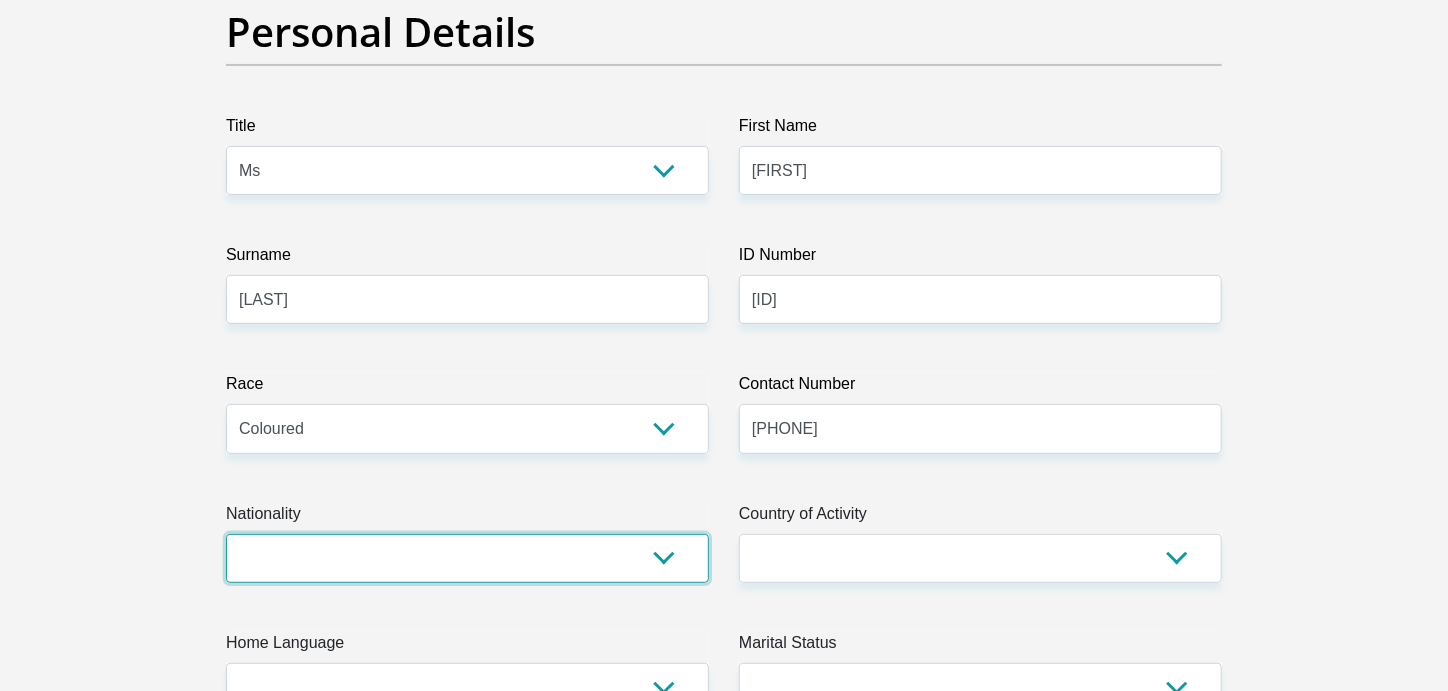 click on "South Africa
Afghanistan
Aland Islands
Albania
Algeria
America Samoa
American Virgin Islands
Andorra
Angola
Anguilla
Antarctica
Antigua and Barbuda
Argentina
Armenia
Aruba
Ascension Island
Australia
Austria
Azerbaijan
Bahamas
Bahrain
Bangladesh
Barbados
Chad" at bounding box center (467, 558) 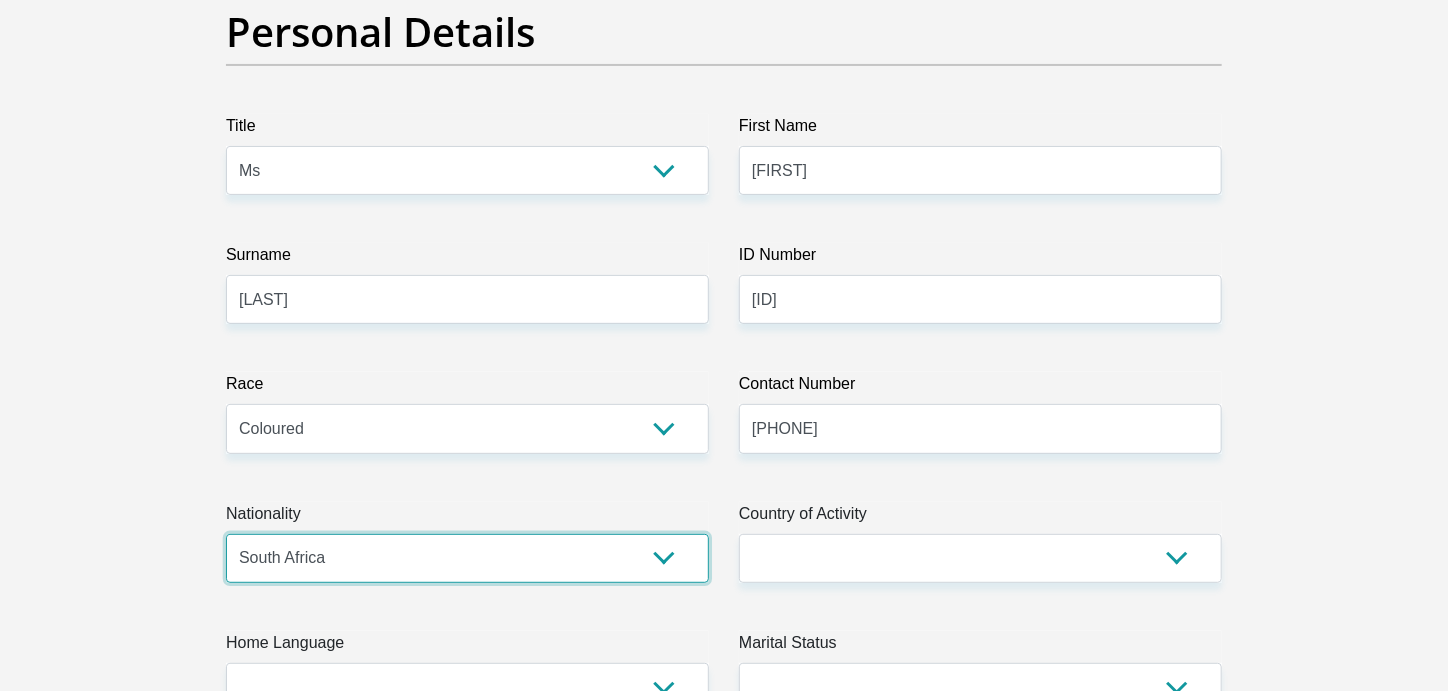 click on "South Africa
Afghanistan
Aland Islands
Albania
Algeria
America Samoa
American Virgin Islands
Andorra
Angola
Anguilla
Antarctica
Antigua and Barbuda
Argentina
Armenia
Aruba
Ascension Island
Australia
Austria
Azerbaijan
Bahamas
Bahrain
Bangladesh
Barbados
Chad" at bounding box center (467, 558) 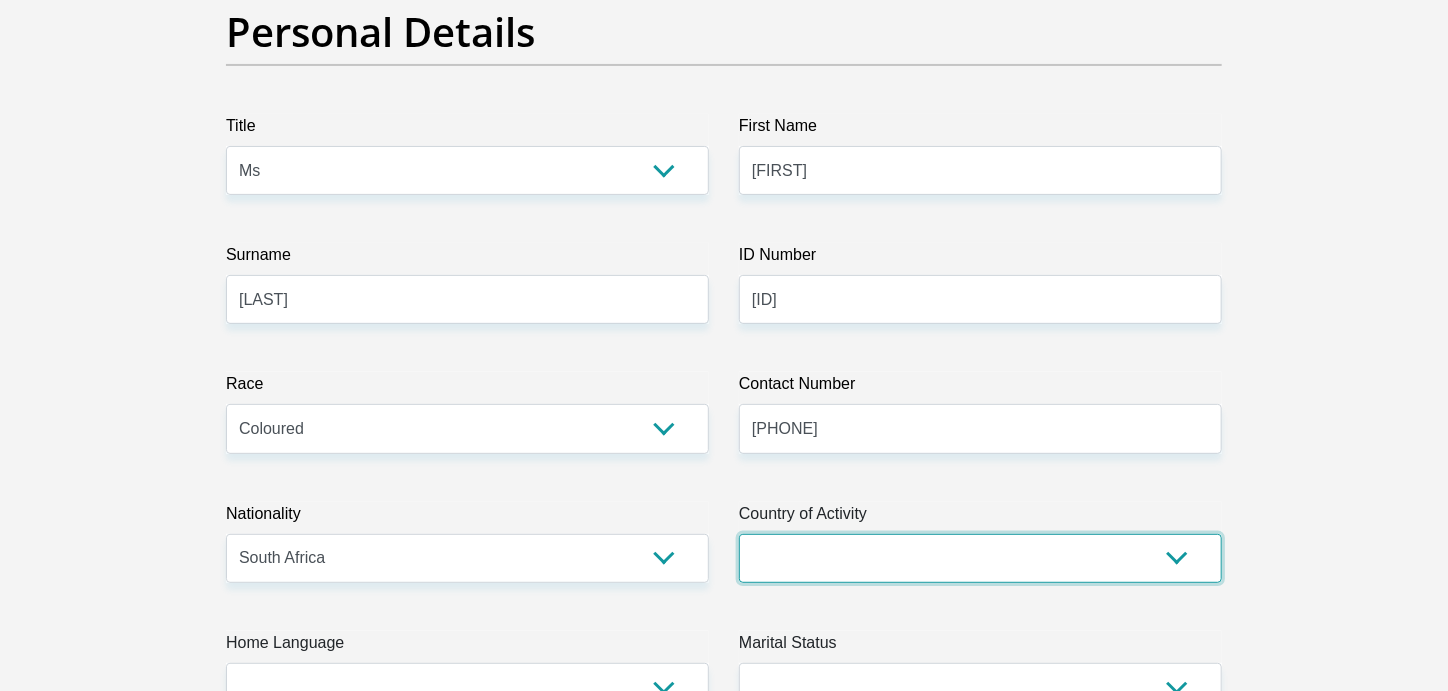 click on "South Africa
Afghanistan
Aland Islands
Albania
Algeria
America Samoa
American Virgin Islands
Andorra
Angola
Anguilla
Antarctica
Antigua and Barbuda
Argentina
Armenia
Aruba
Ascension Island
Australia
Austria
Azerbaijan
Chad" at bounding box center (980, 558) 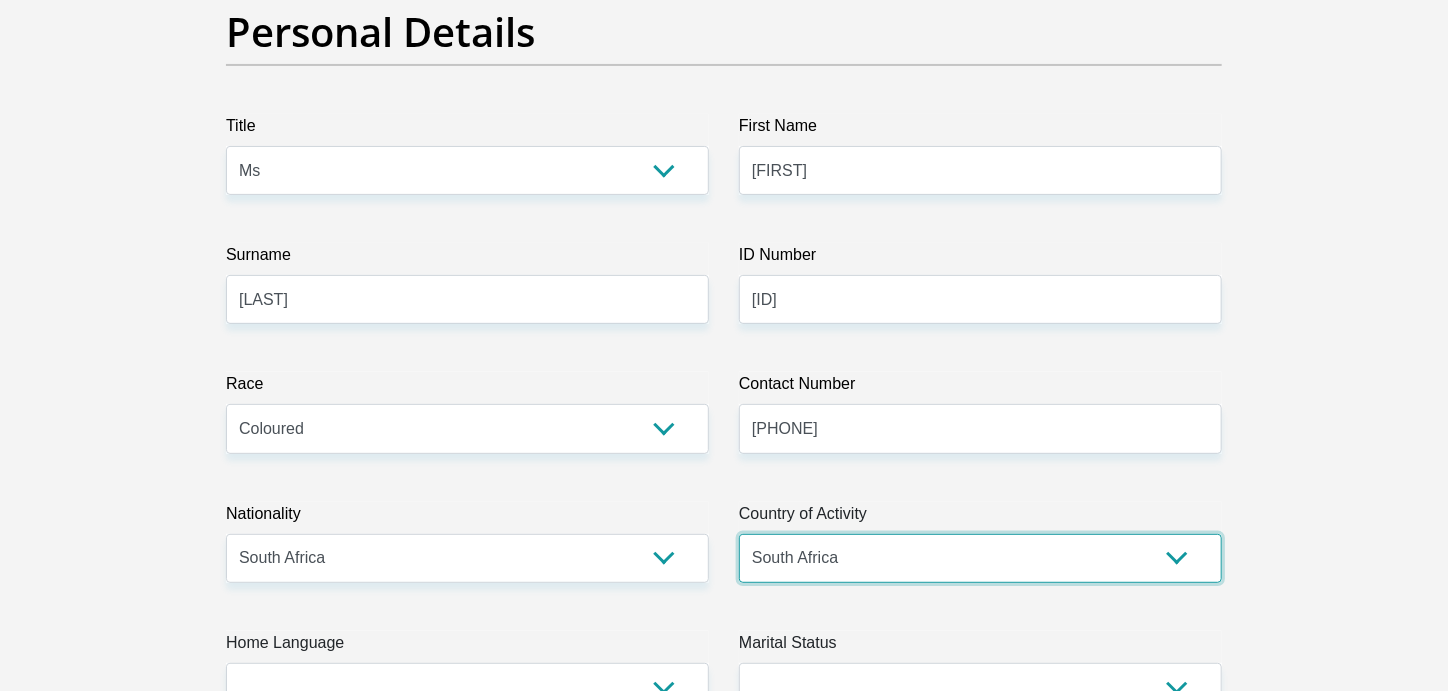 click on "South Africa
Afghanistan
Aland Islands
Albania
Algeria
America Samoa
American Virgin Islands
Andorra
Angola
Anguilla
Antarctica
Antigua and Barbuda
Argentina
Armenia
Aruba
Ascension Island
Australia
Austria
Azerbaijan
Chad" at bounding box center [980, 558] 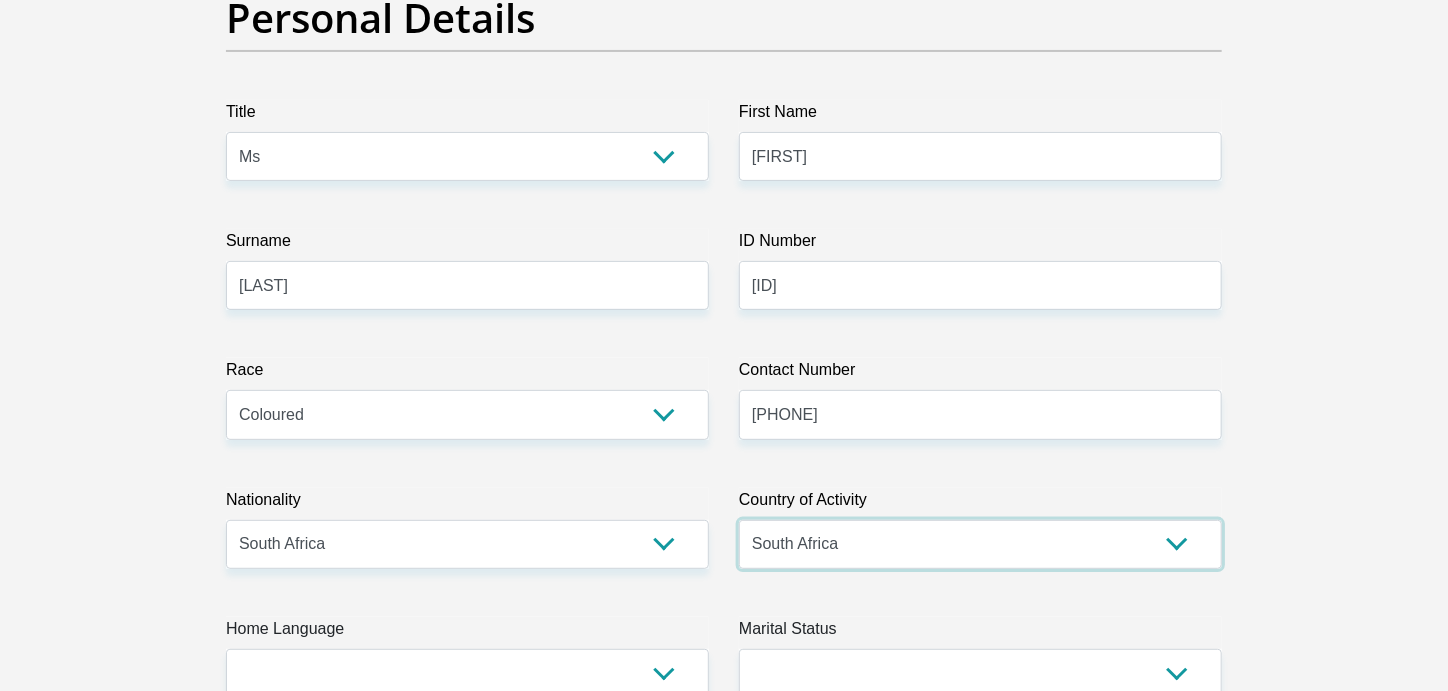 scroll, scrollTop: 499, scrollLeft: 0, axis: vertical 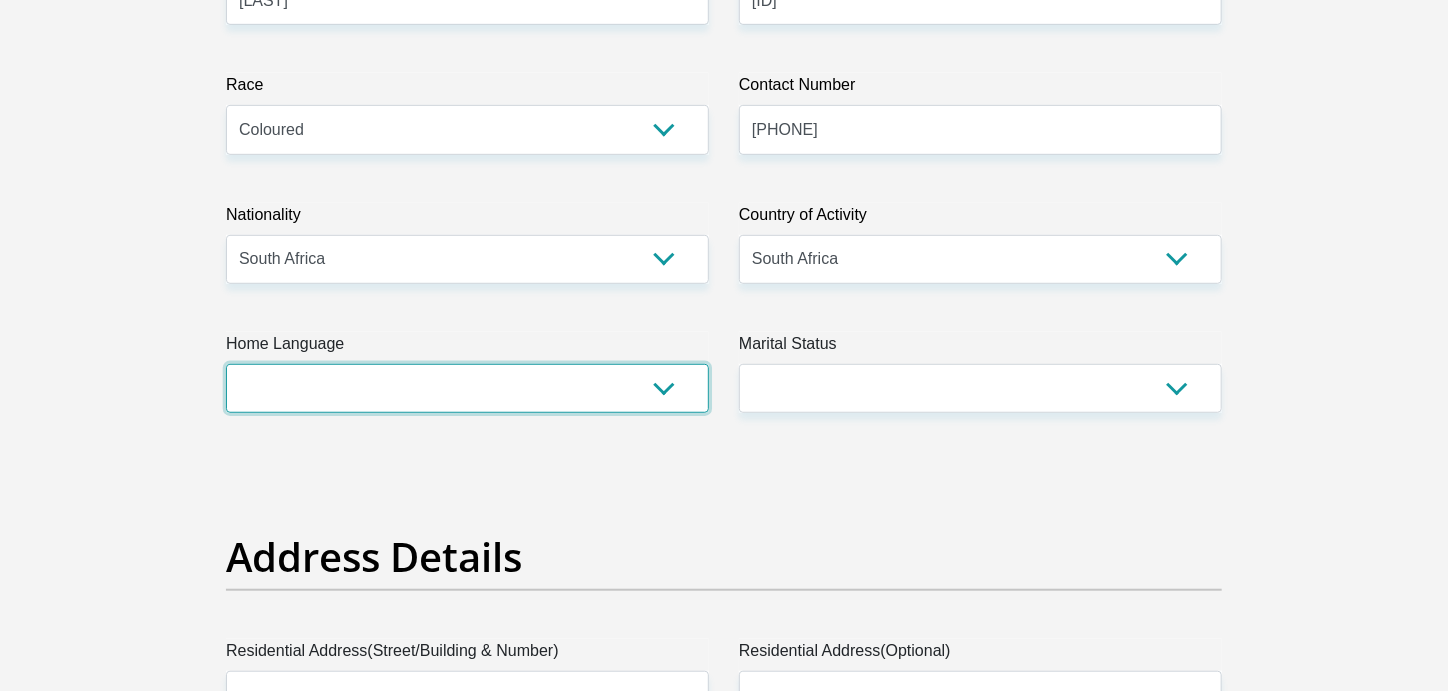 click on "Afrikaans
English
Sepedi
South Ndebele
Southern Sotho
Swati
Tsonga
Tswana
Venda
Xhosa
Zulu
Other" at bounding box center [467, 388] 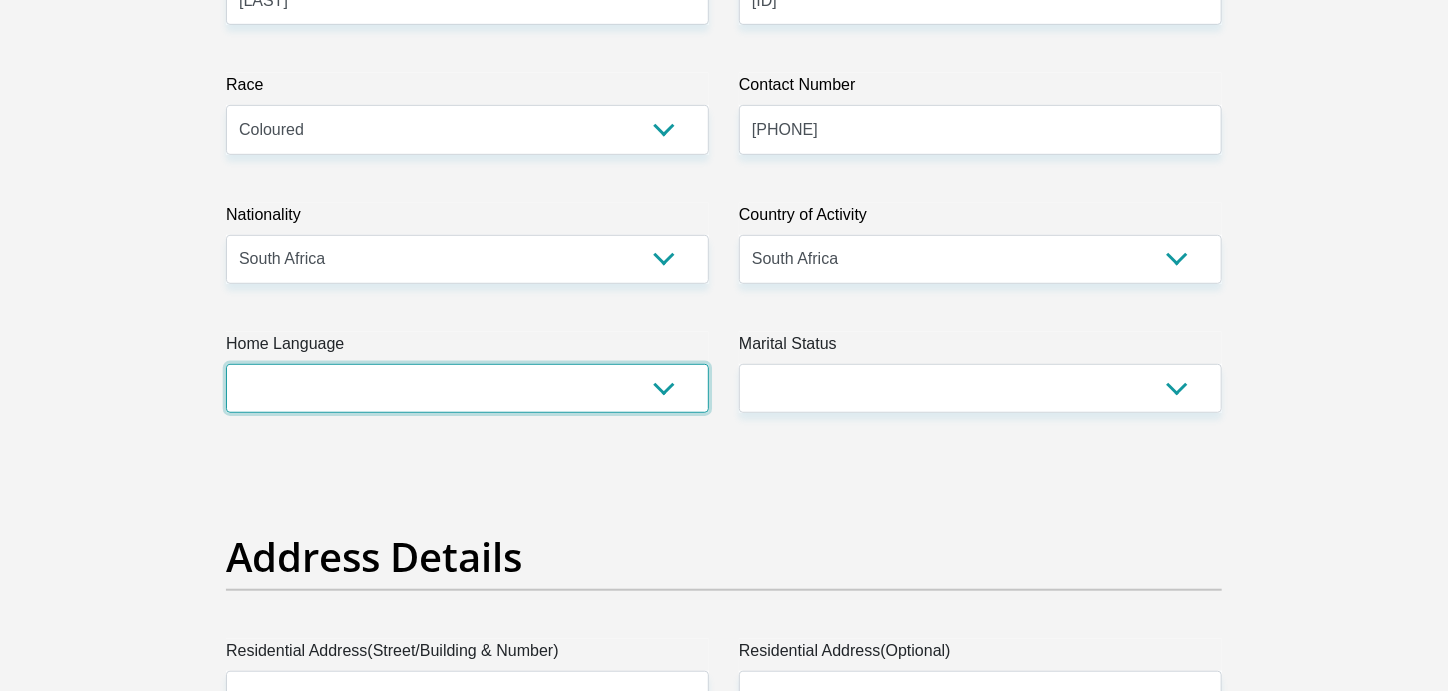 select on "eng" 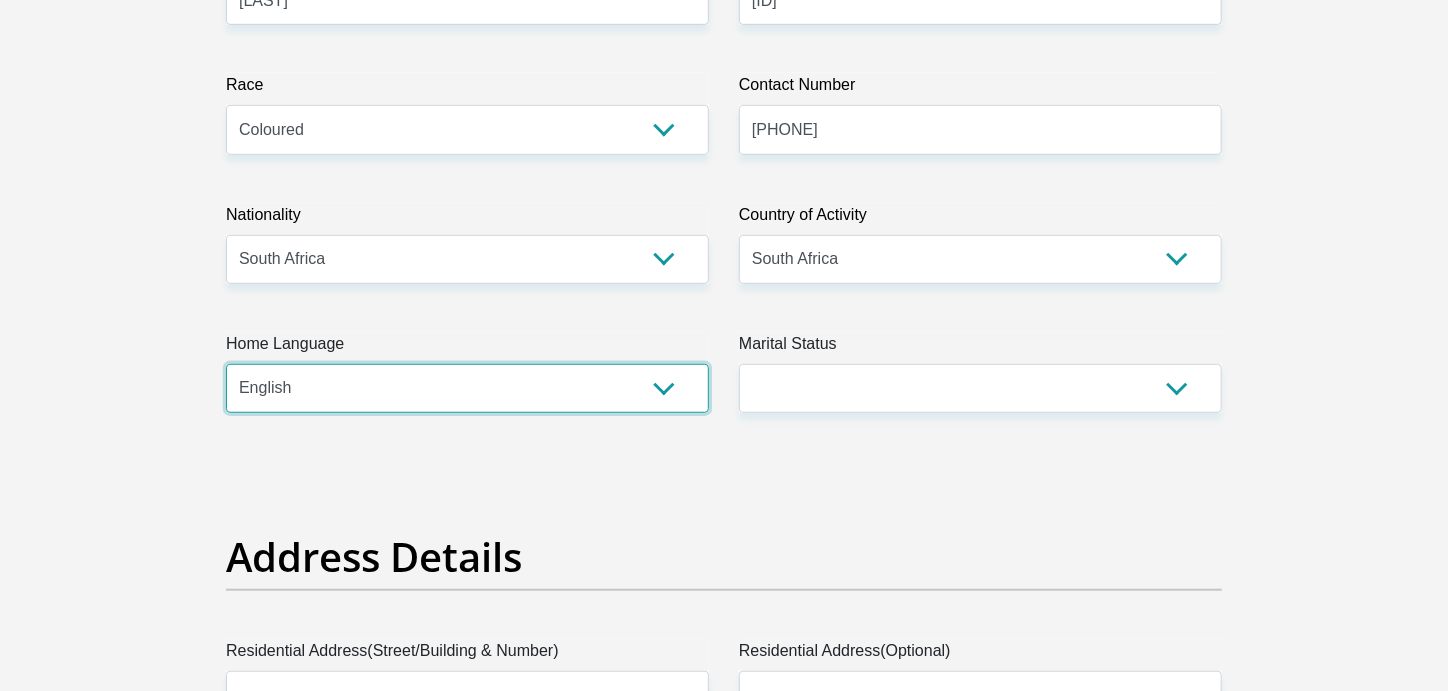 click on "Afrikaans
English
Sepedi
South Ndebele
Southern Sotho
Swati
Tsonga
Tswana
Venda
Xhosa
Zulu
Other" at bounding box center [467, 388] 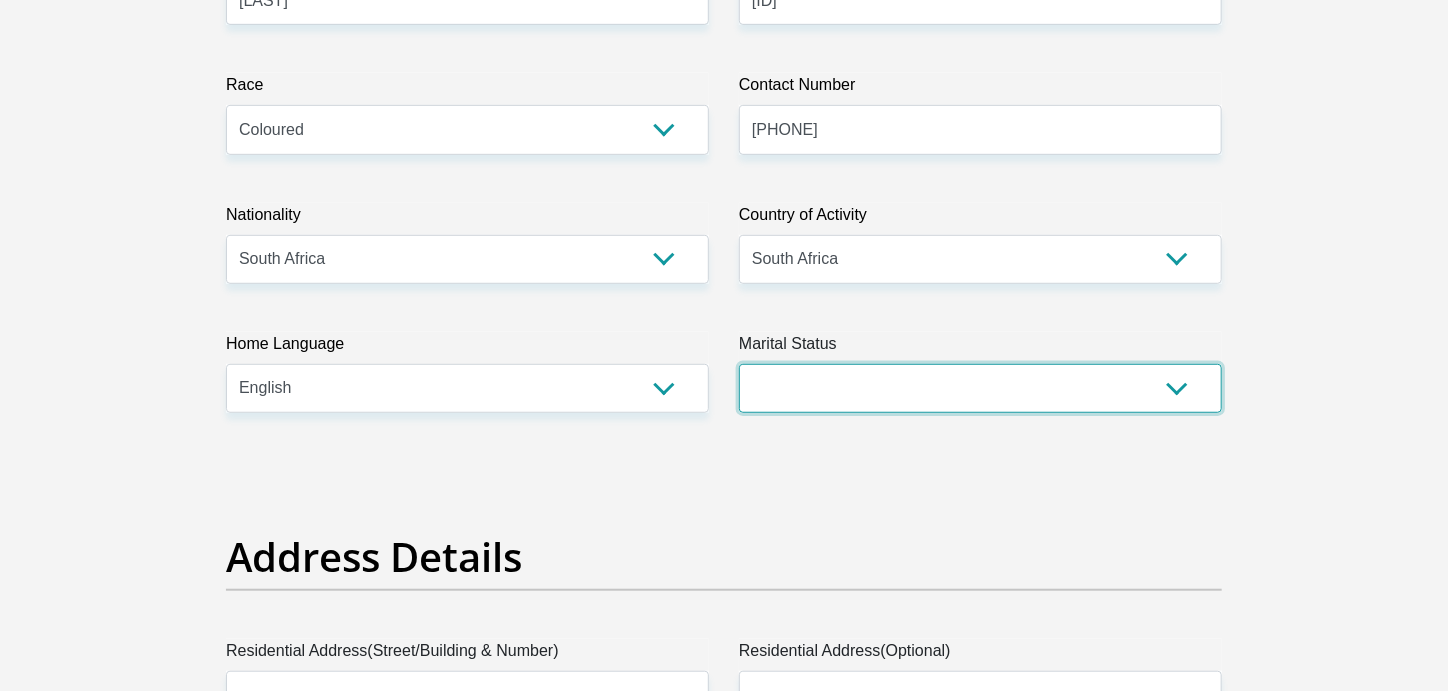 click on "Married ANC
Single
Divorced
Widowed
Married COP or Customary Law" at bounding box center [980, 388] 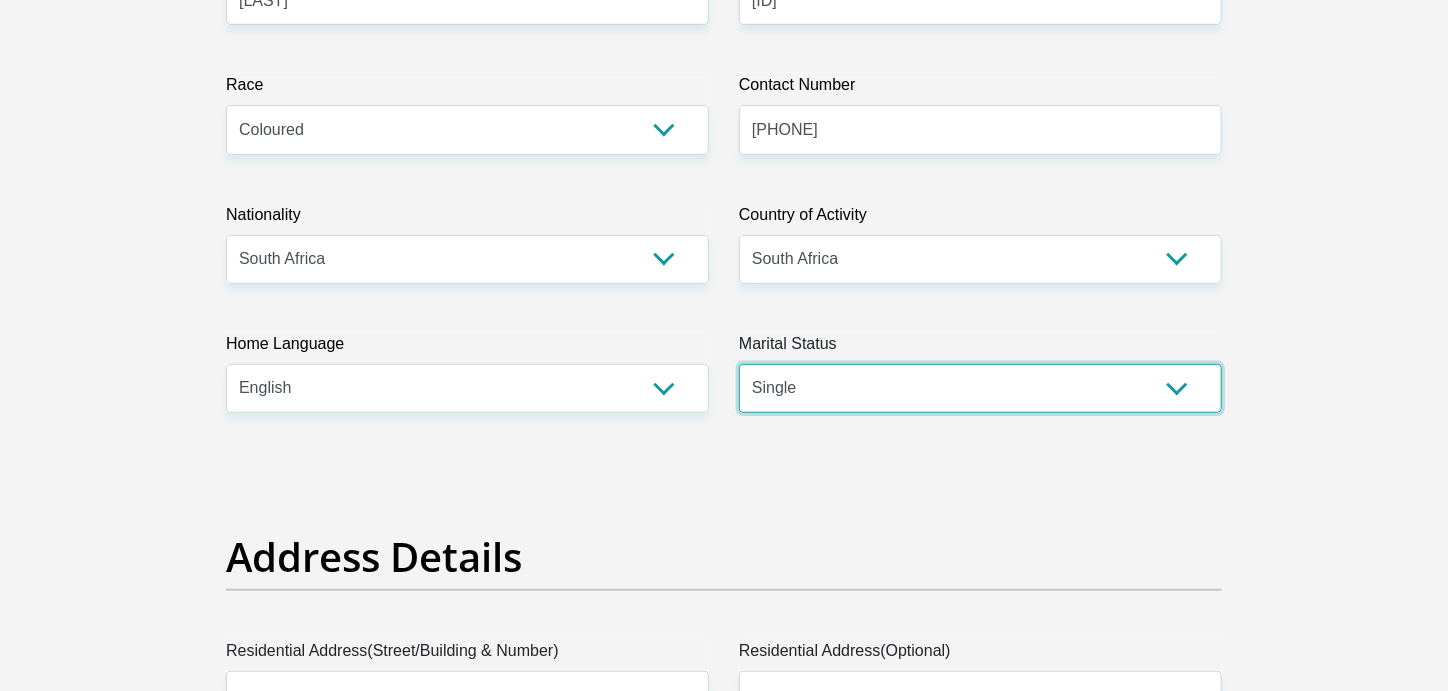 click on "Married ANC
Single
Divorced
Widowed
Married COP or Customary Law" at bounding box center (980, 388) 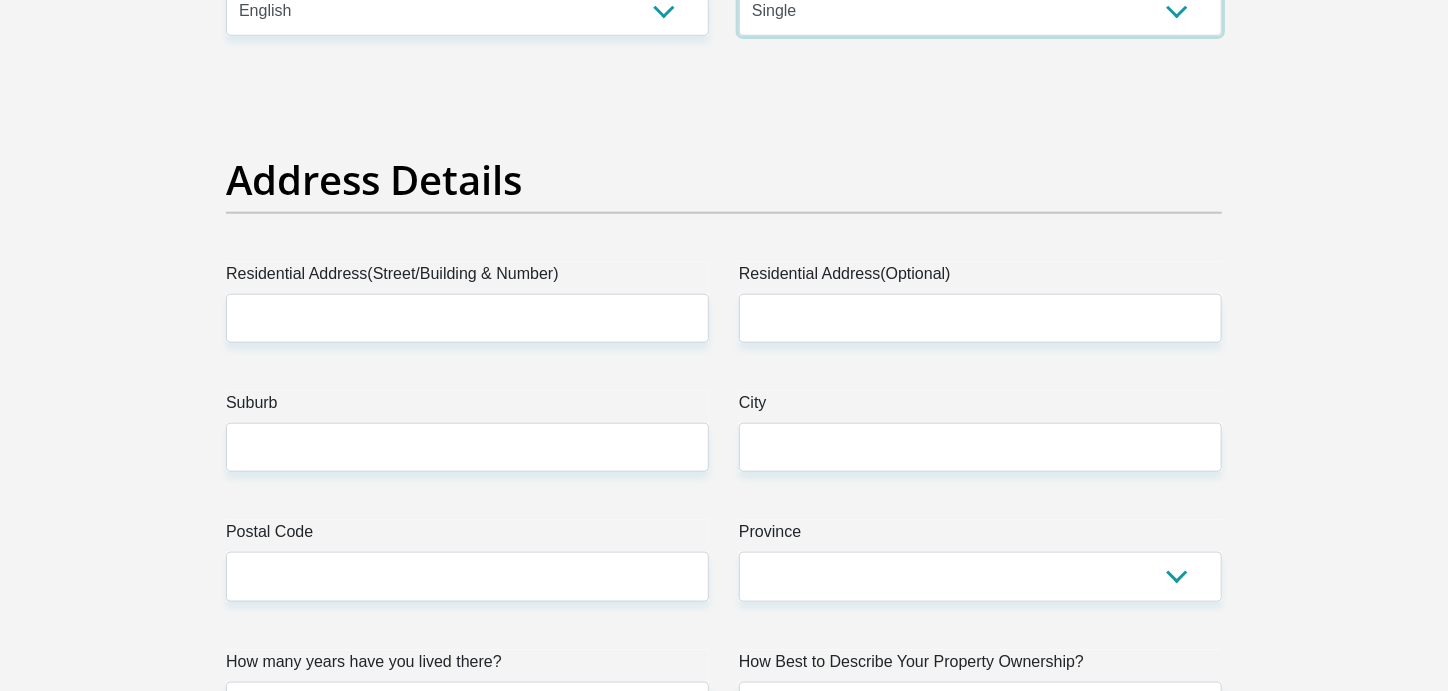 scroll, scrollTop: 899, scrollLeft: 0, axis: vertical 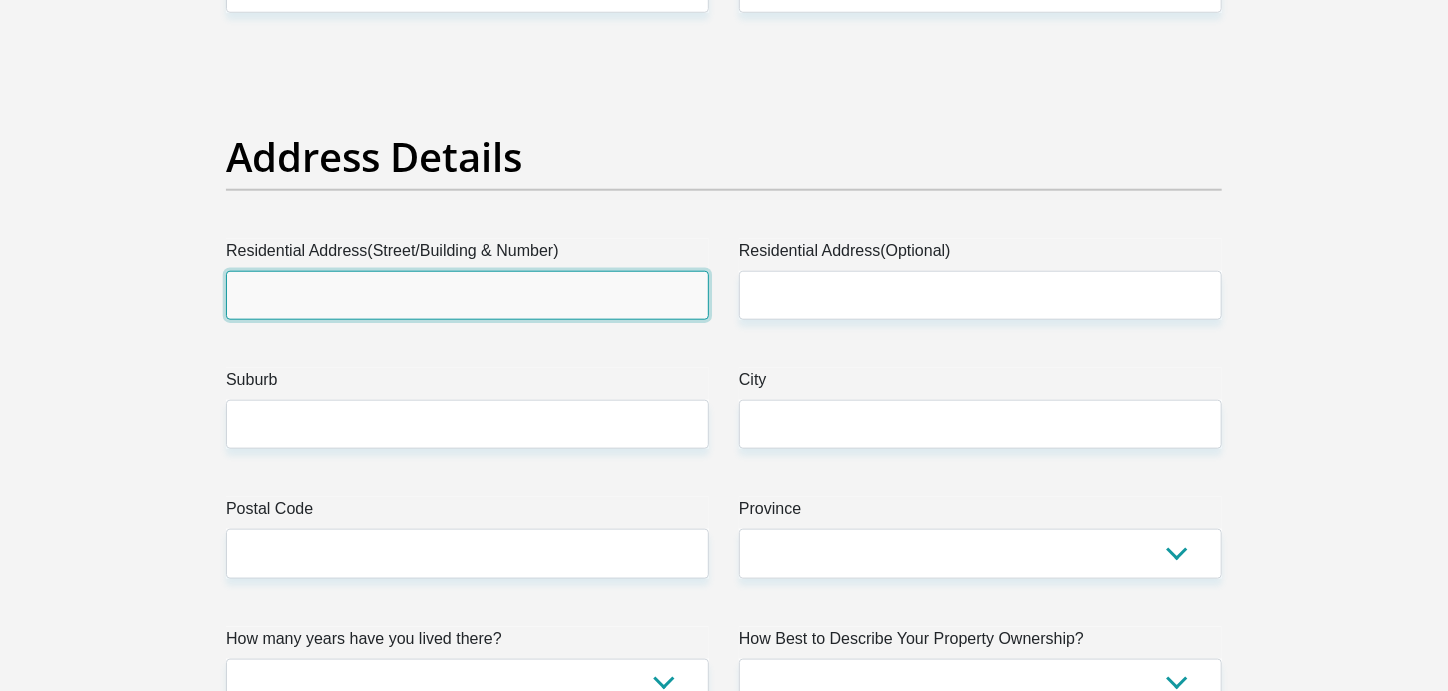 click on "Residential Address(Street/Building & Number)" at bounding box center (467, 295) 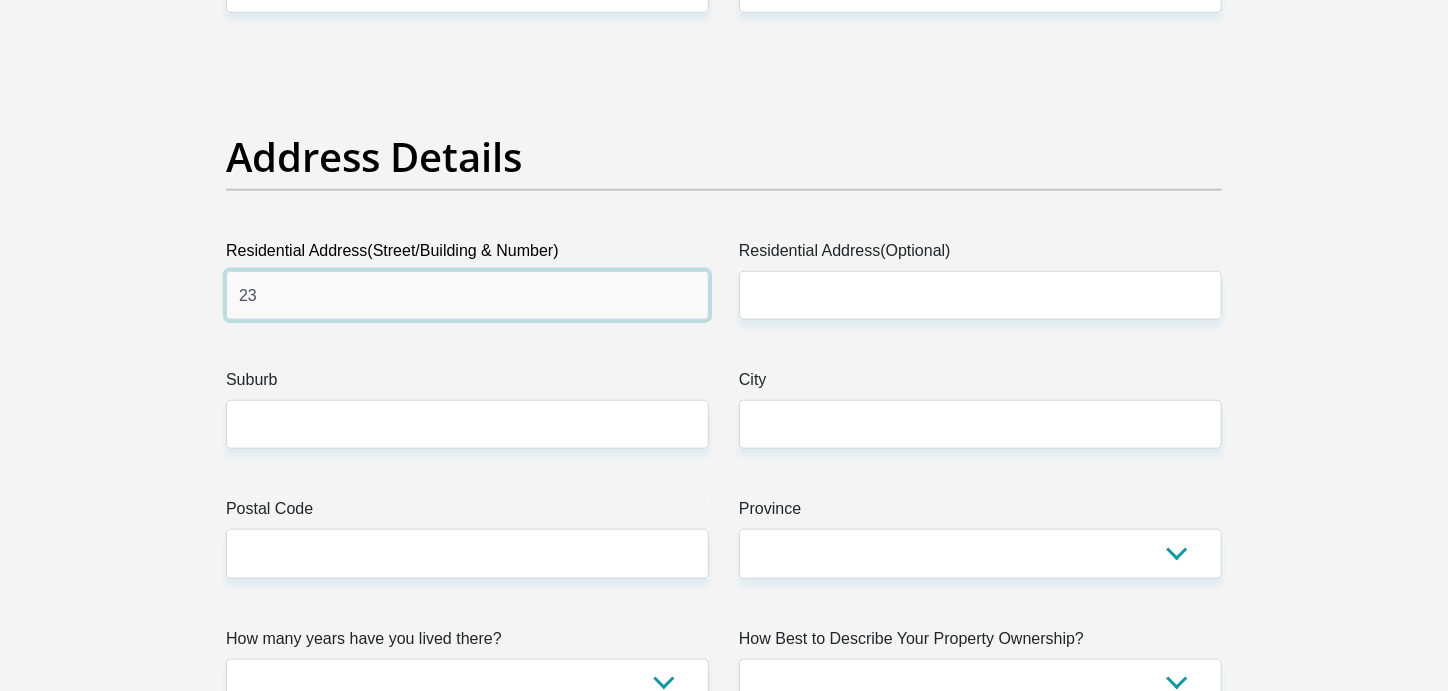 type on "2" 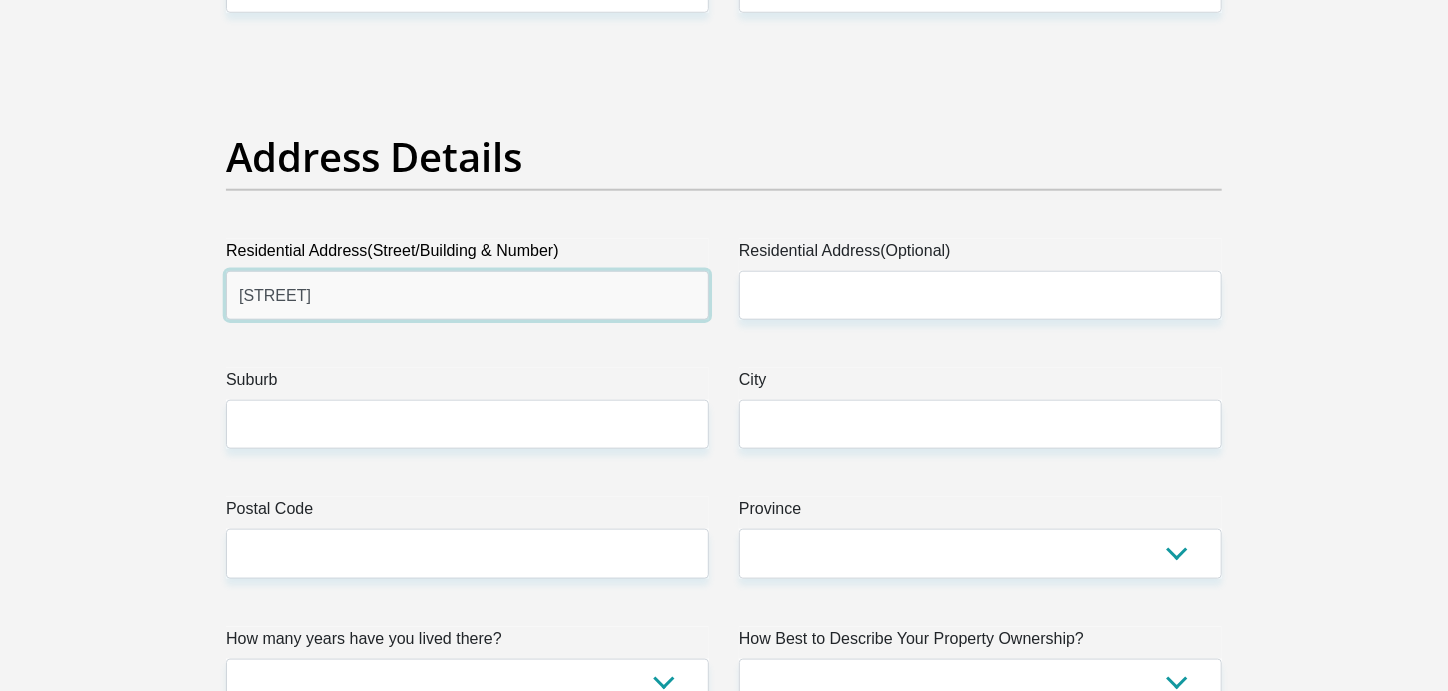 type on "[STREET]" 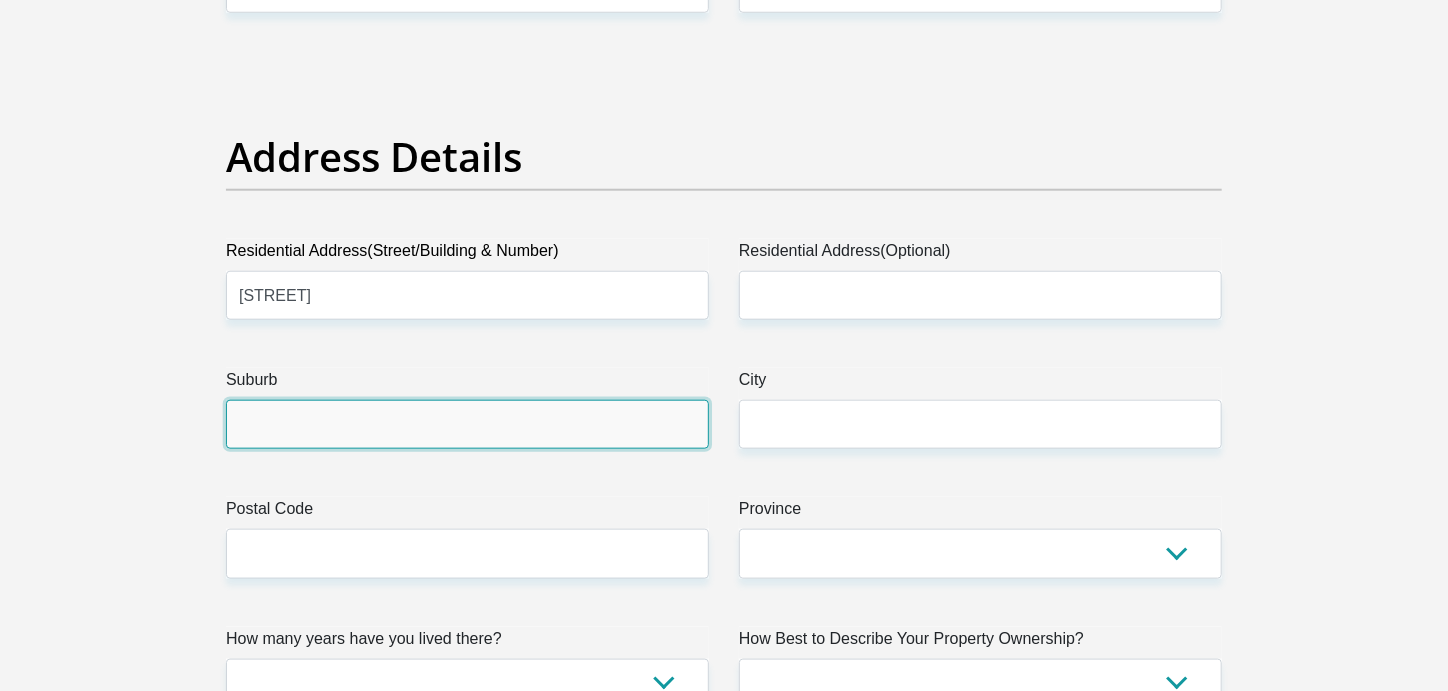click on "Suburb" at bounding box center (467, 424) 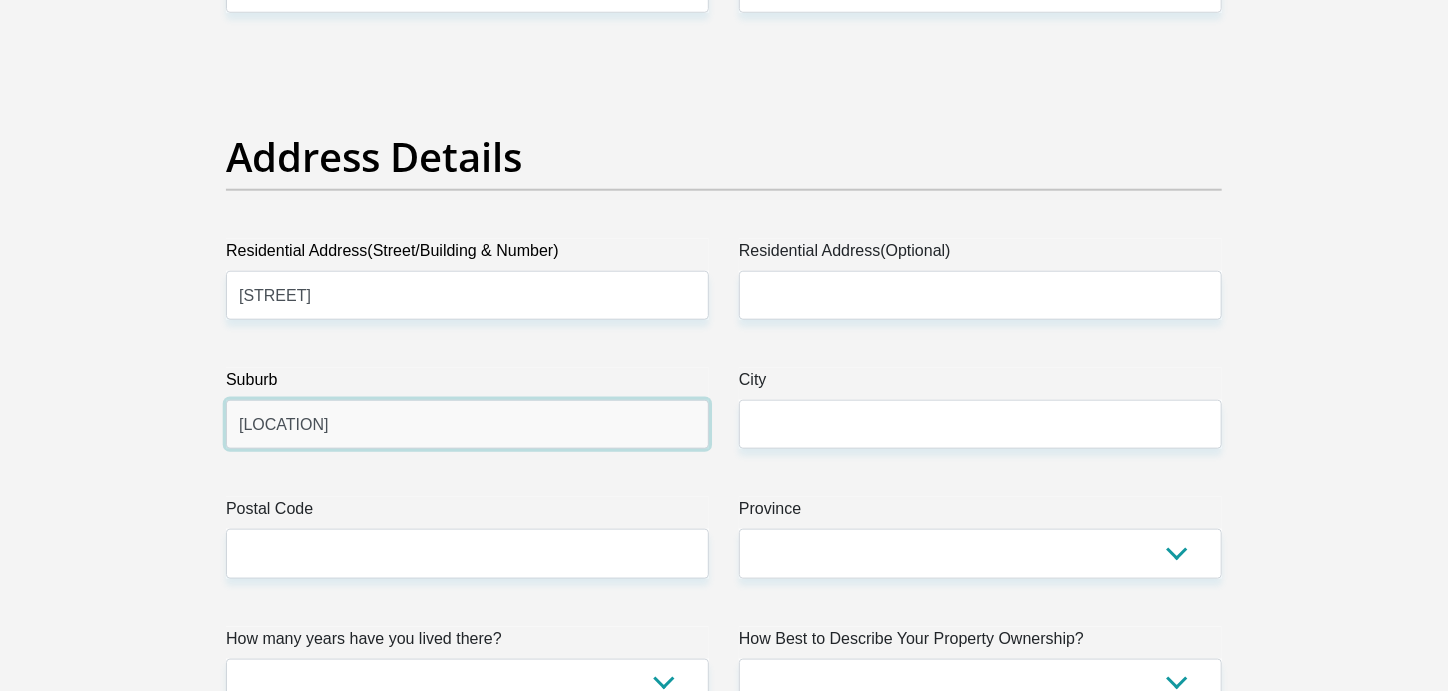 type on "[LOCATION]" 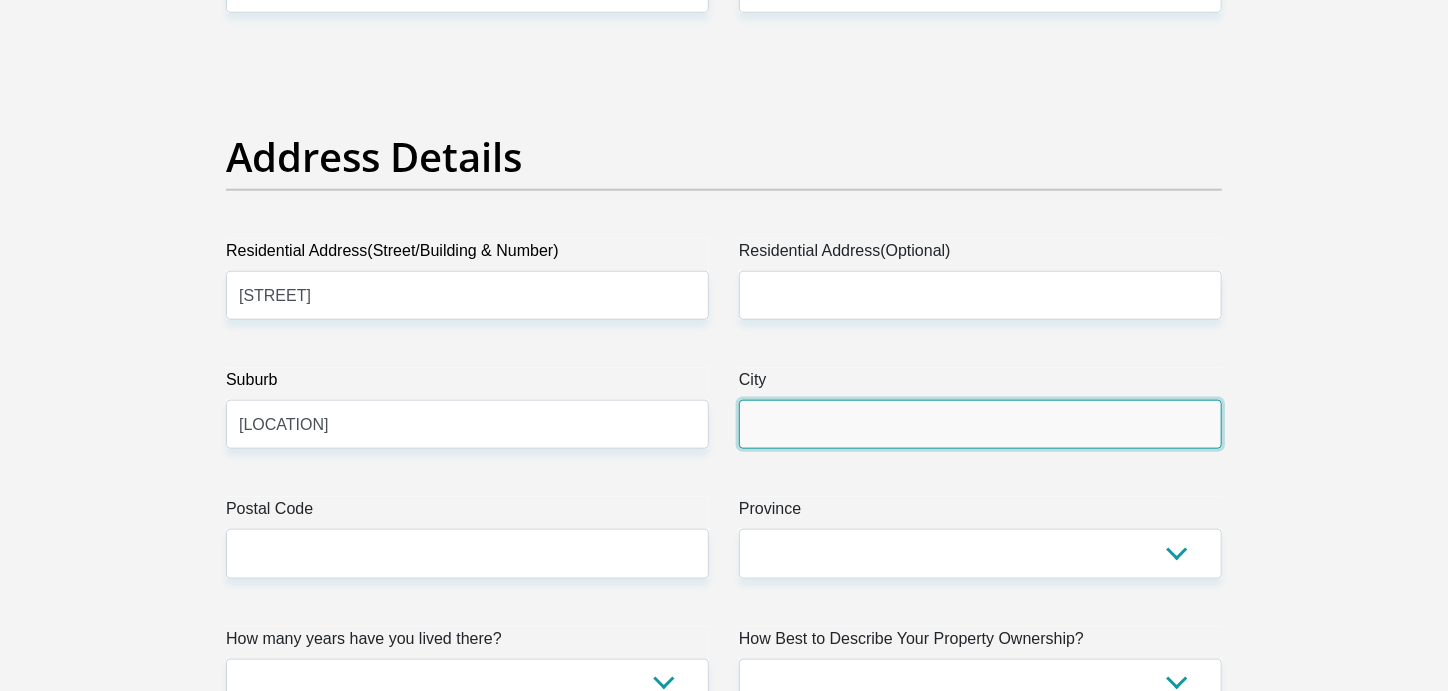 click on "City" at bounding box center (980, 424) 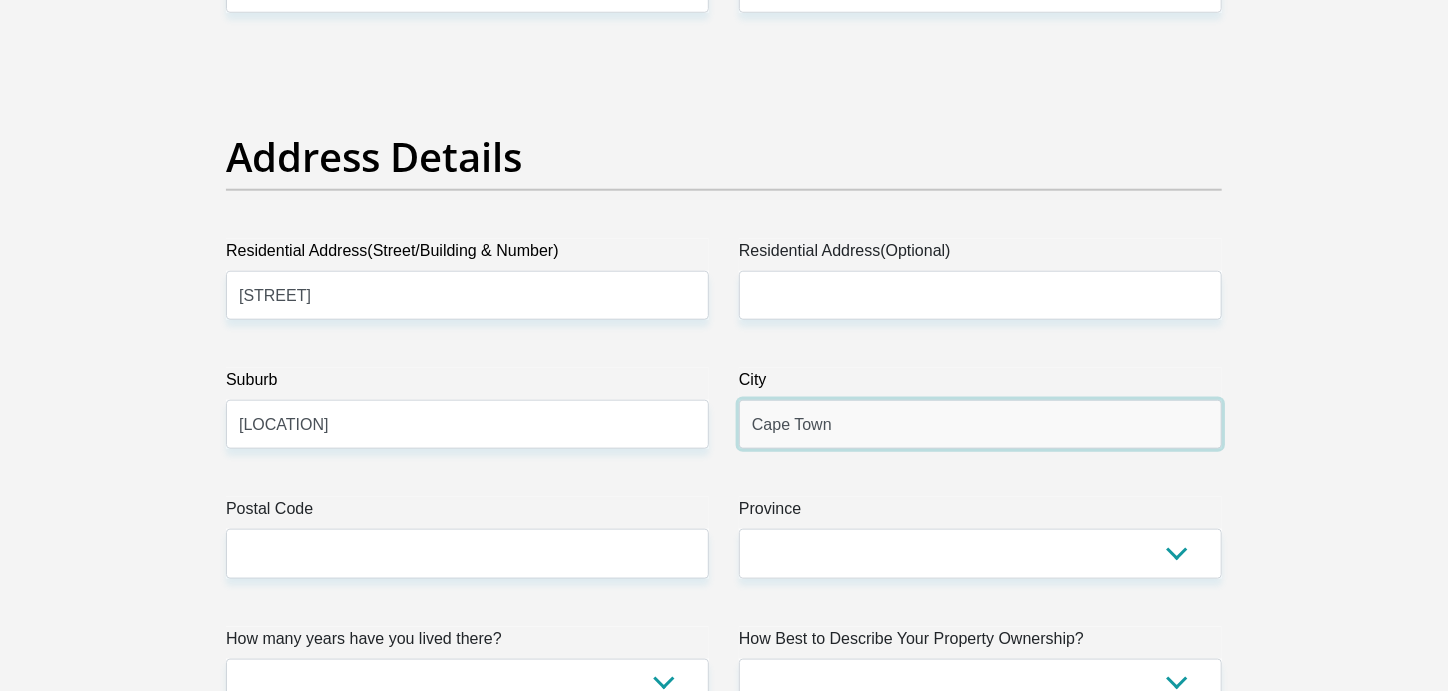 type on "Cape Town" 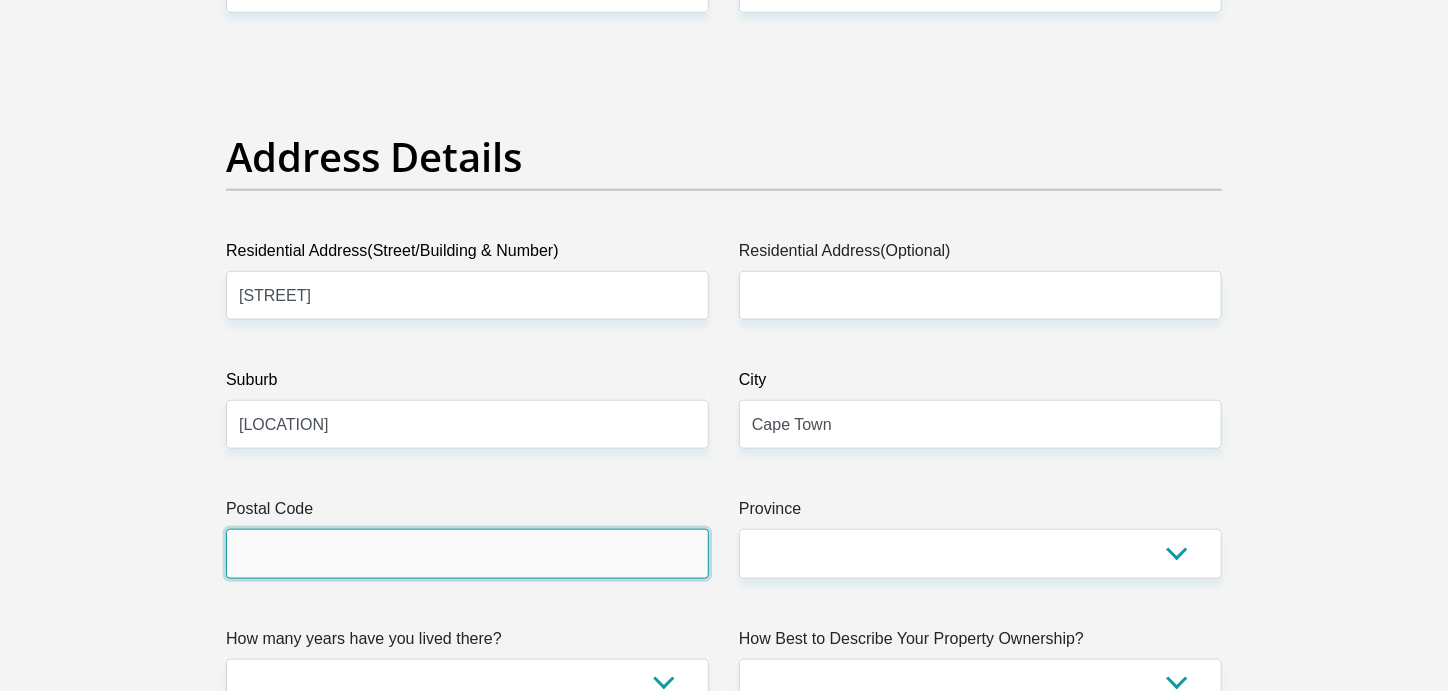 click on "Postal Code" at bounding box center [467, 553] 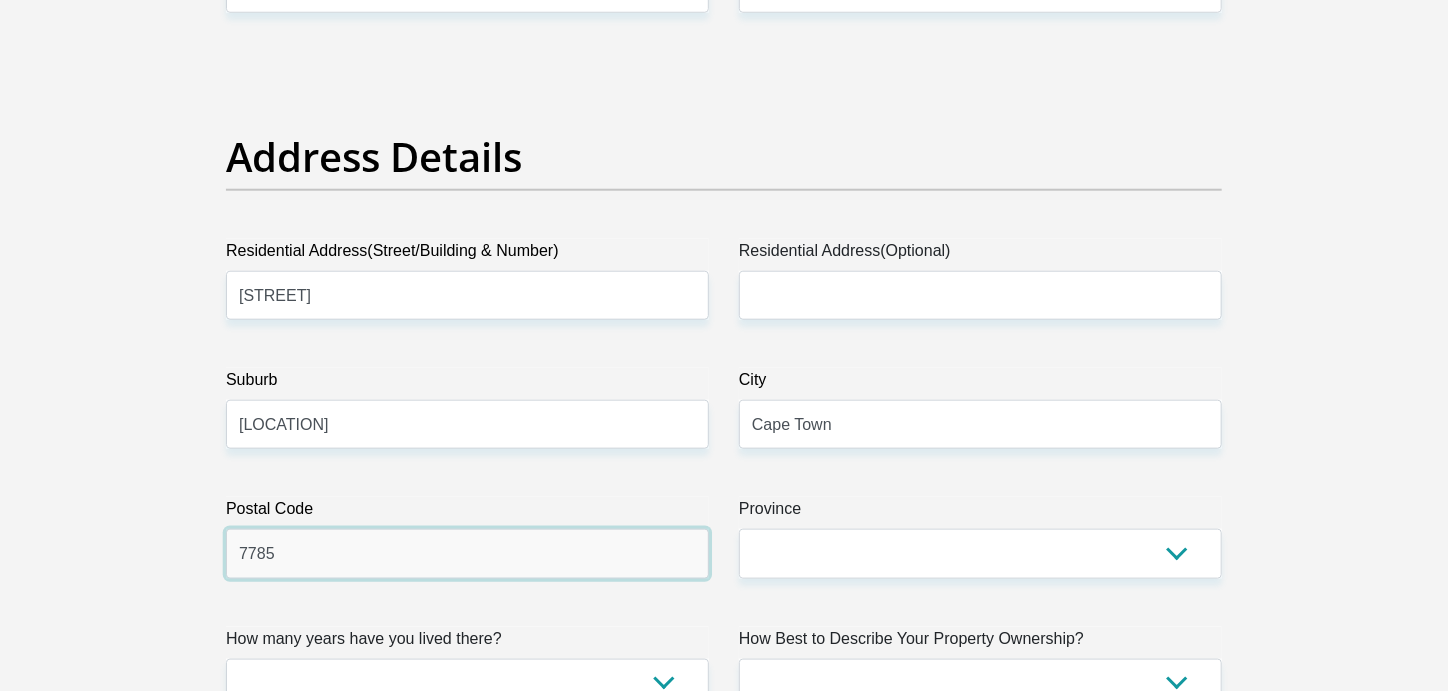 type on "7785" 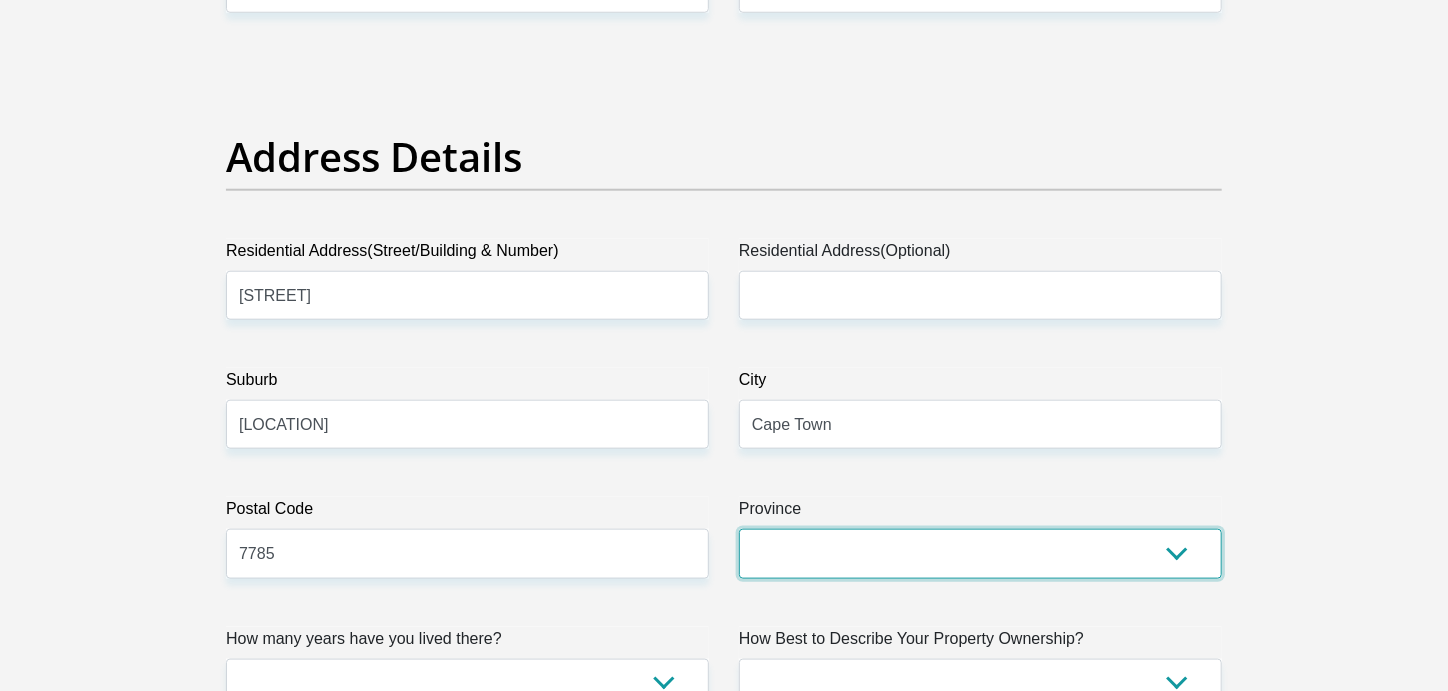 click on "Eastern Cape
Free State
Gauteng
KwaZulu-Natal
Limpopo
Mpumalanga
Northern Cape
North West
Western Cape" at bounding box center (980, 553) 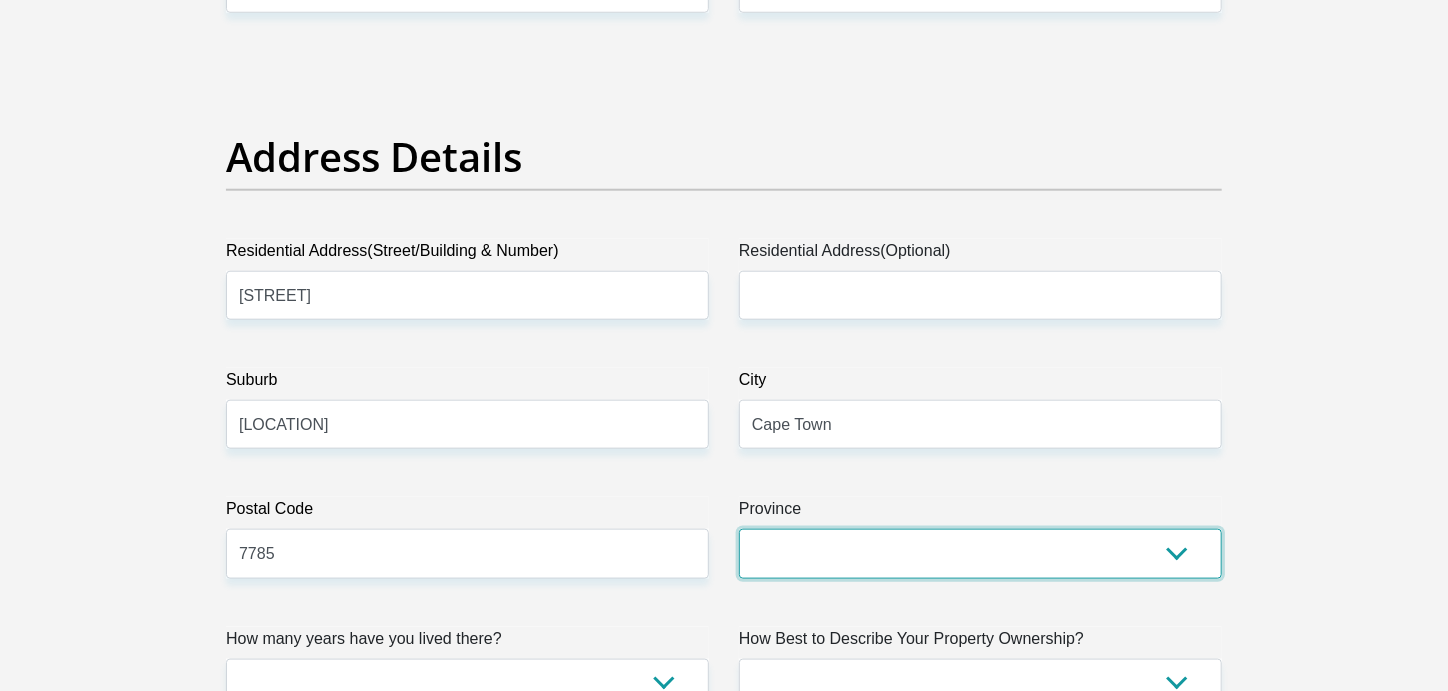 select on "Western Cape" 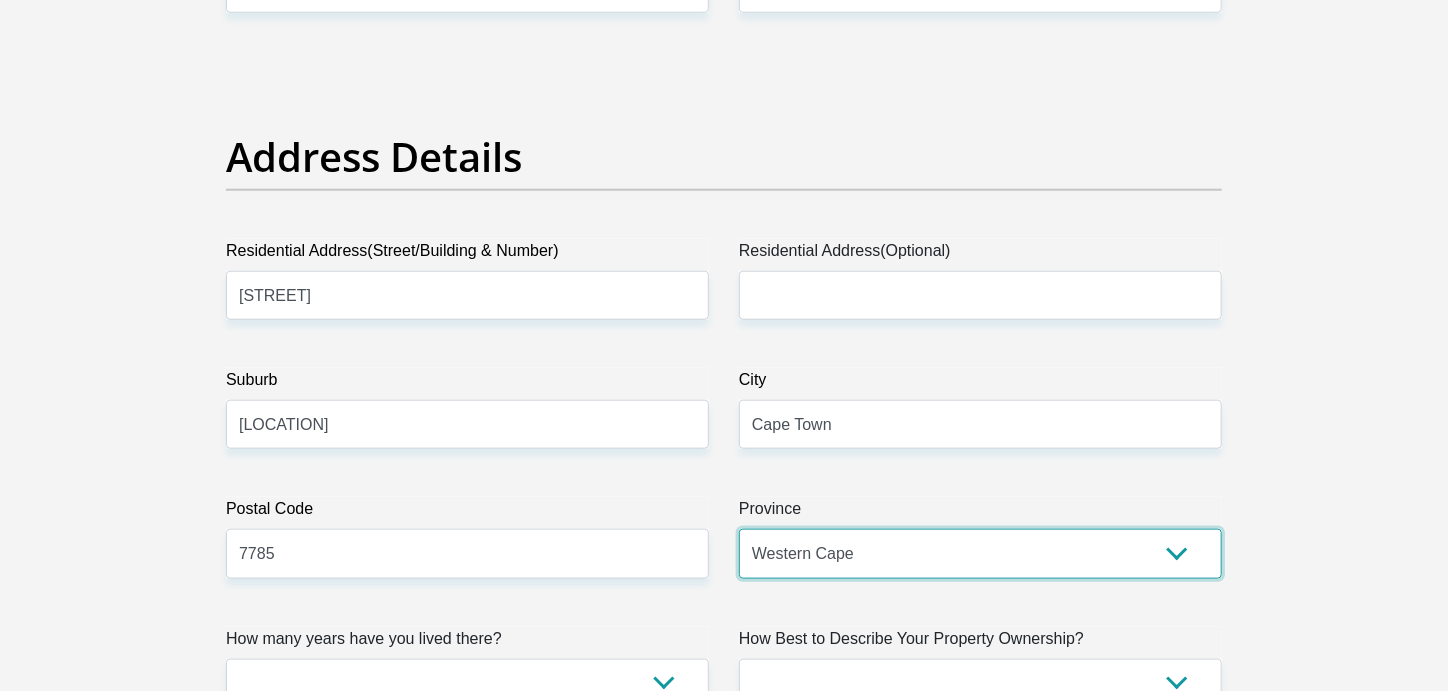 click on "Eastern Cape
Free State
Gauteng
KwaZulu-Natal
Limpopo
Mpumalanga
Northern Cape
North West
Western Cape" at bounding box center (980, 553) 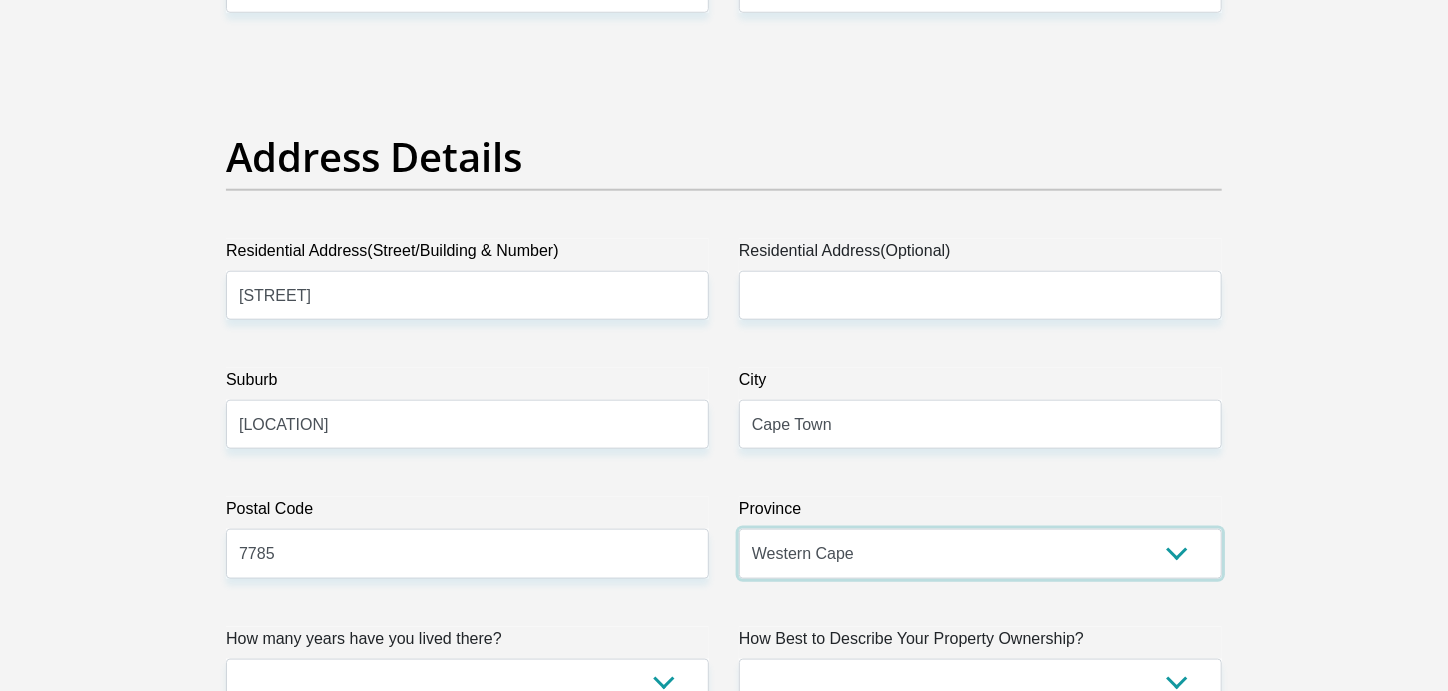 scroll, scrollTop: 1200, scrollLeft: 0, axis: vertical 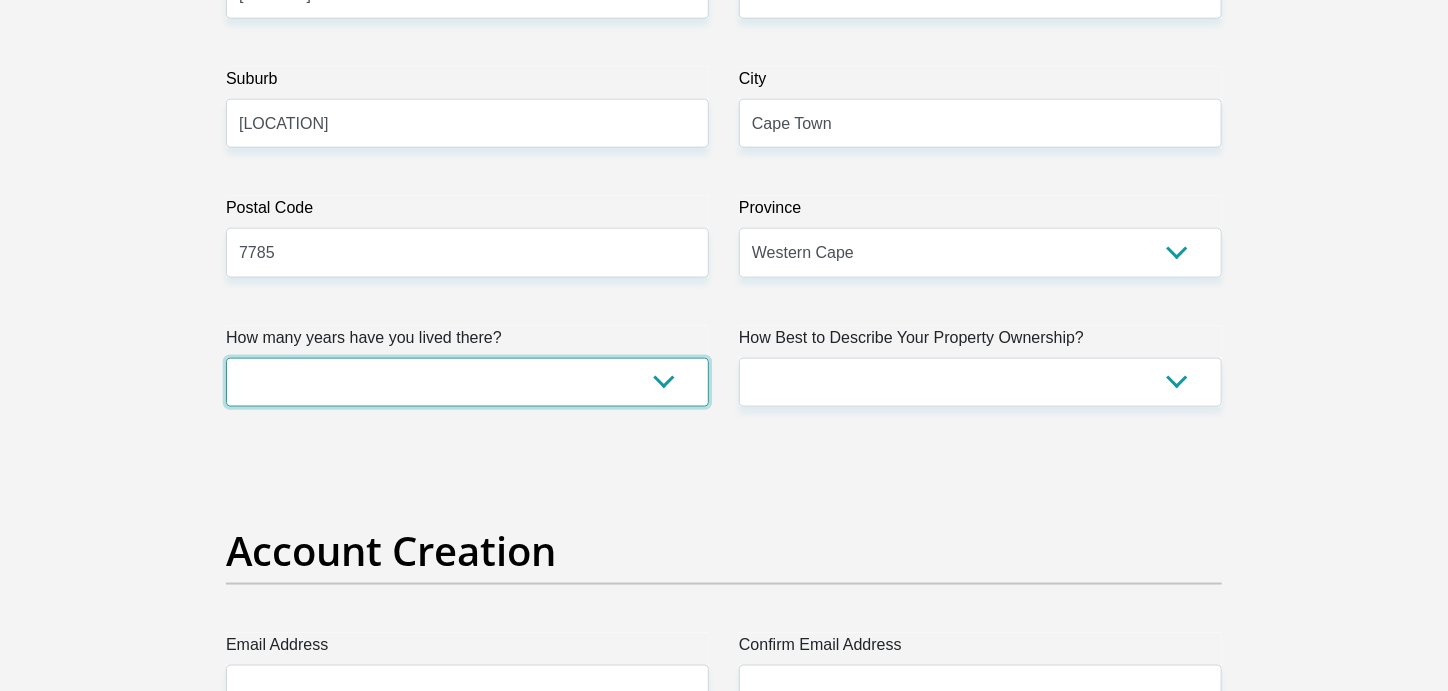 click on "less than 1 year
1-3 years
3-5 years
5+ years" at bounding box center [467, 382] 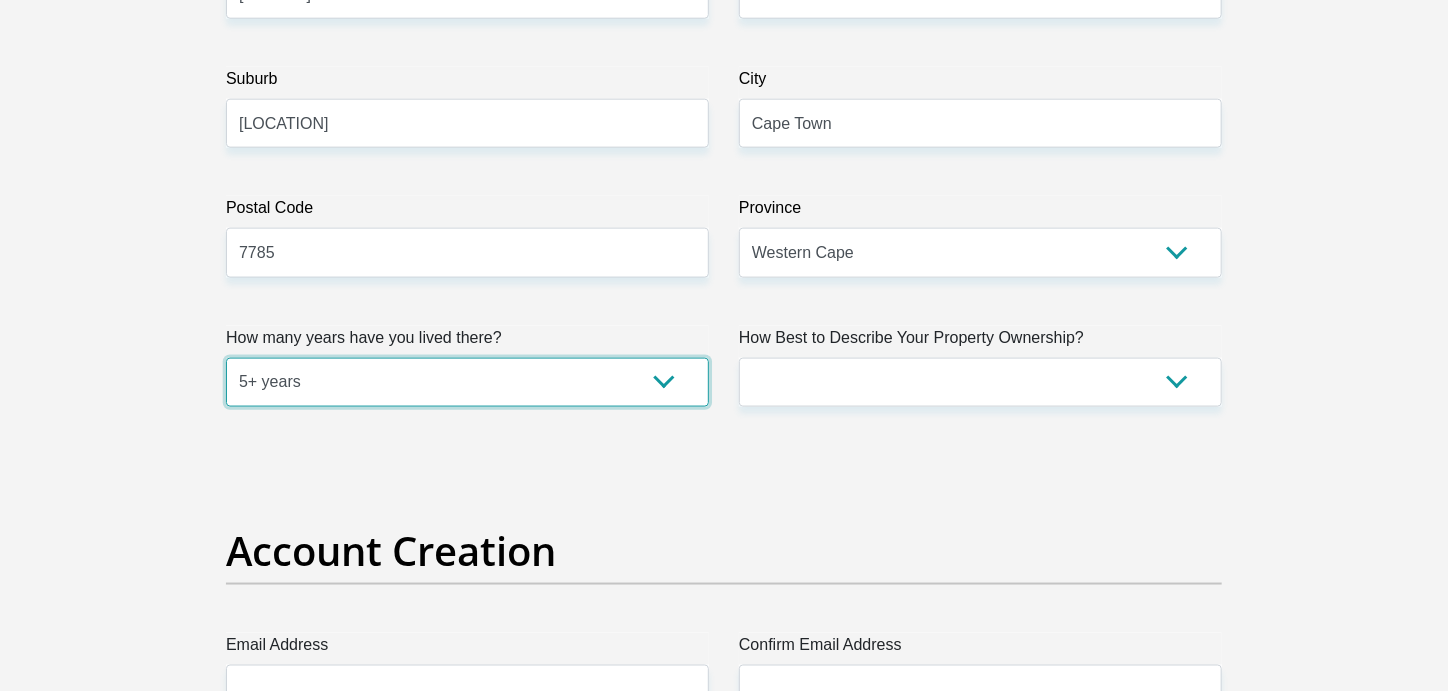 click on "less than 1 year
1-3 years
3-5 years
5+ years" at bounding box center (467, 382) 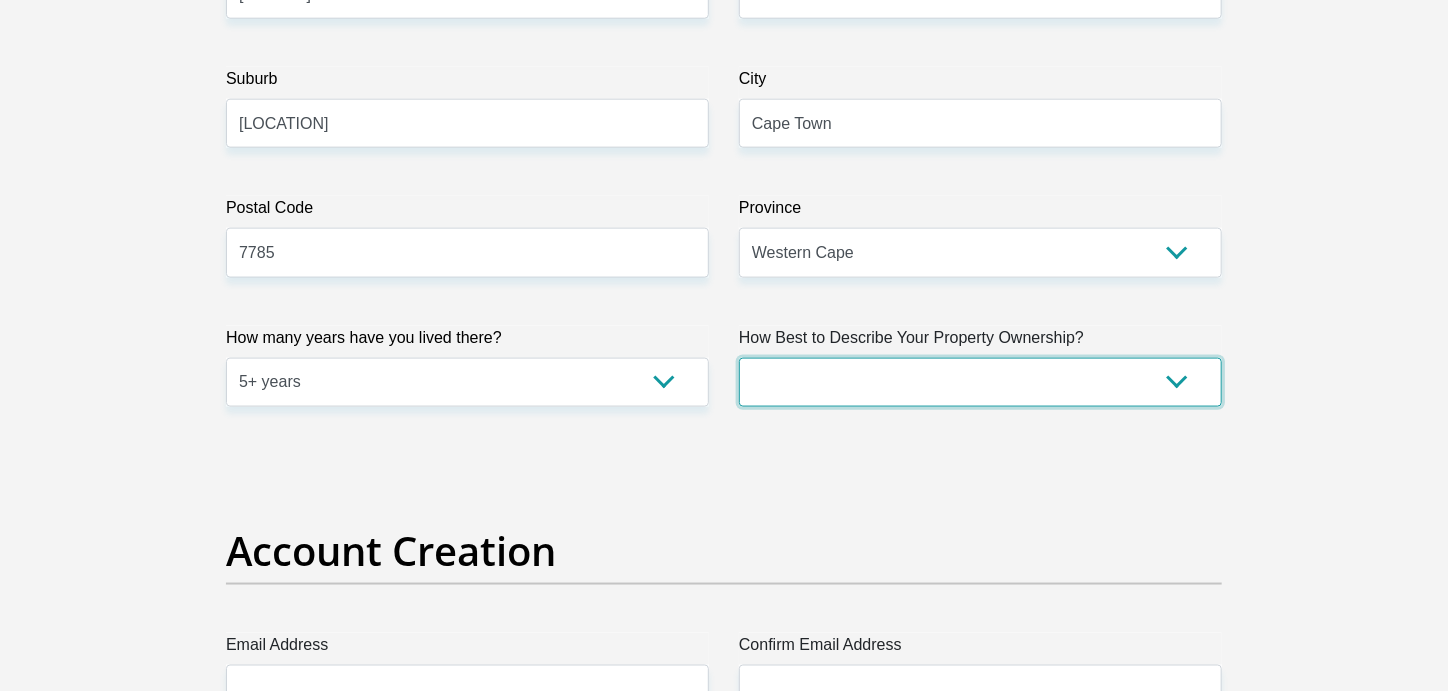 click on "Owned
Rented
Family Owned
Company Dwelling" at bounding box center (980, 382) 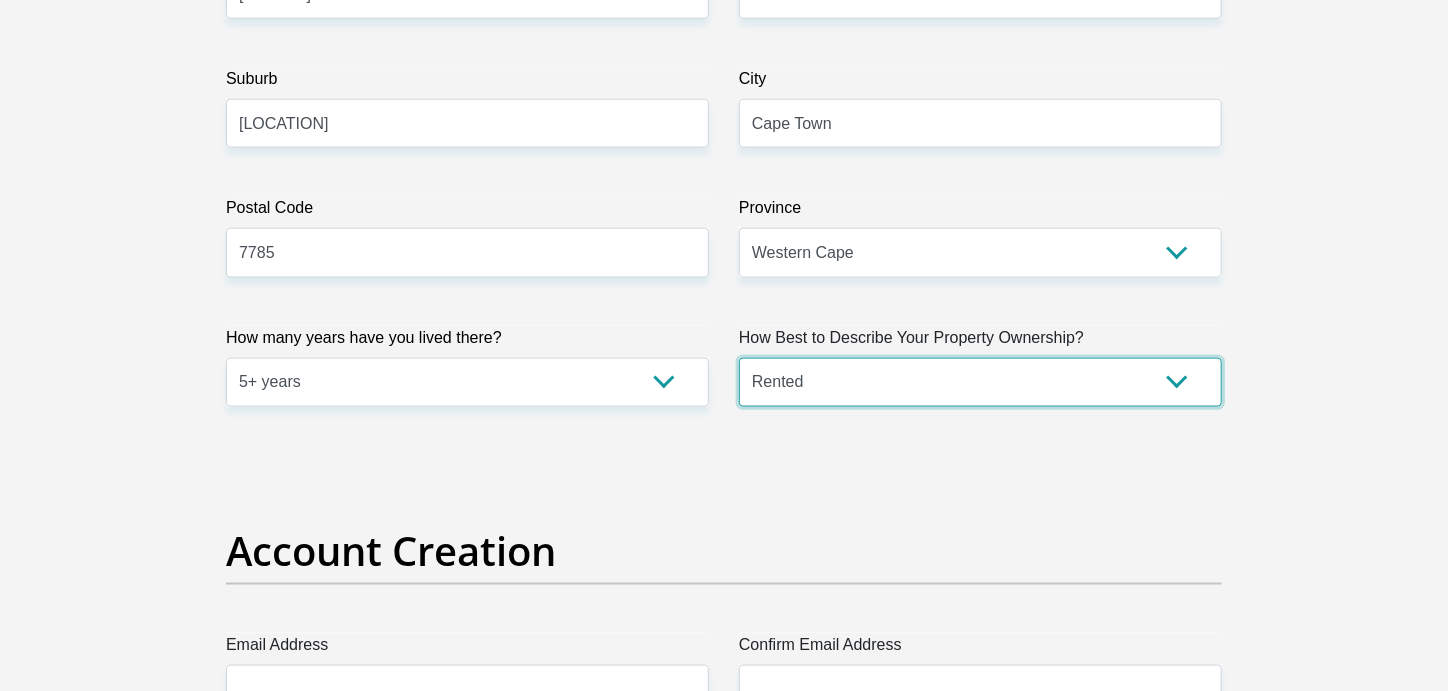 click on "Owned
Rented
Family Owned
Company Dwelling" at bounding box center (980, 382) 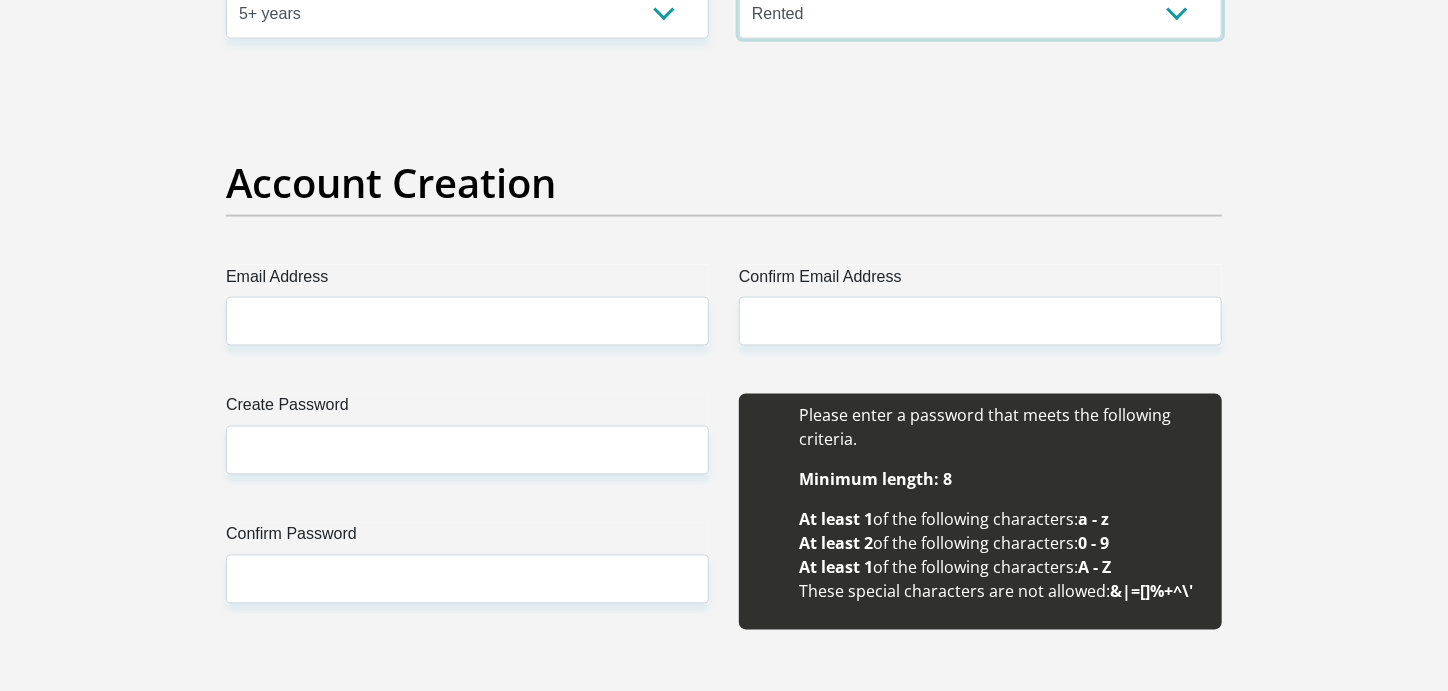 scroll, scrollTop: 1600, scrollLeft: 0, axis: vertical 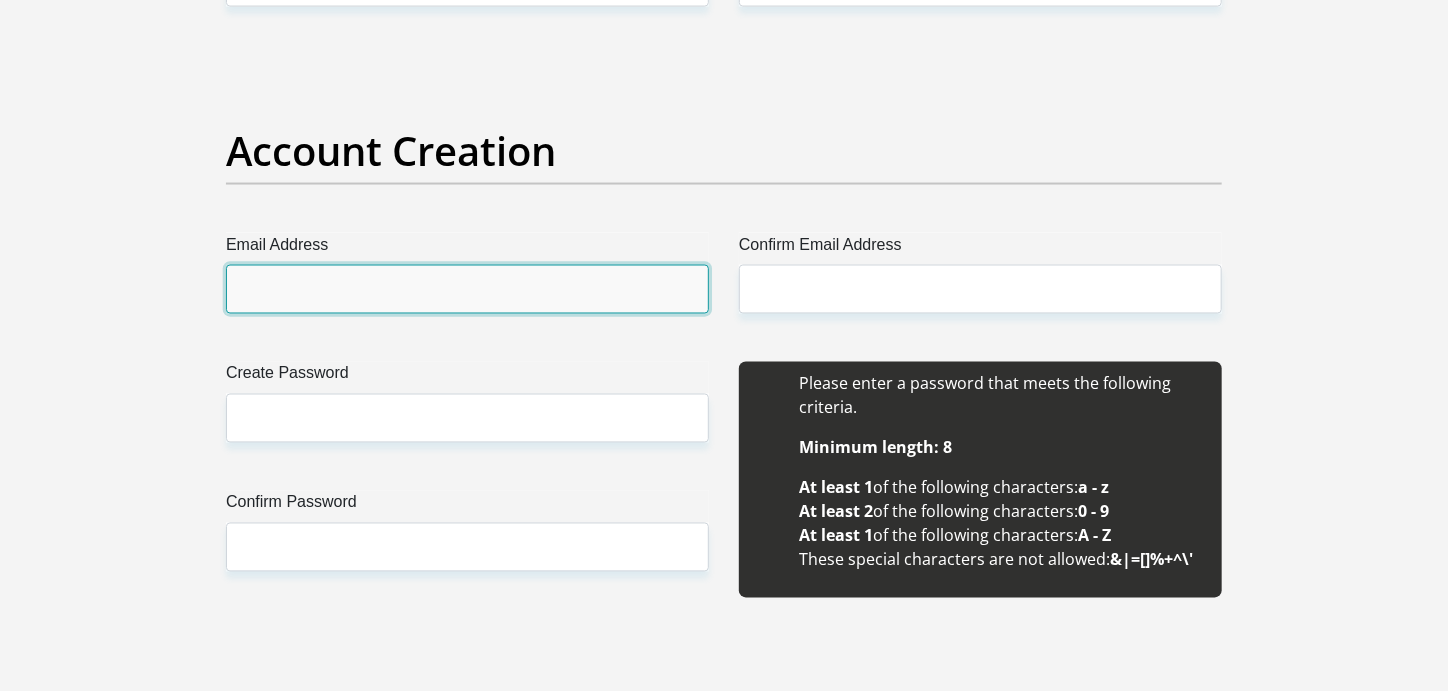 click on "Email Address" at bounding box center (467, 289) 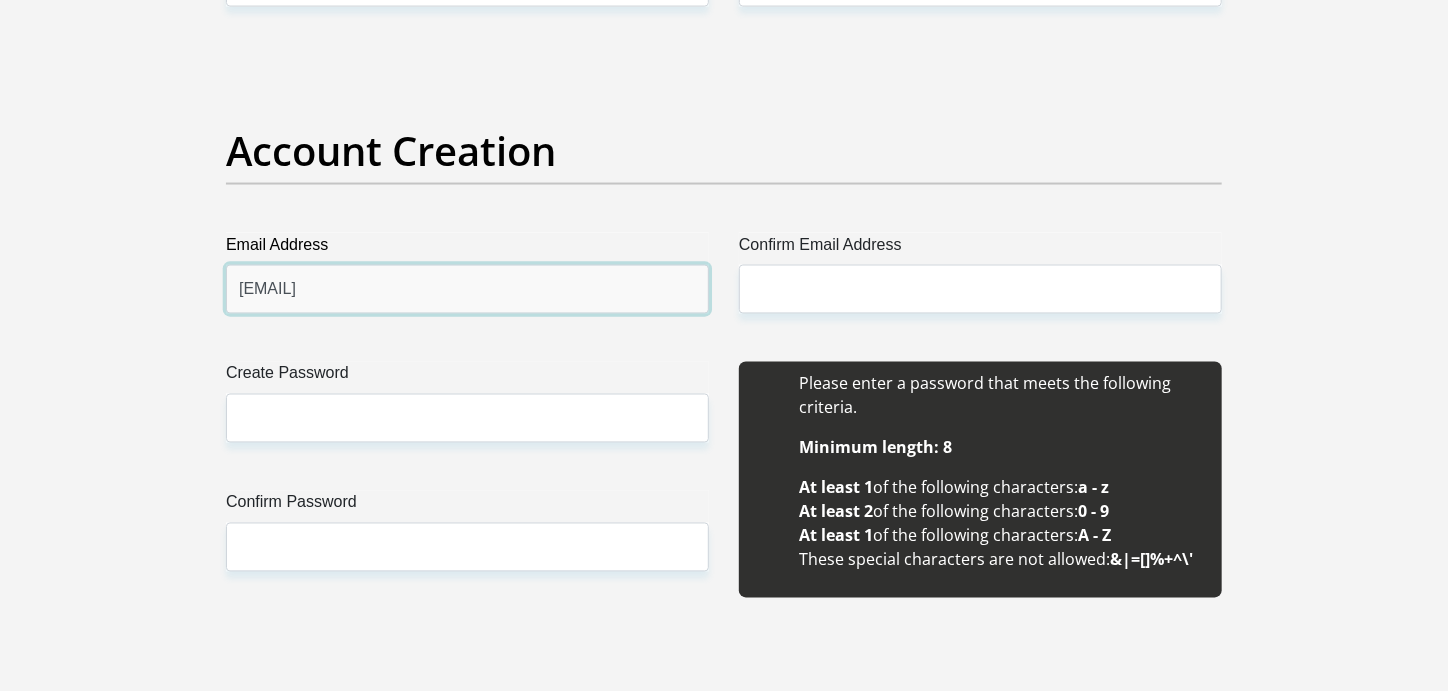 type on "[EMAIL]" 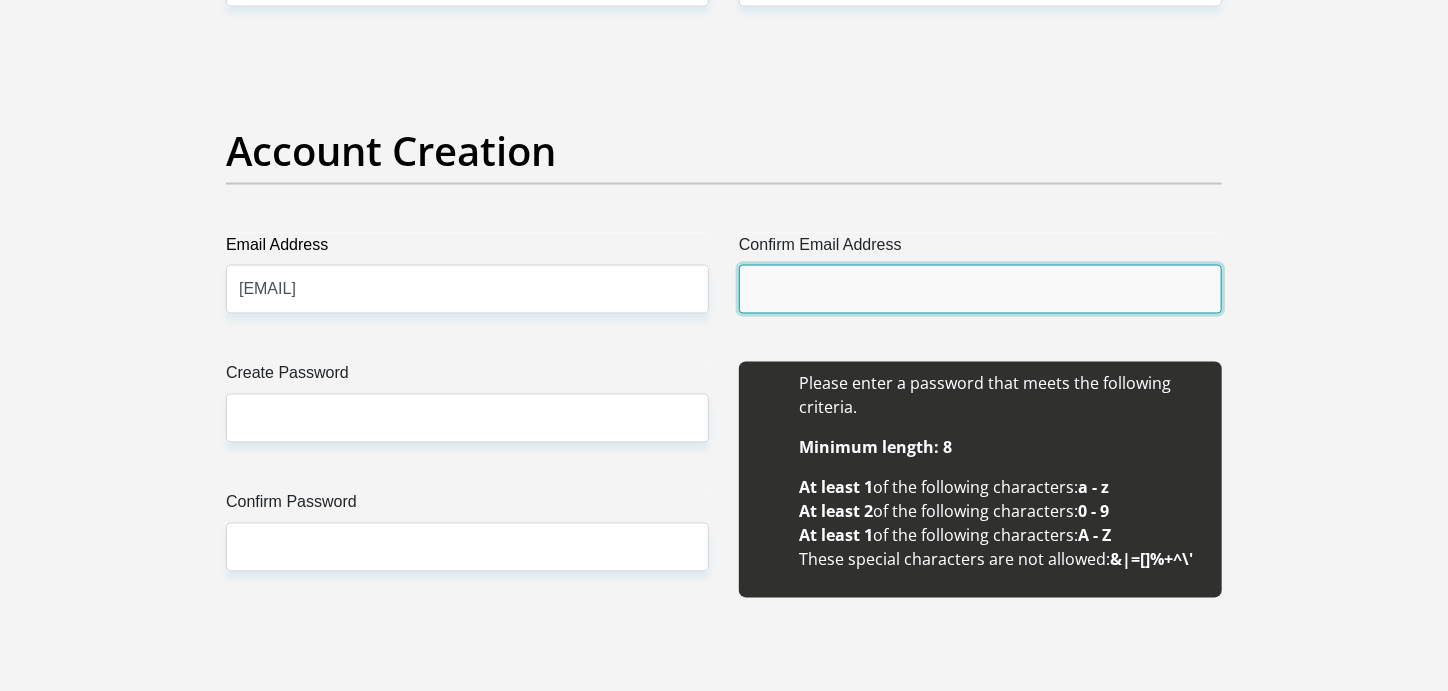 click on "Confirm Email Address" at bounding box center (980, 289) 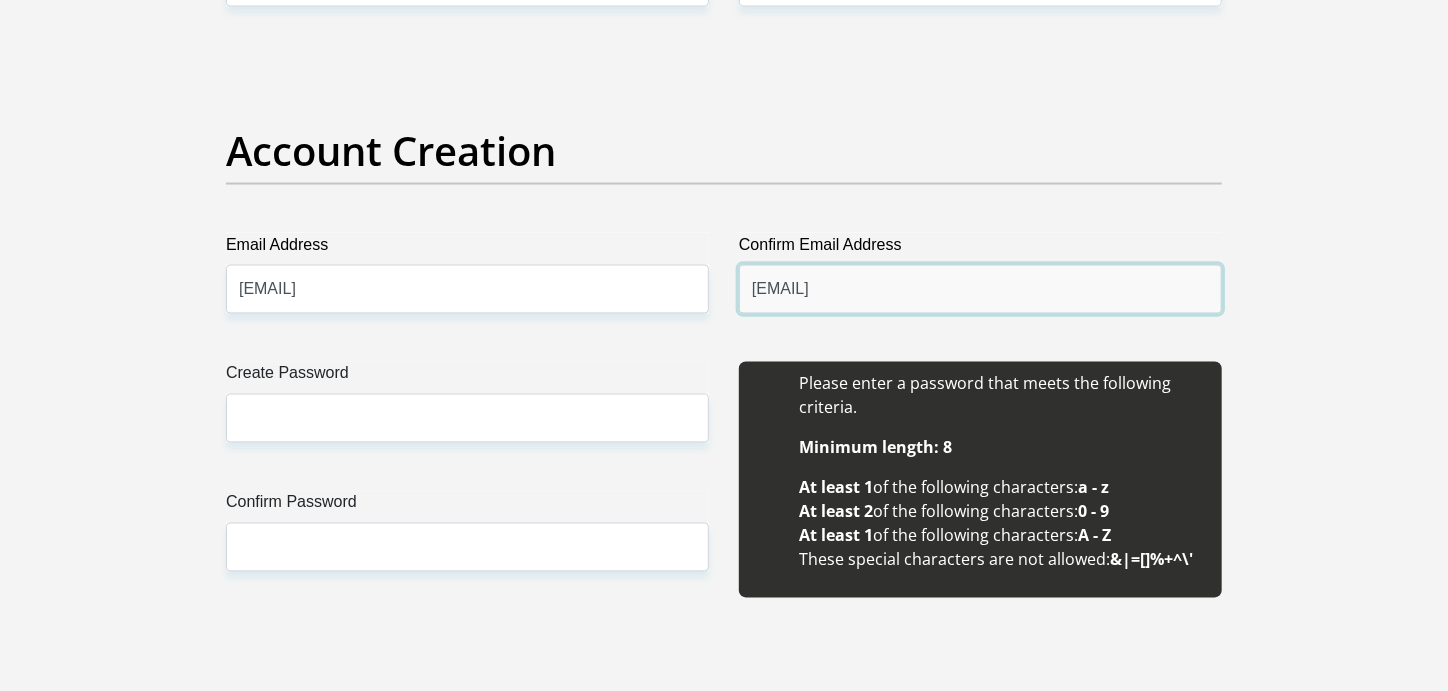 type on "[EMAIL]" 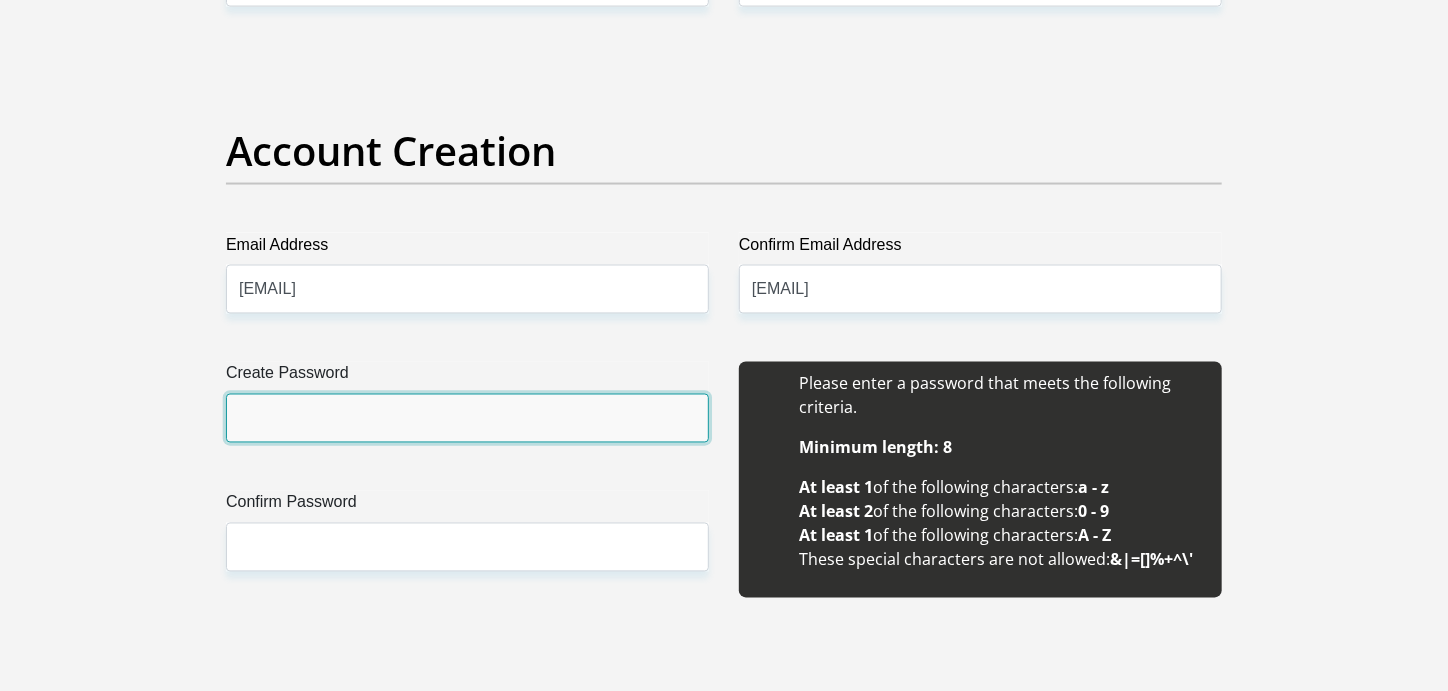 click on "Create Password" at bounding box center [467, 418] 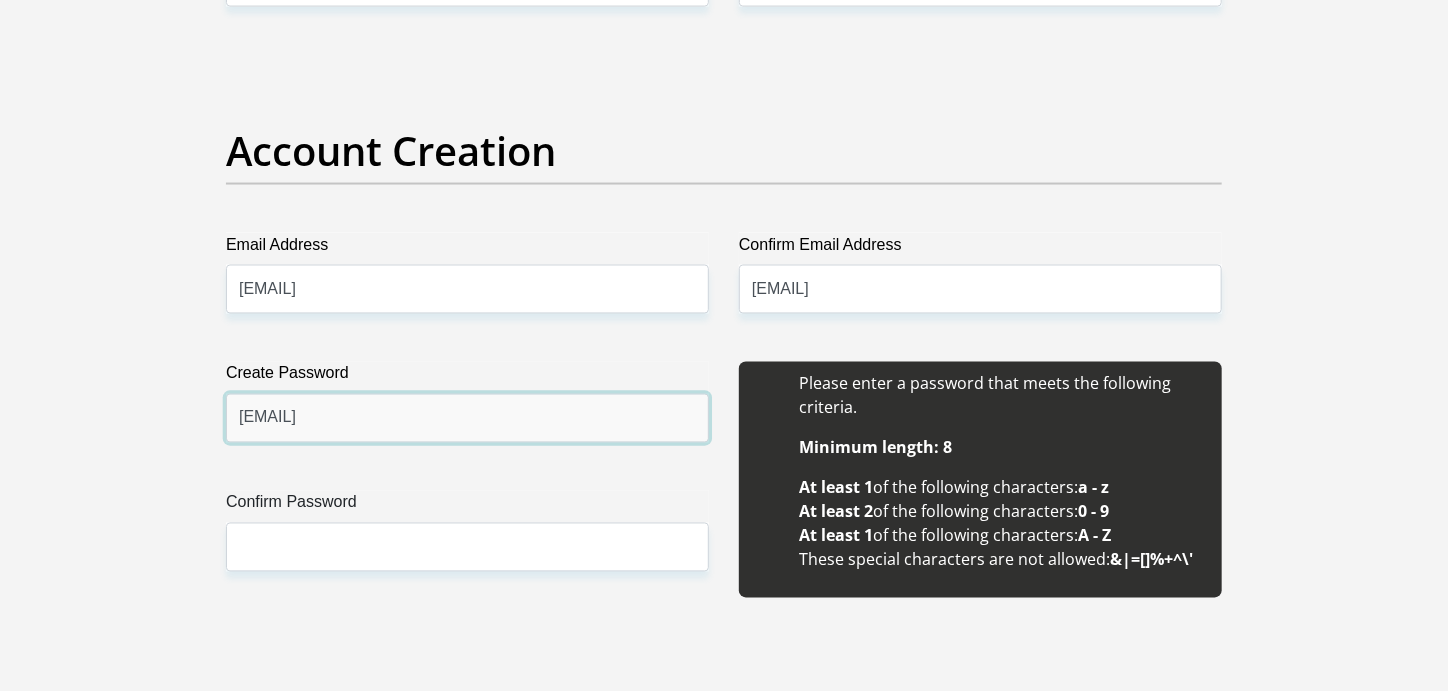 type on "[EMAIL]" 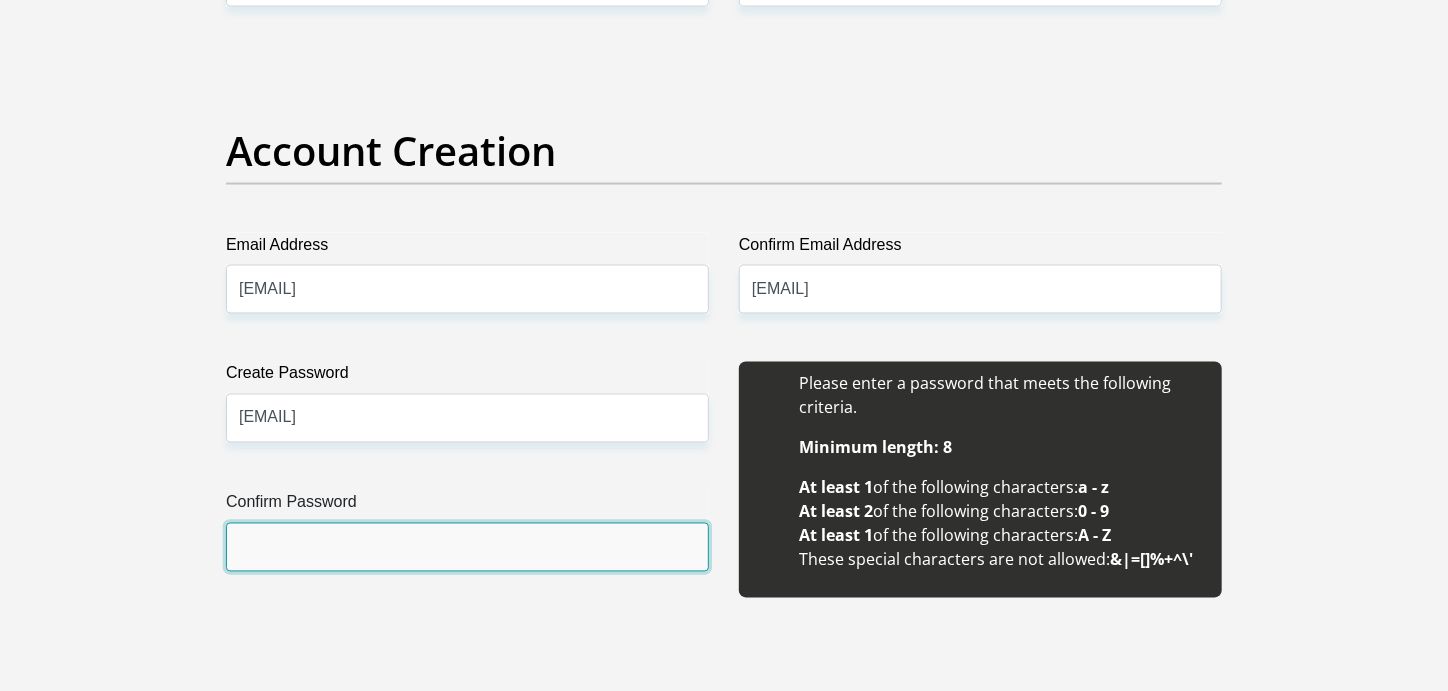 click on "Confirm Password" at bounding box center [467, 547] 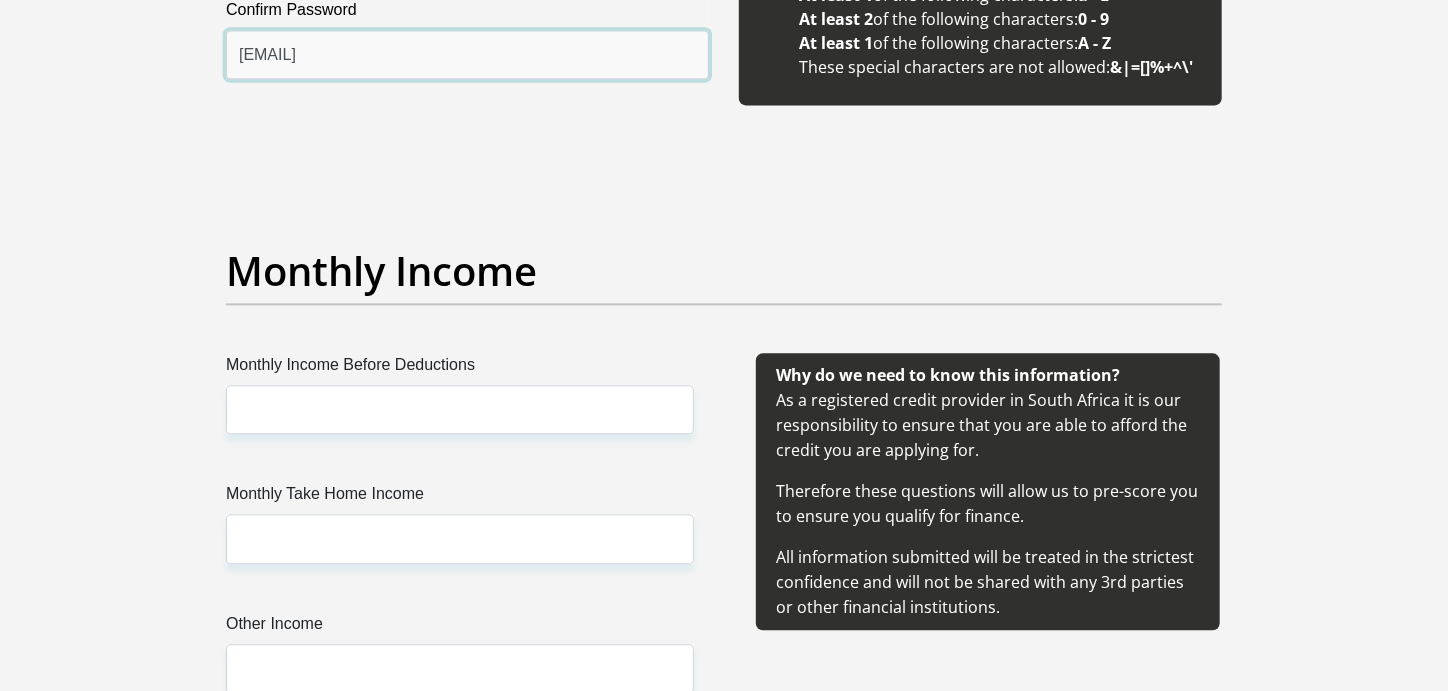 scroll, scrollTop: 2099, scrollLeft: 0, axis: vertical 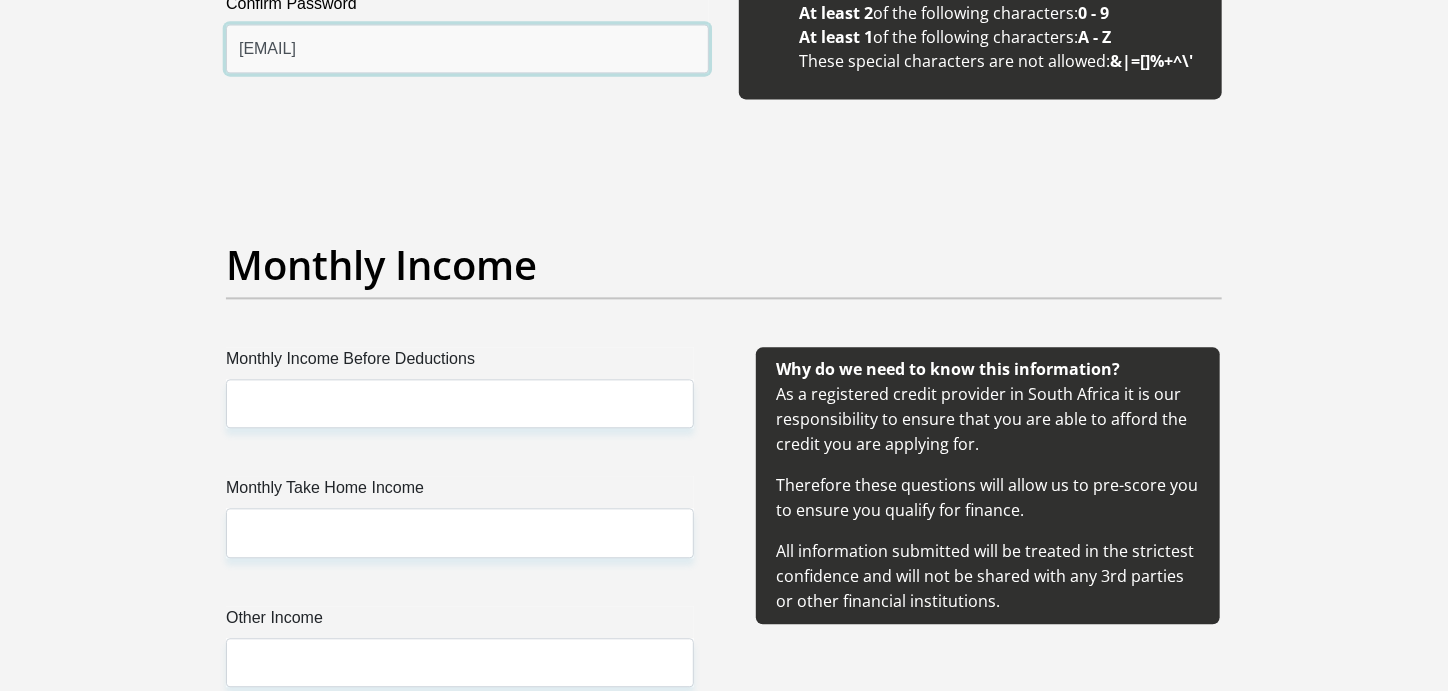 type on "[EMAIL]" 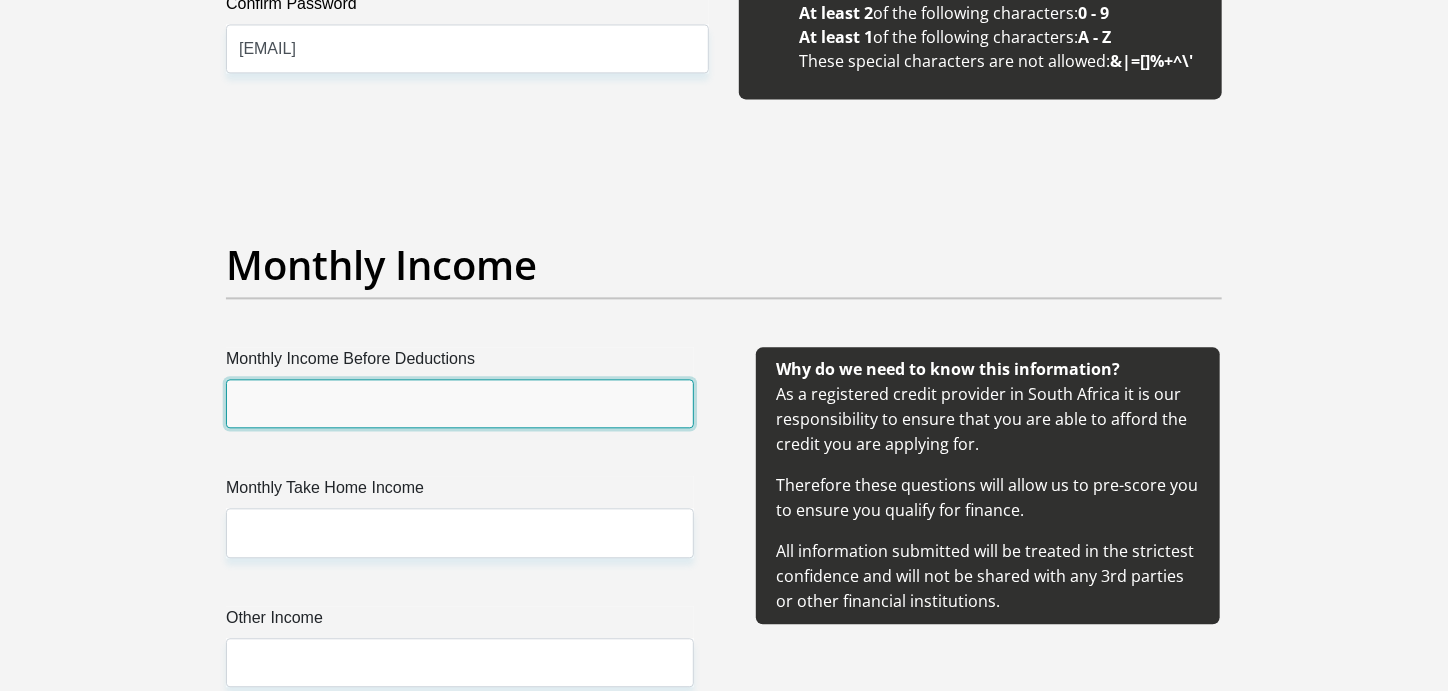 click on "Monthly Income Before Deductions" at bounding box center [460, 403] 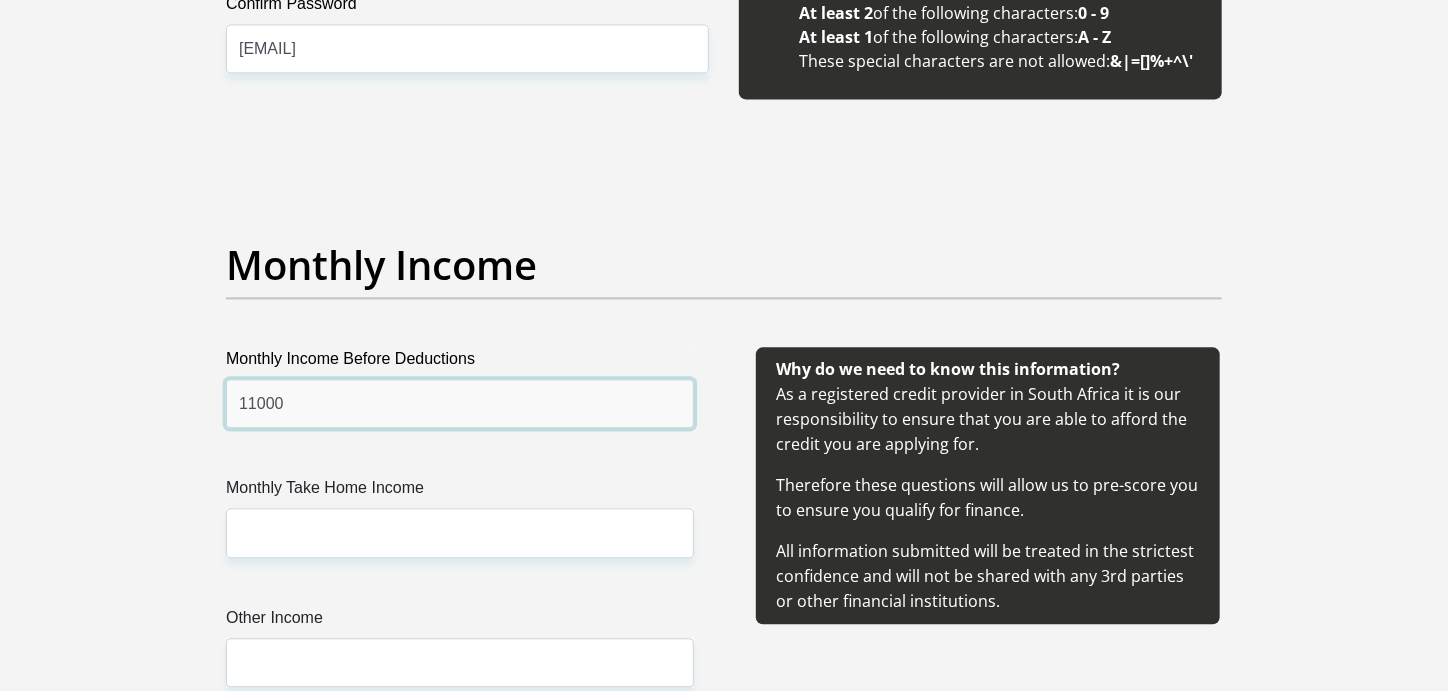 click on "11000" at bounding box center [460, 403] 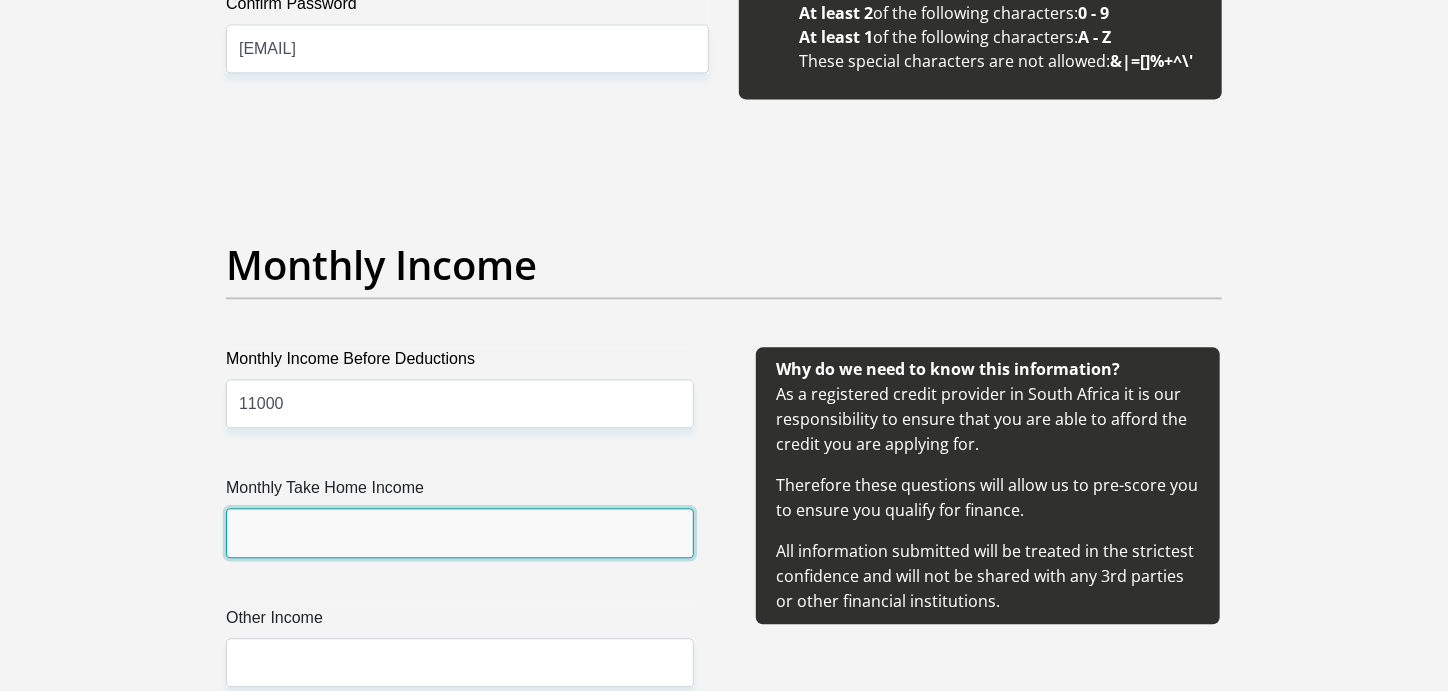 click on "Monthly Take Home Income" at bounding box center (460, 532) 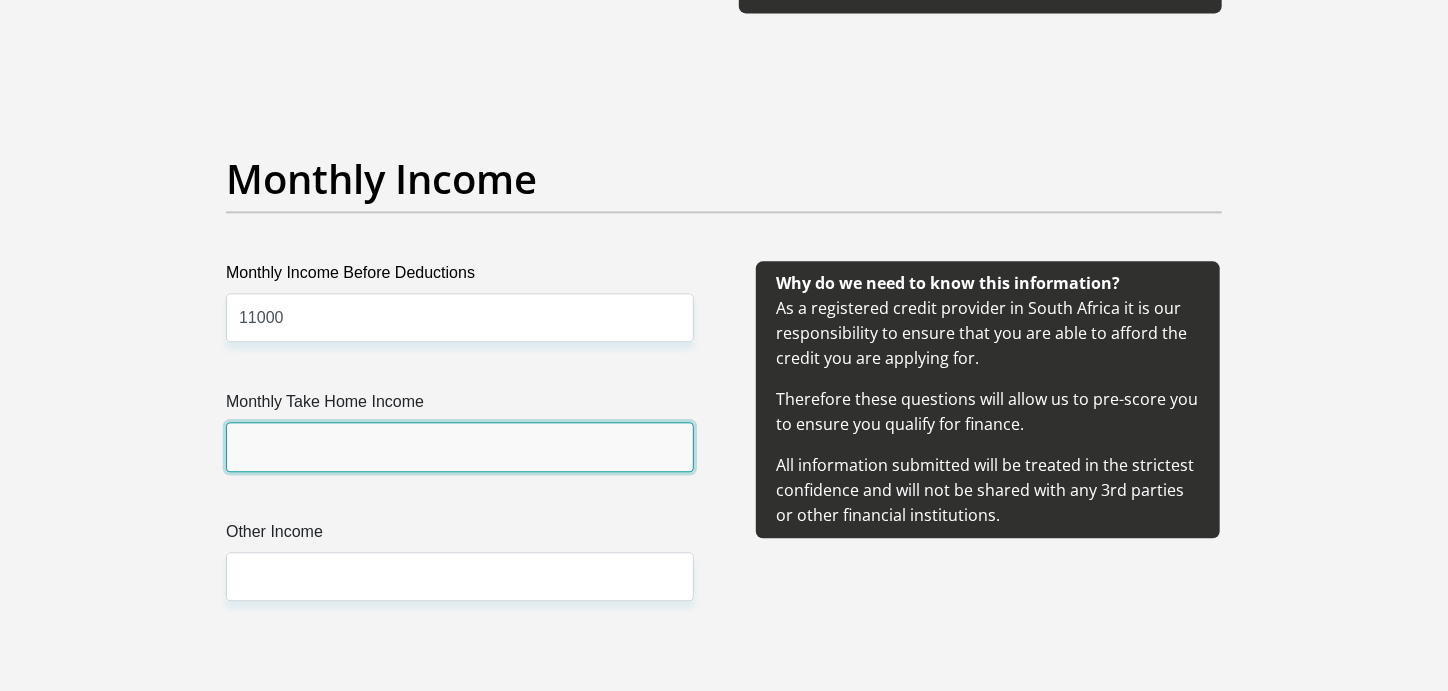 scroll, scrollTop: 2300, scrollLeft: 0, axis: vertical 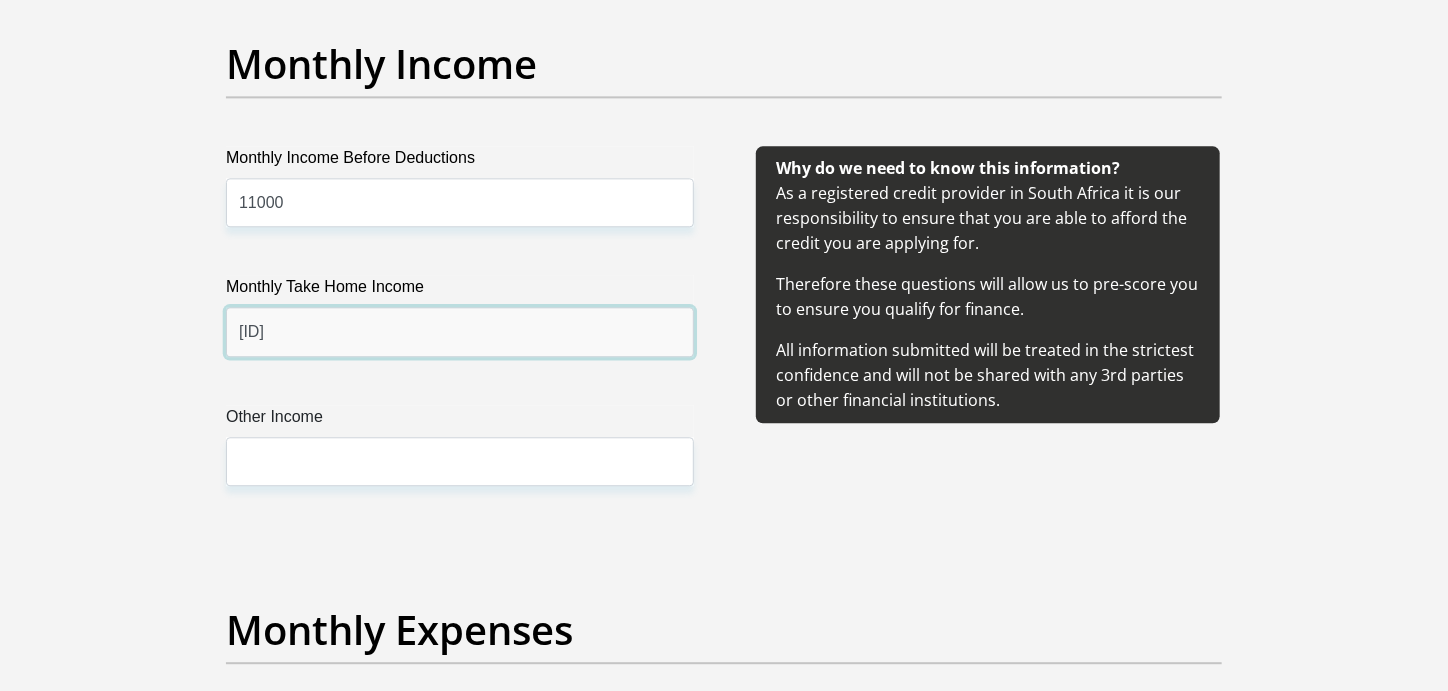 type on "[ID]" 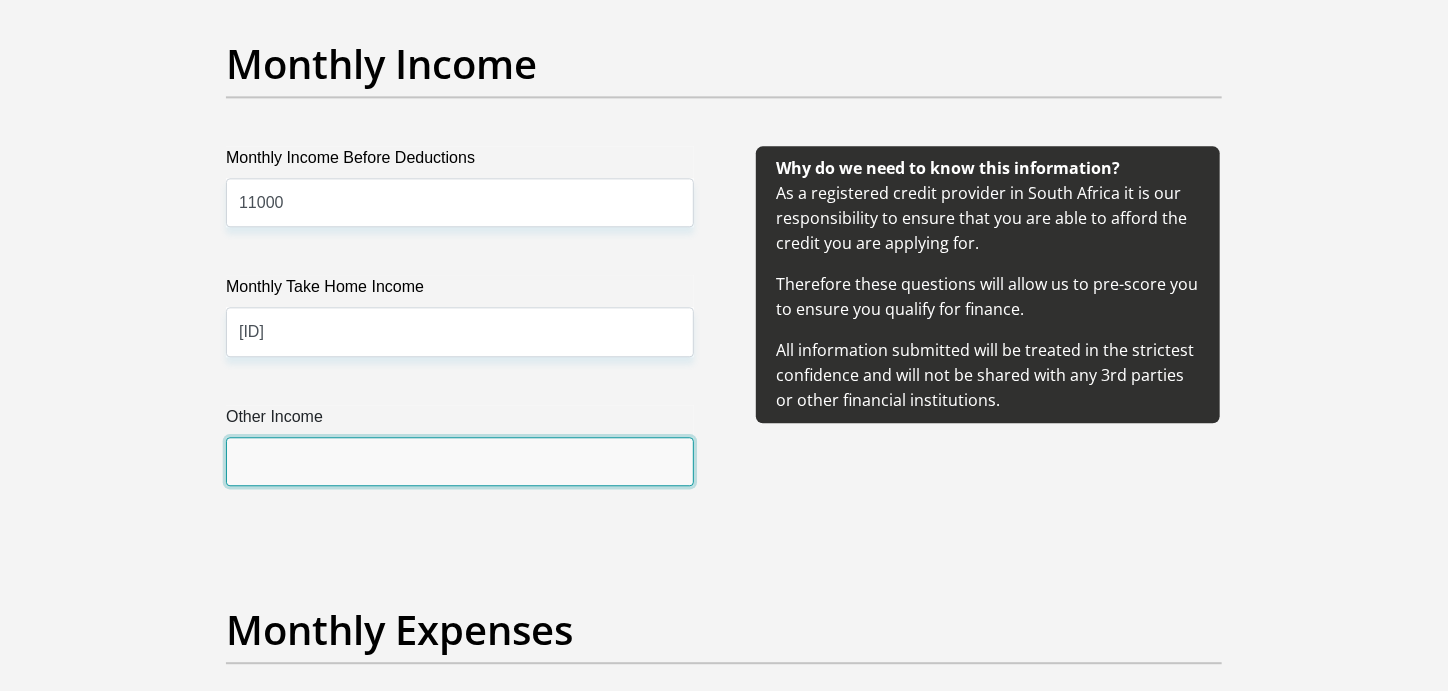click on "Other Income" at bounding box center [460, 461] 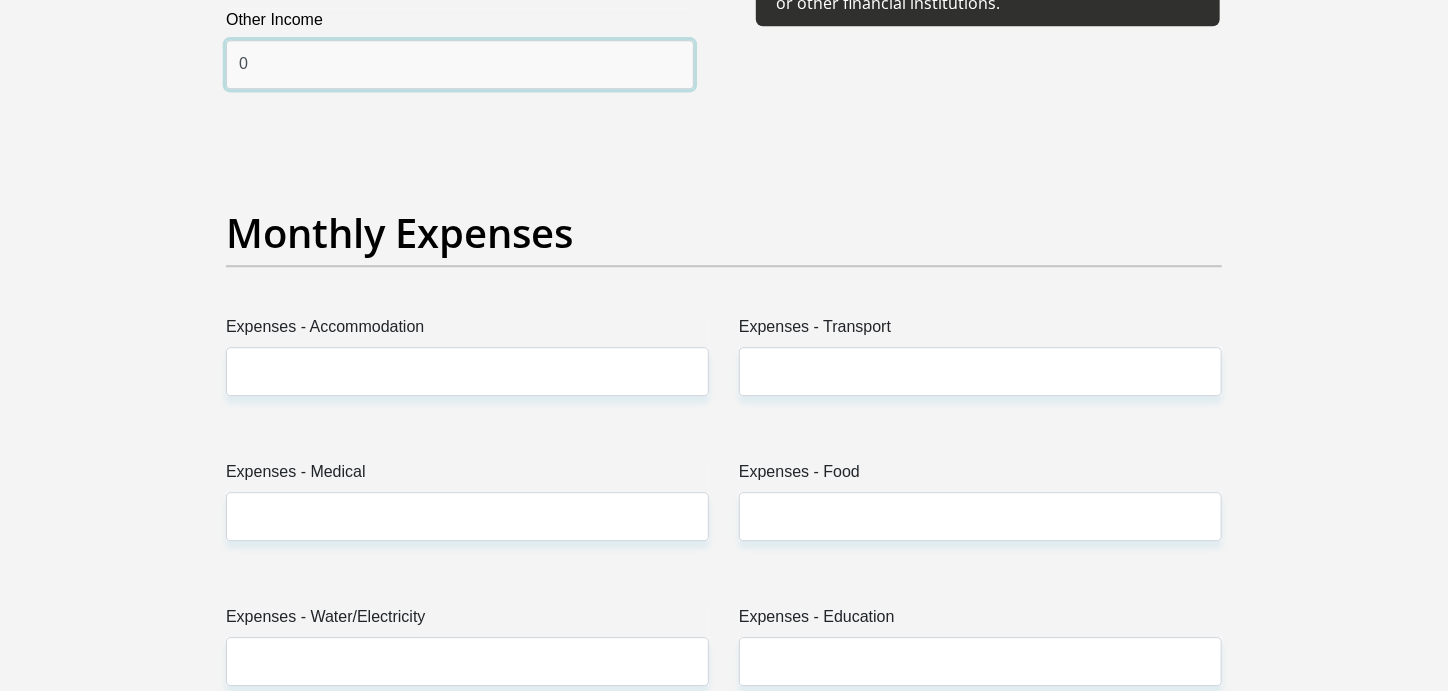 scroll, scrollTop: 2700, scrollLeft: 0, axis: vertical 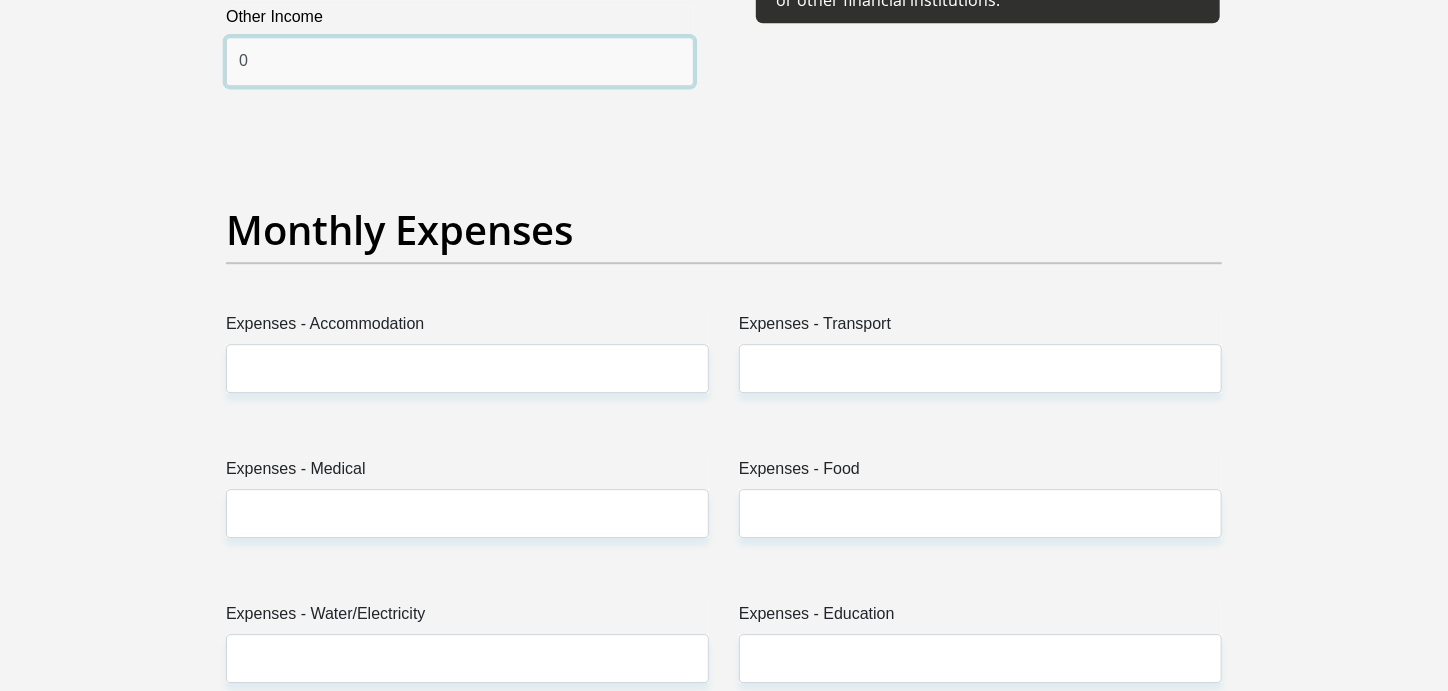type on "0" 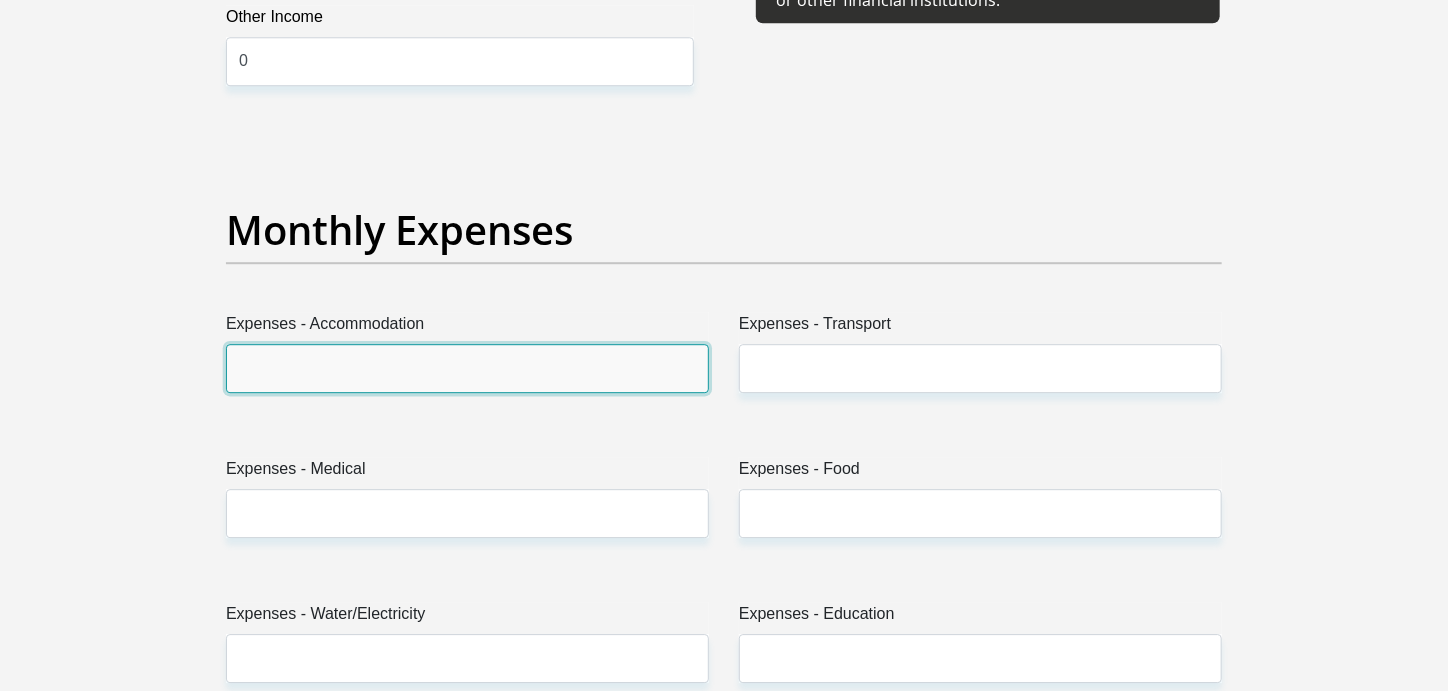 click on "Expenses - Accommodation" at bounding box center (467, 368) 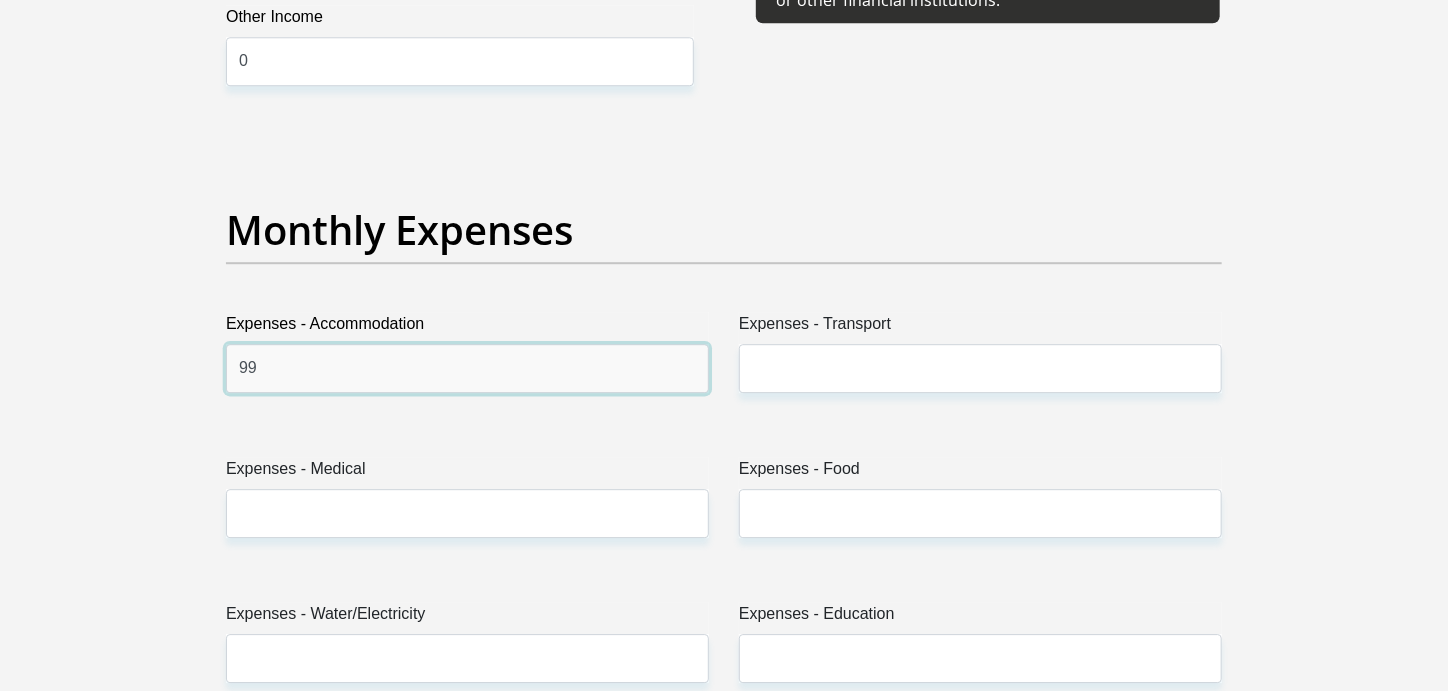 type on "9" 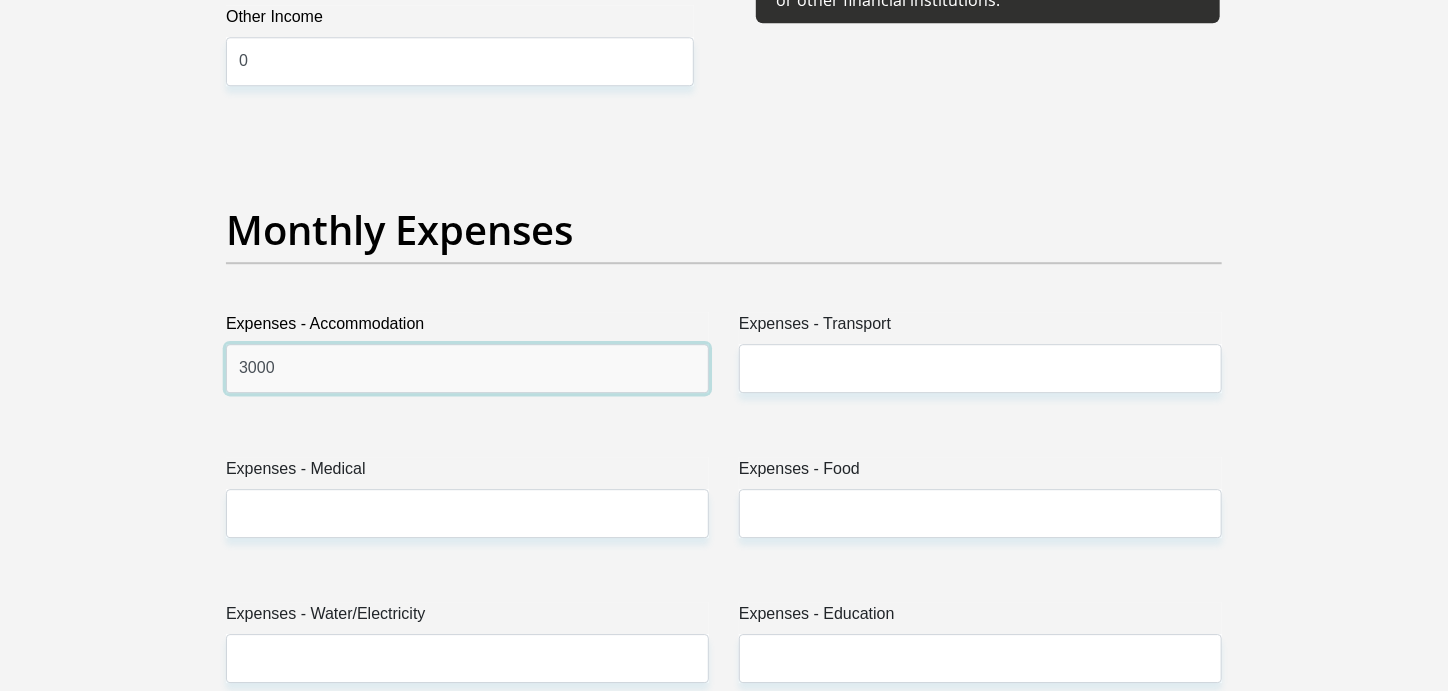 type on "3000" 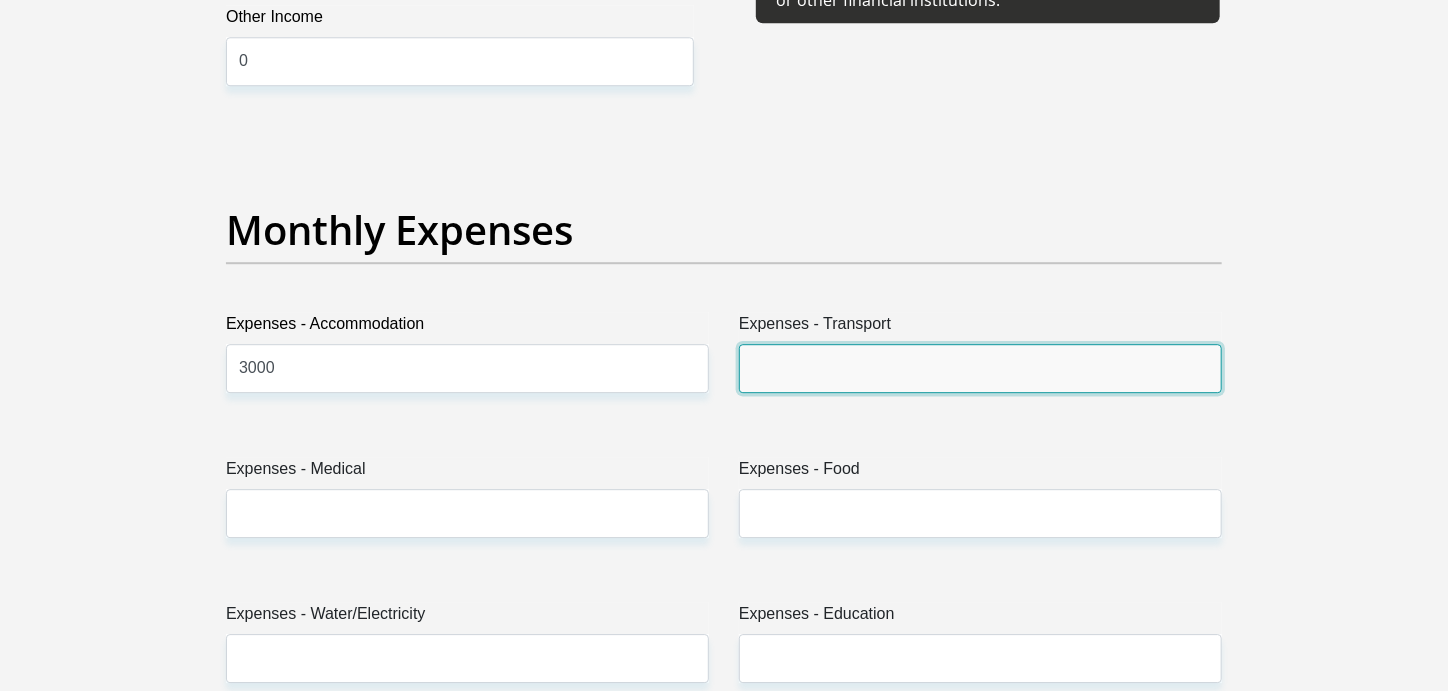 click on "Expenses - Transport" at bounding box center [980, 368] 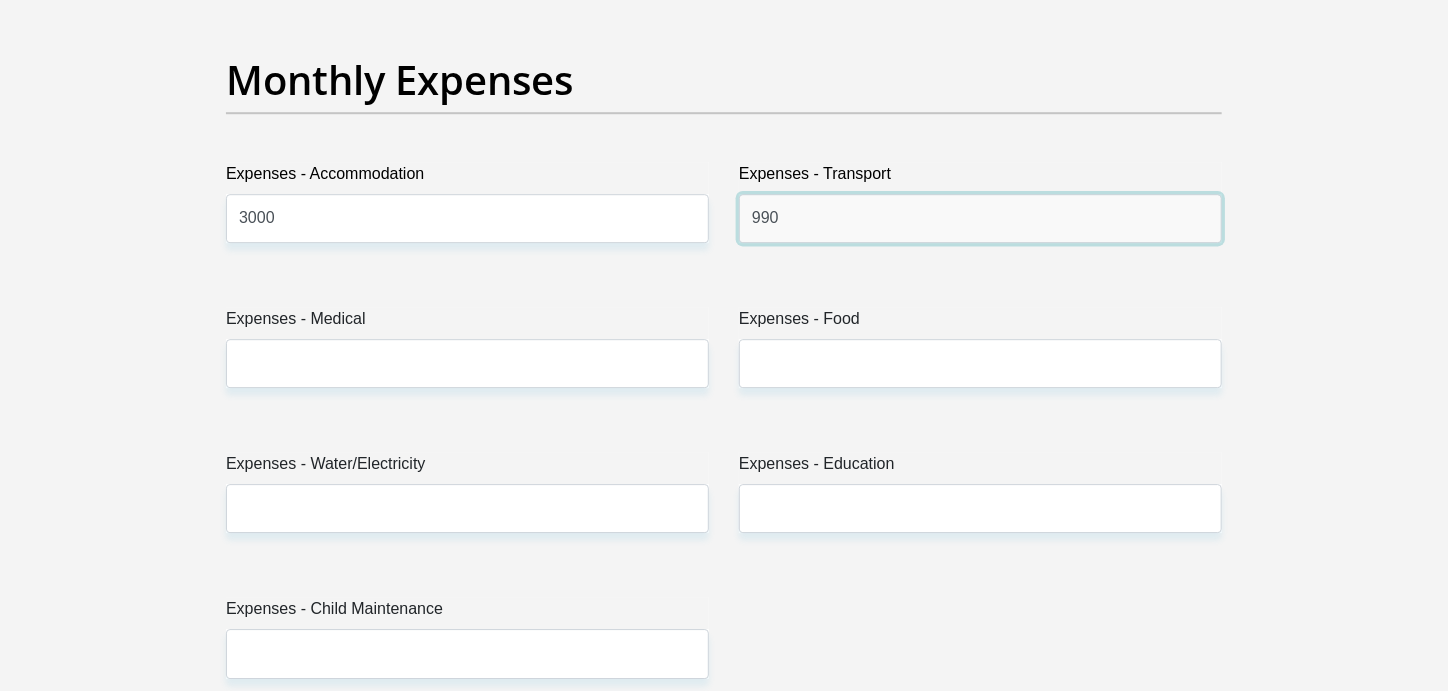 scroll, scrollTop: 2899, scrollLeft: 0, axis: vertical 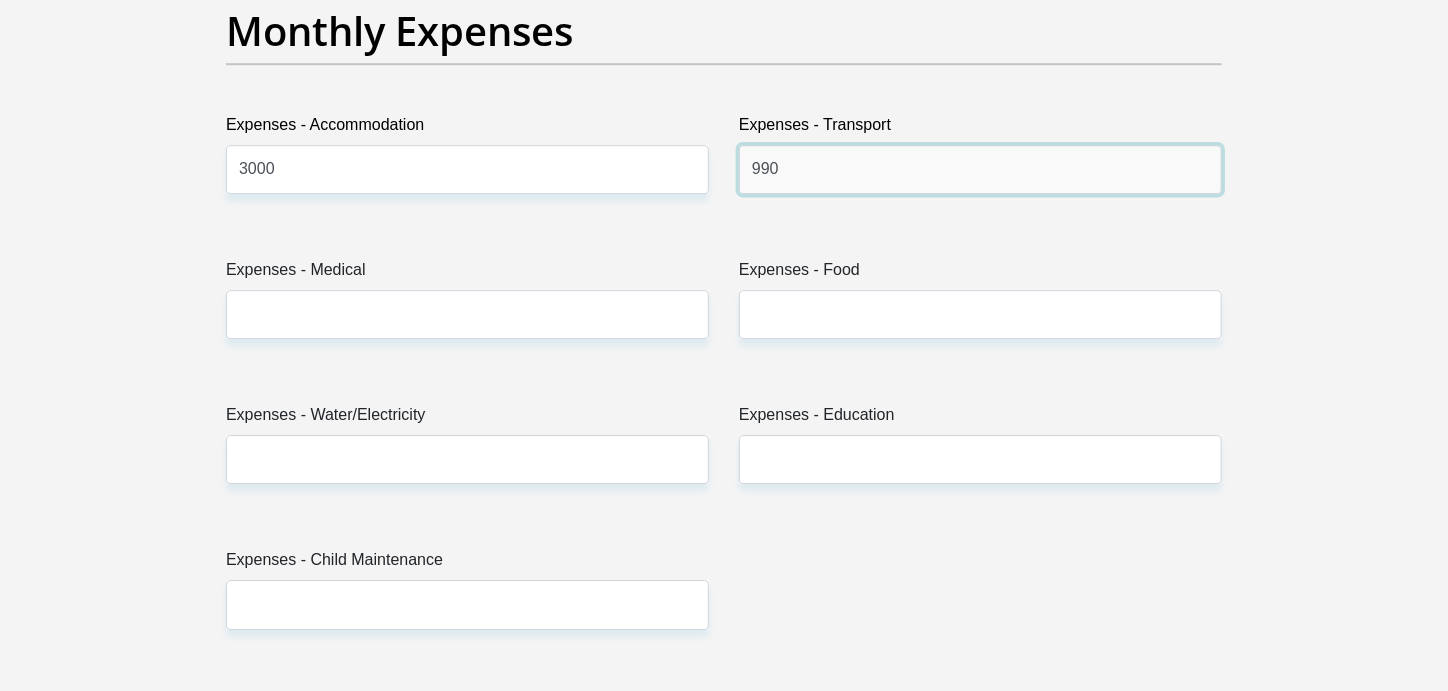 type on "990" 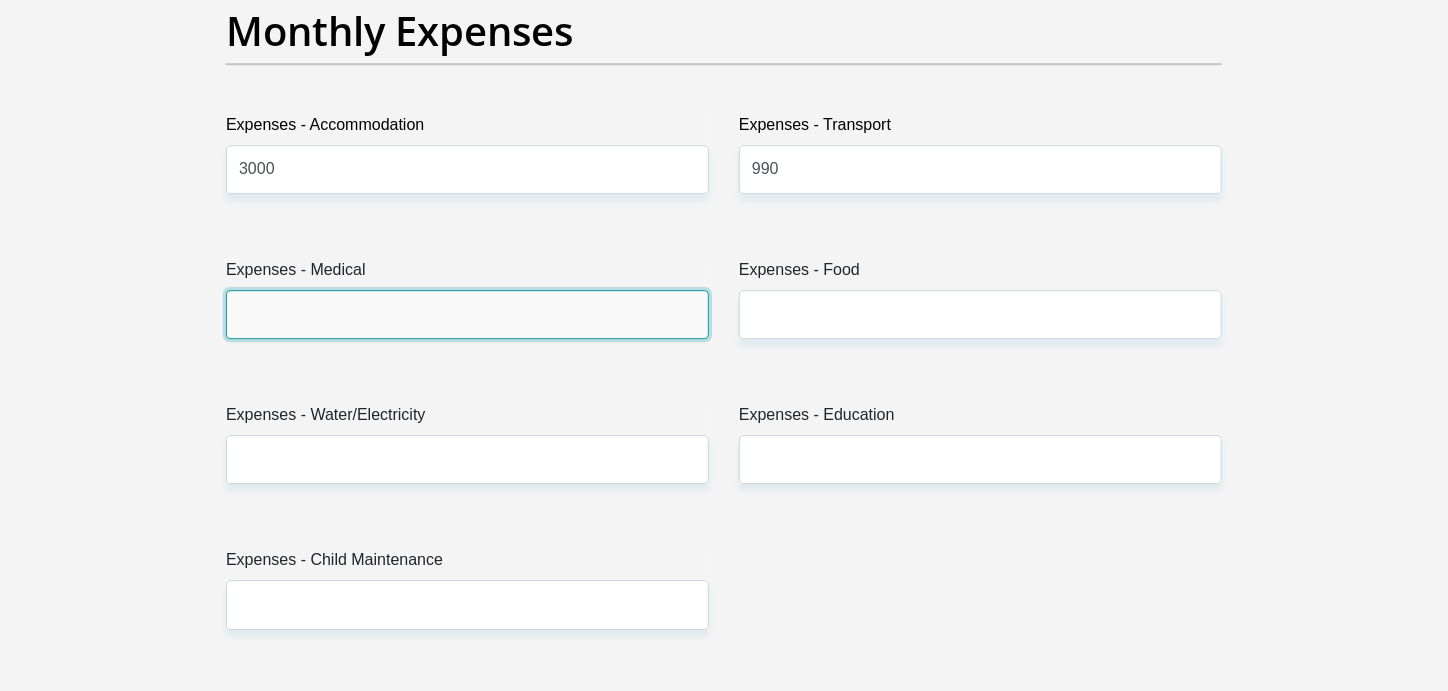 click on "Expenses - Medical" at bounding box center [467, 314] 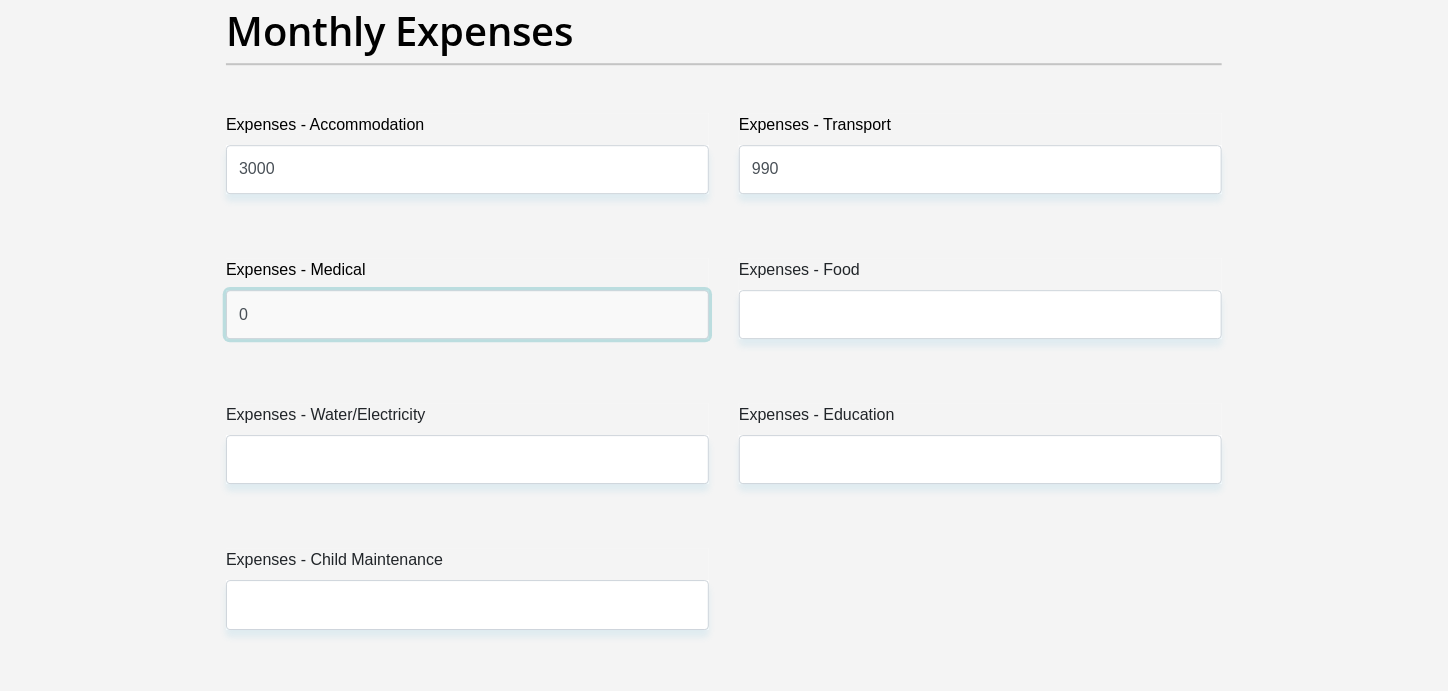 type on "0" 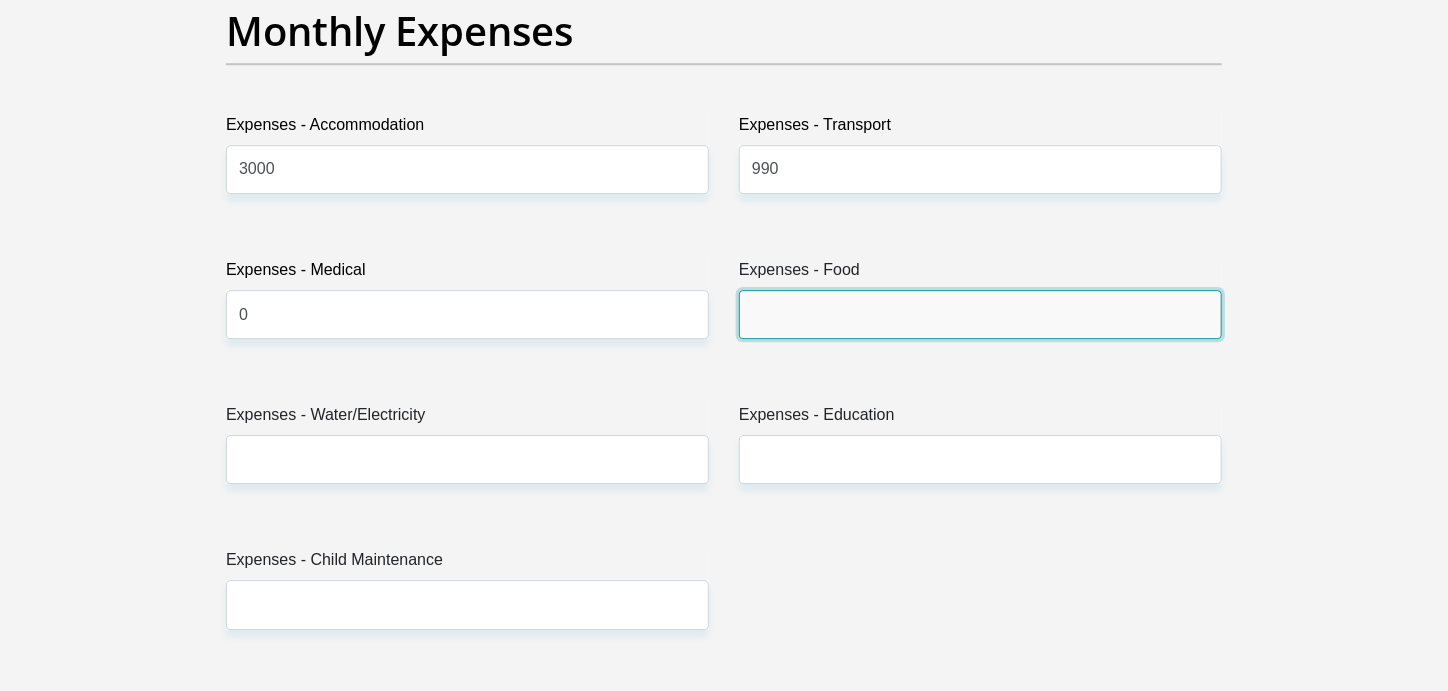 click on "Expenses - Food" at bounding box center [980, 314] 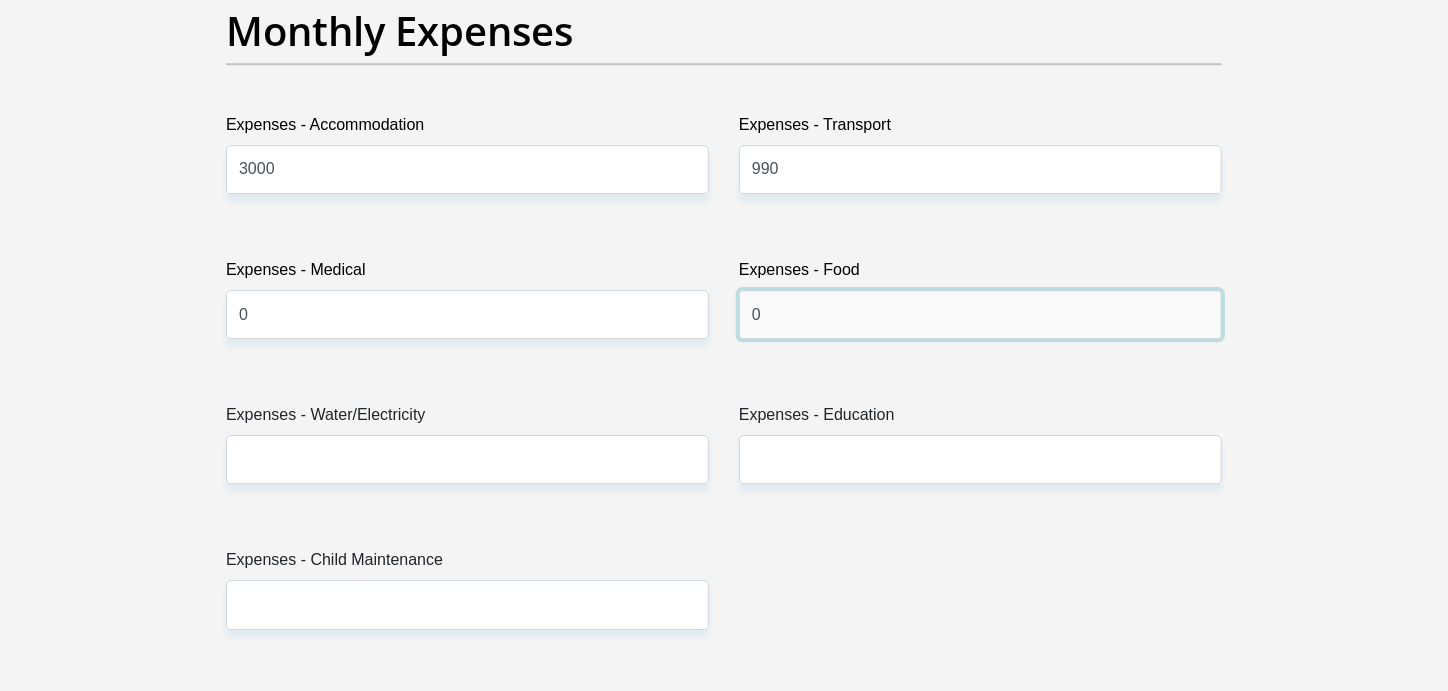 type on "0" 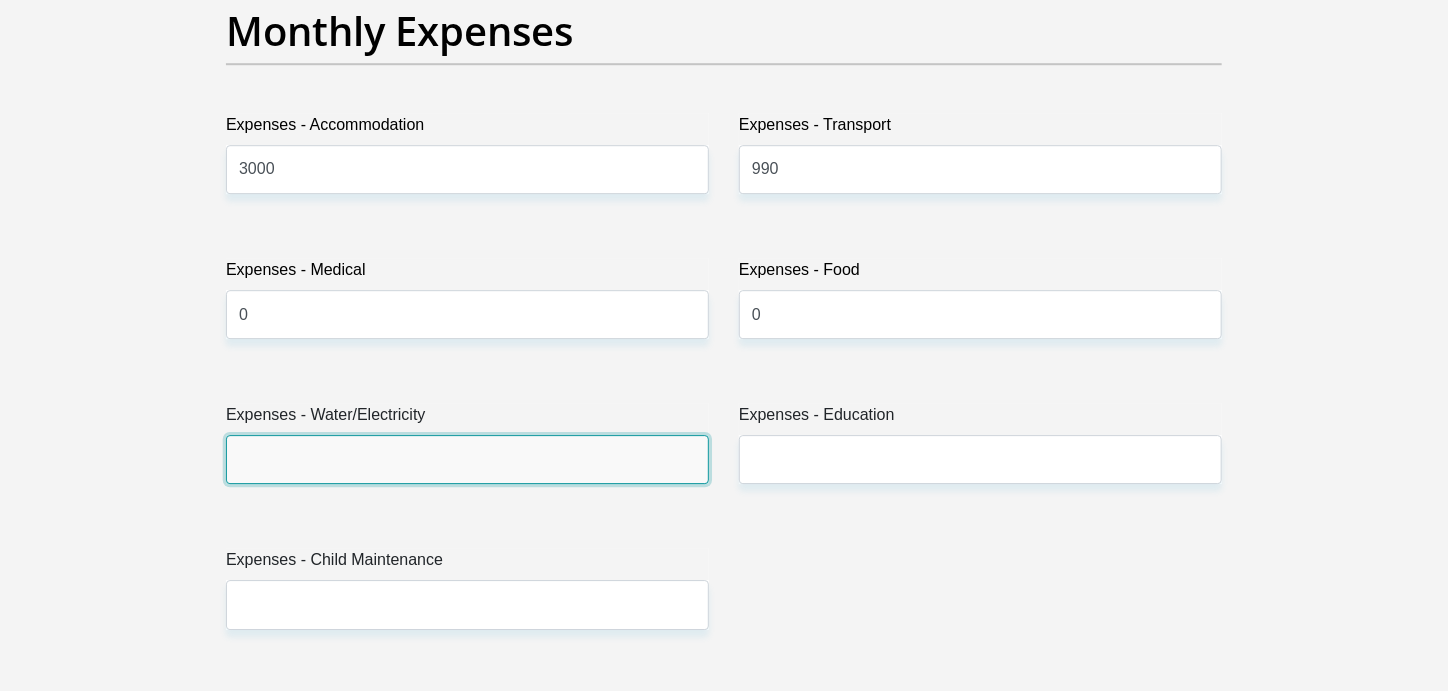 click on "Expenses - Water/Electricity" at bounding box center [467, 459] 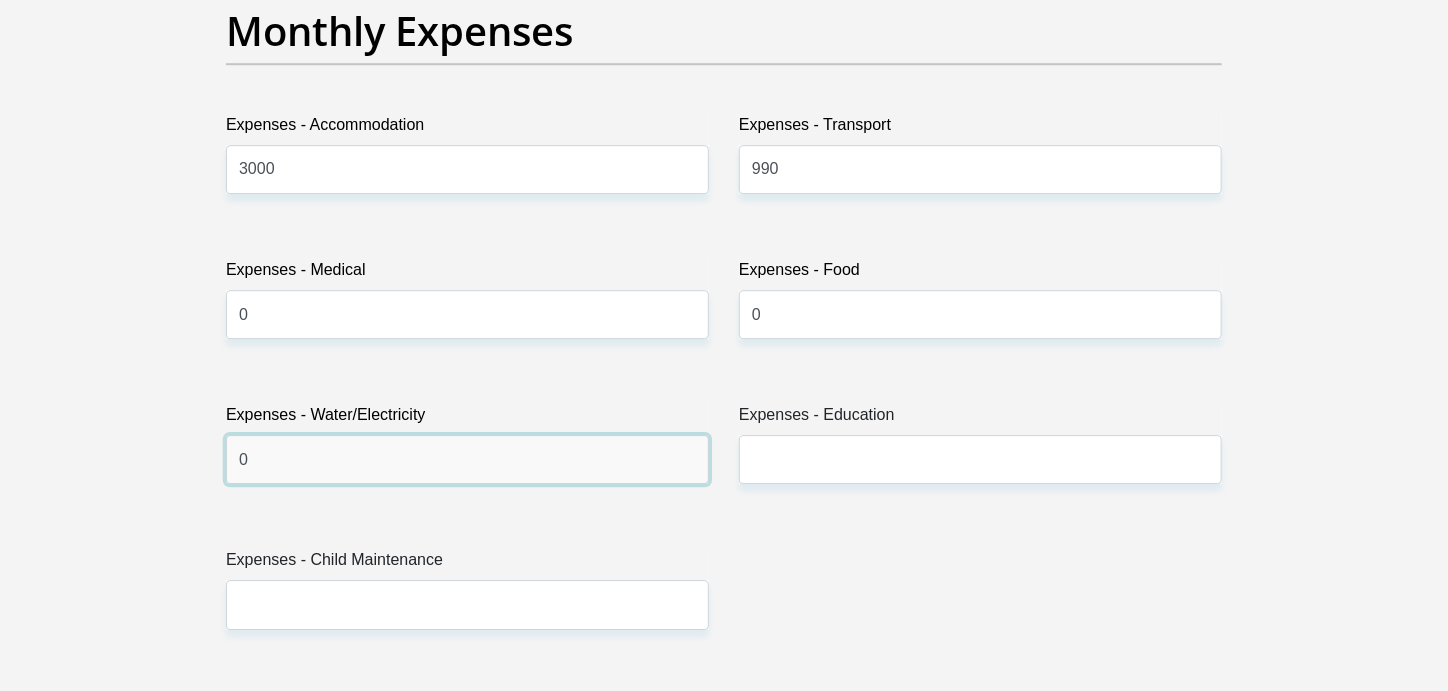 type on "0" 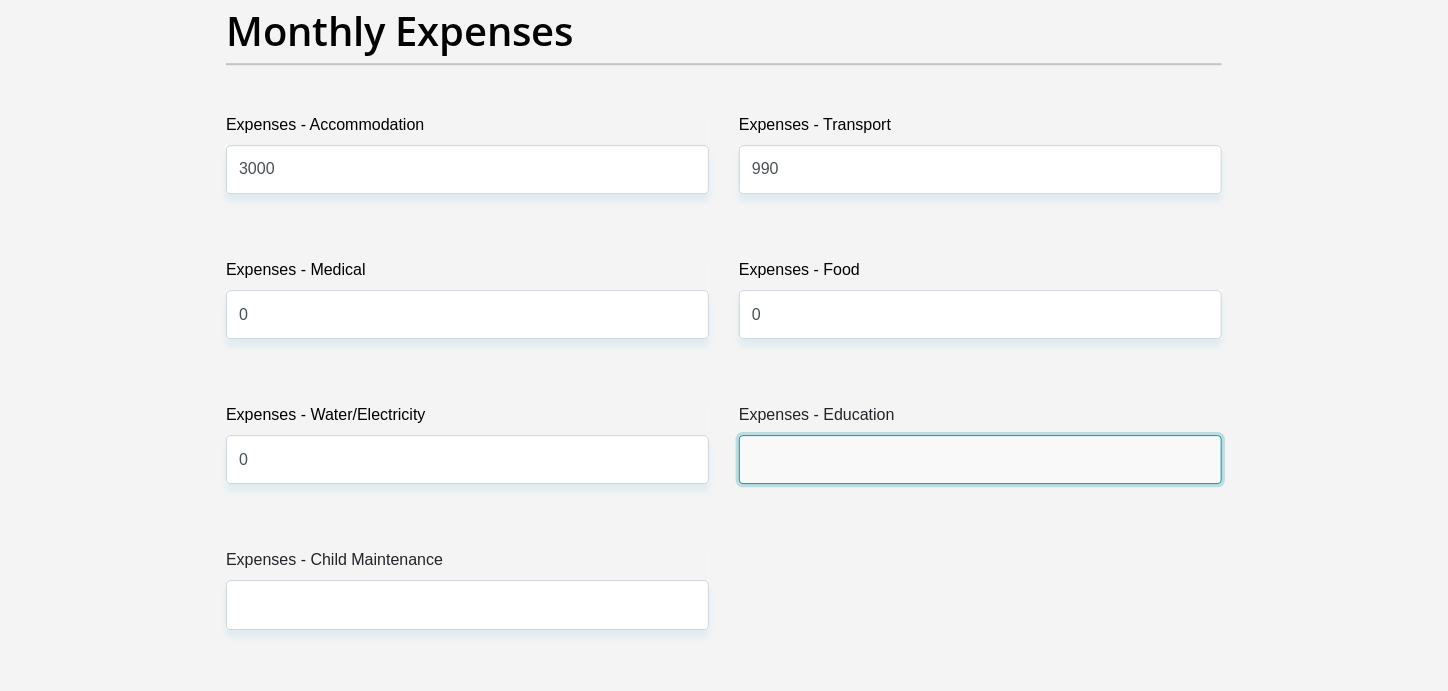 click on "Expenses - Education" at bounding box center [980, 459] 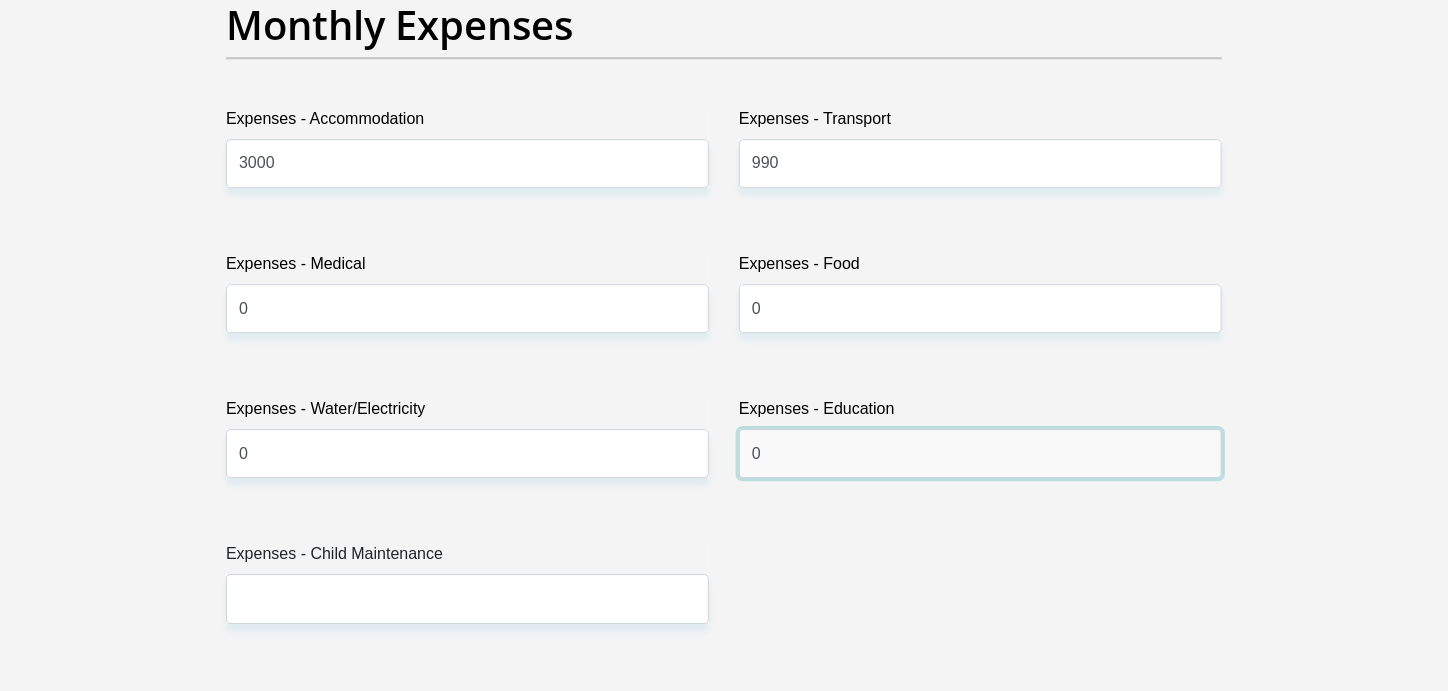 scroll, scrollTop: 3299, scrollLeft: 0, axis: vertical 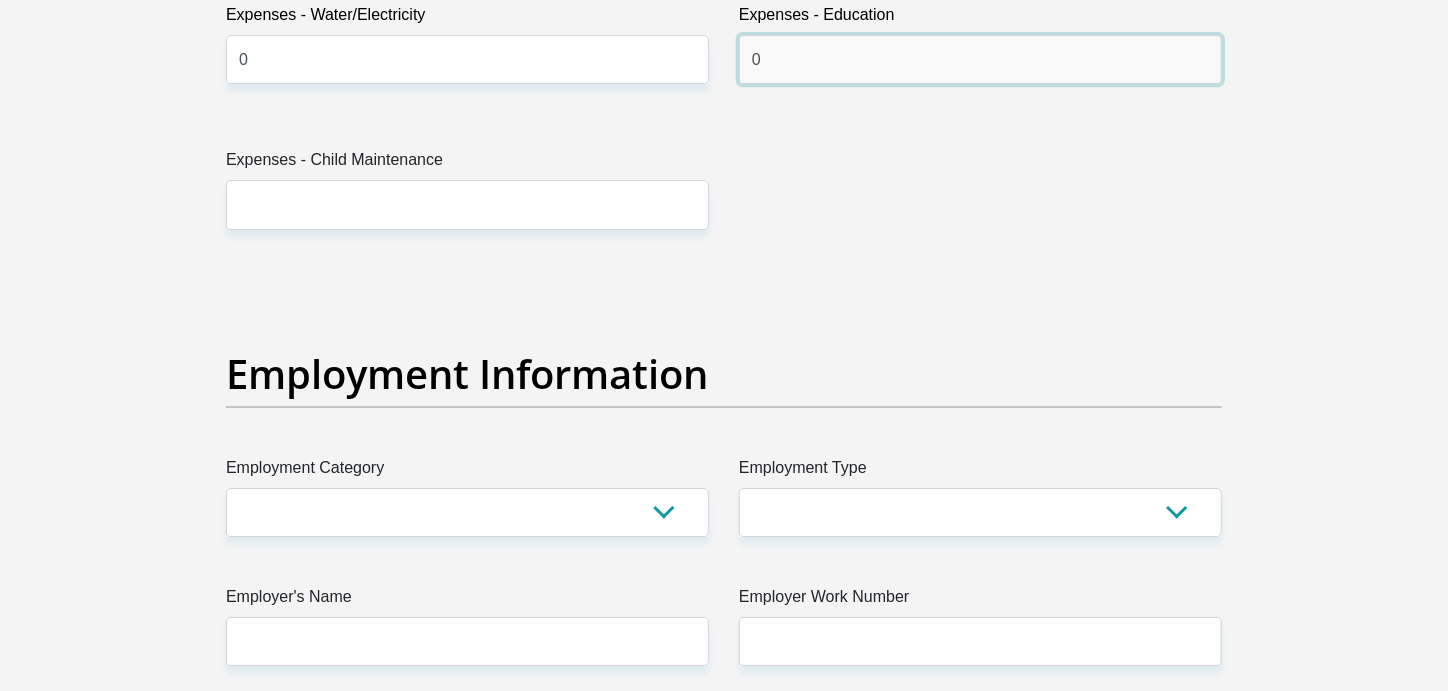 type on "0" 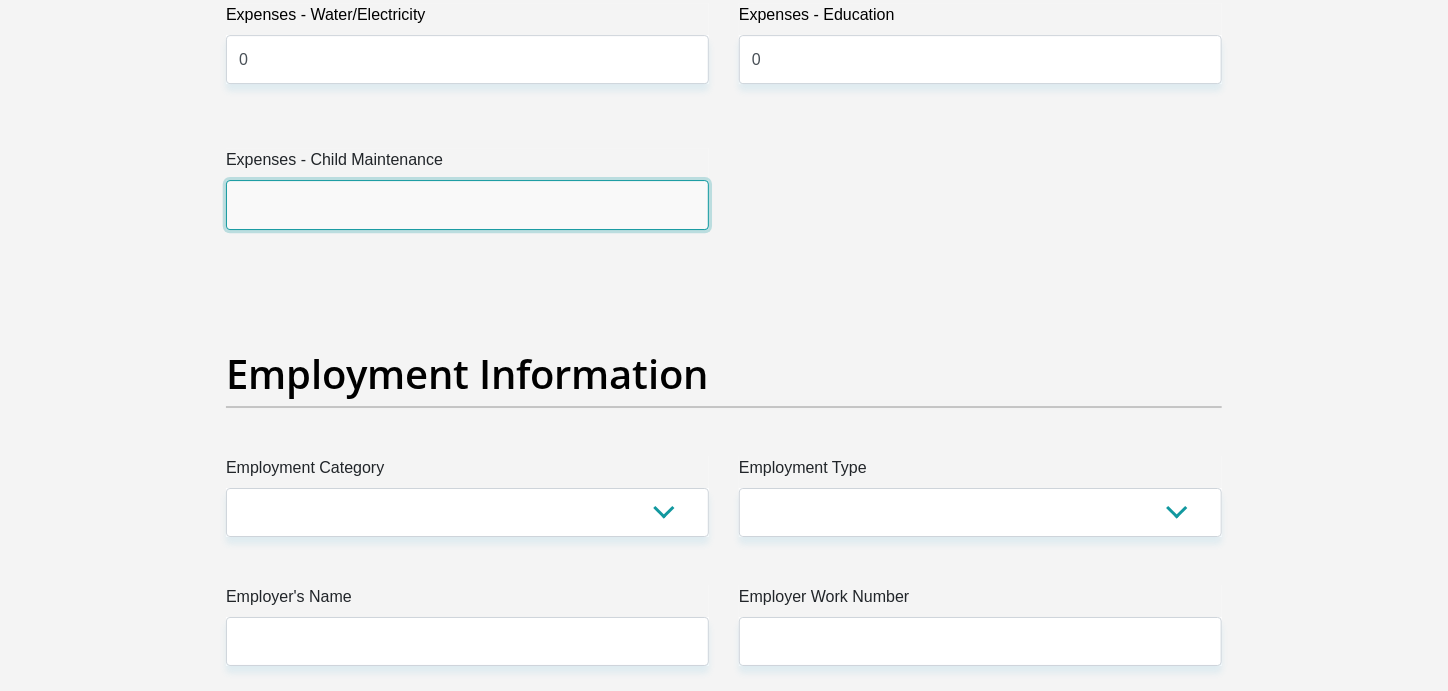 click on "Expenses - Child Maintenance" at bounding box center [467, 204] 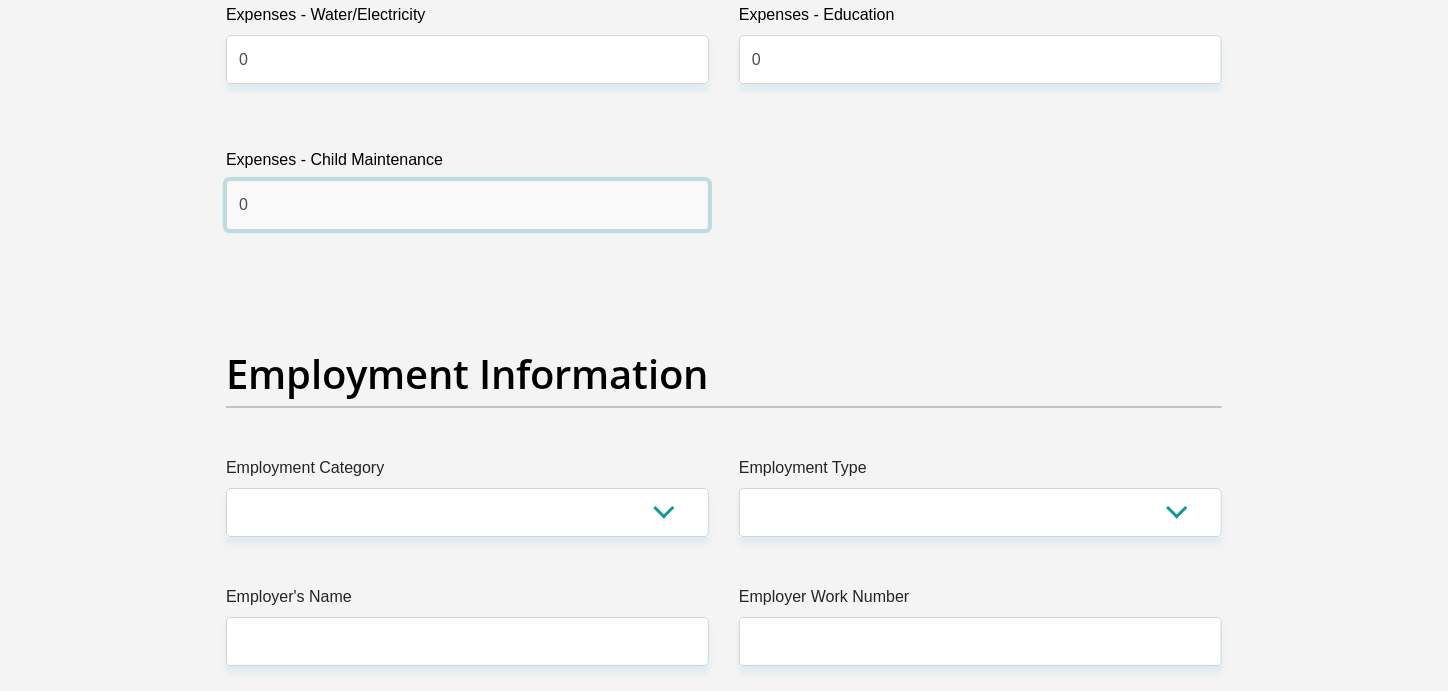 type on "0" 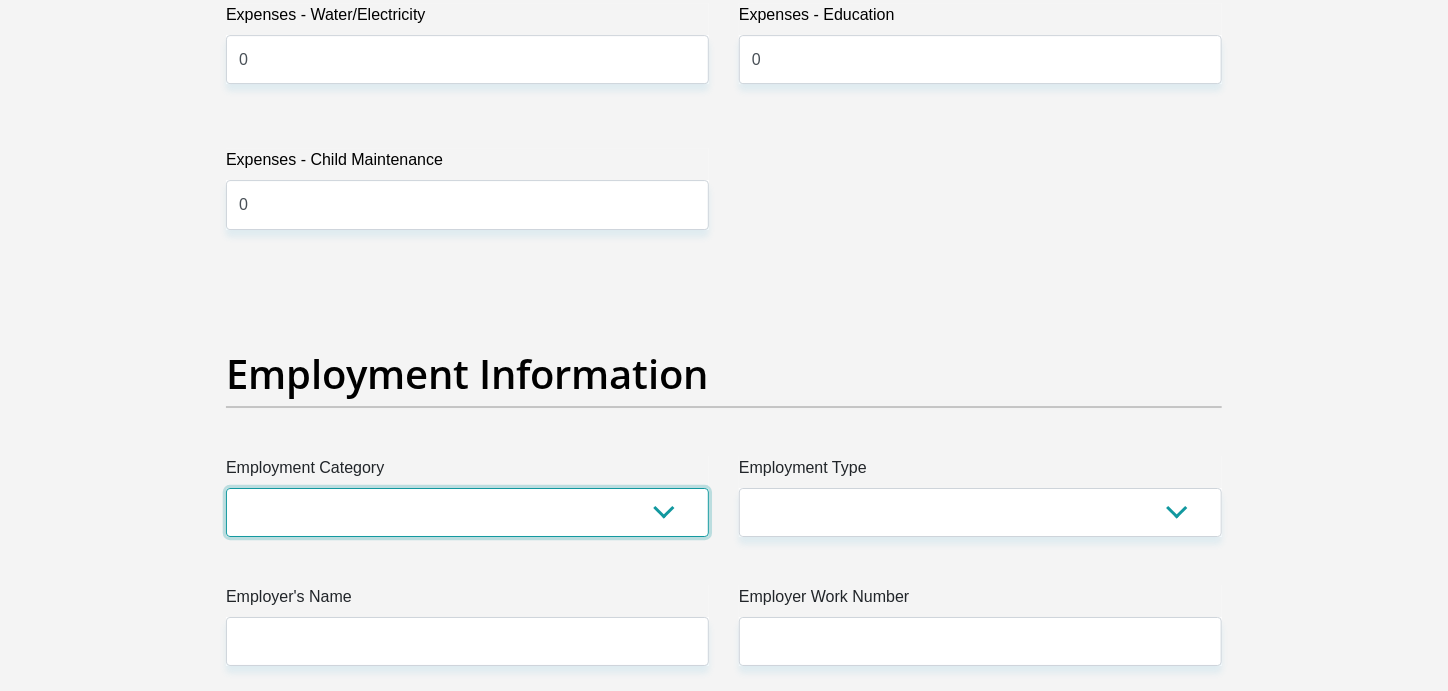 click on "AGRICULTURE
ALCOHOL & TOBACCO
CONSTRUCTION MATERIALS
METALLURGY
EQUIPMENT FOR RENEWABLE ENERGY
SPECIALIZED CONTRACTORS
CAR
GAMING (INCL. INTERNET
OTHER WHOLESALE
UNLICENSED PHARMACEUTICALS
CURRENCY EXCHANGE HOUSES
OTHER FINANCIAL INSTITUTIONS & INSURANCE
REAL ESTATE AGENTS
OIL & GAS
OTHER MATERIALS (E.G. IRON ORE)
PRECIOUS STONES & PRECIOUS METALS
POLITICAL ORGANIZATIONS
RELIGIOUS ORGANIZATIONS(NOT SECTS)
ACTI. HAVING BUSINESS DEAL WITH PUBLIC ADMINISTRATION
LAUNDROMATS" at bounding box center (467, 512) 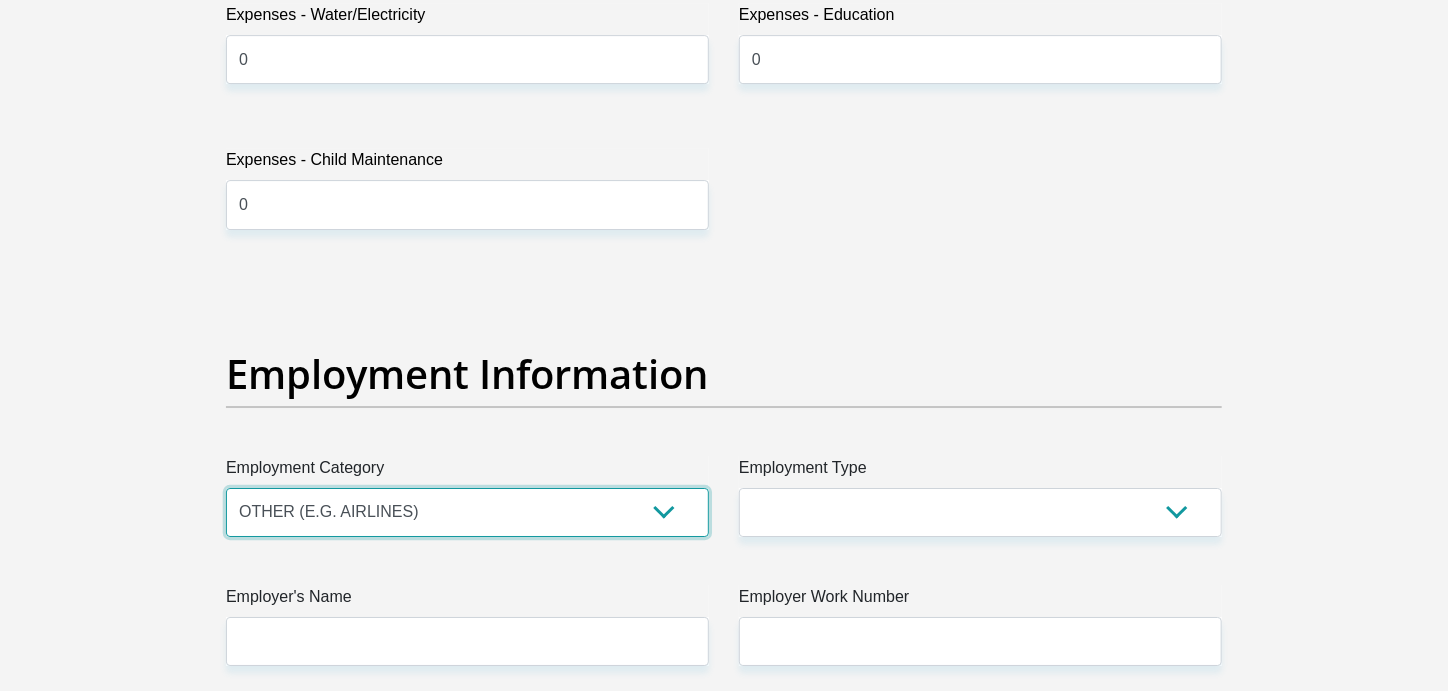 click on "AGRICULTURE
ALCOHOL & TOBACCO
CONSTRUCTION MATERIALS
METALLURGY
EQUIPMENT FOR RENEWABLE ENERGY
SPECIALIZED CONTRACTORS
CAR
GAMING (INCL. INTERNET
OTHER WHOLESALE
UNLICENSED PHARMACEUTICALS
CURRENCY EXCHANGE HOUSES
OTHER FINANCIAL INSTITUTIONS & INSURANCE
REAL ESTATE AGENTS
OIL & GAS
OTHER MATERIALS (E.G. IRON ORE)
PRECIOUS STONES & PRECIOUS METALS
POLITICAL ORGANIZATIONS
RELIGIOUS ORGANIZATIONS(NOT SECTS)
ACTI. HAVING BUSINESS DEAL WITH PUBLIC ADMINISTRATION
LAUNDROMATS" at bounding box center (467, 512) 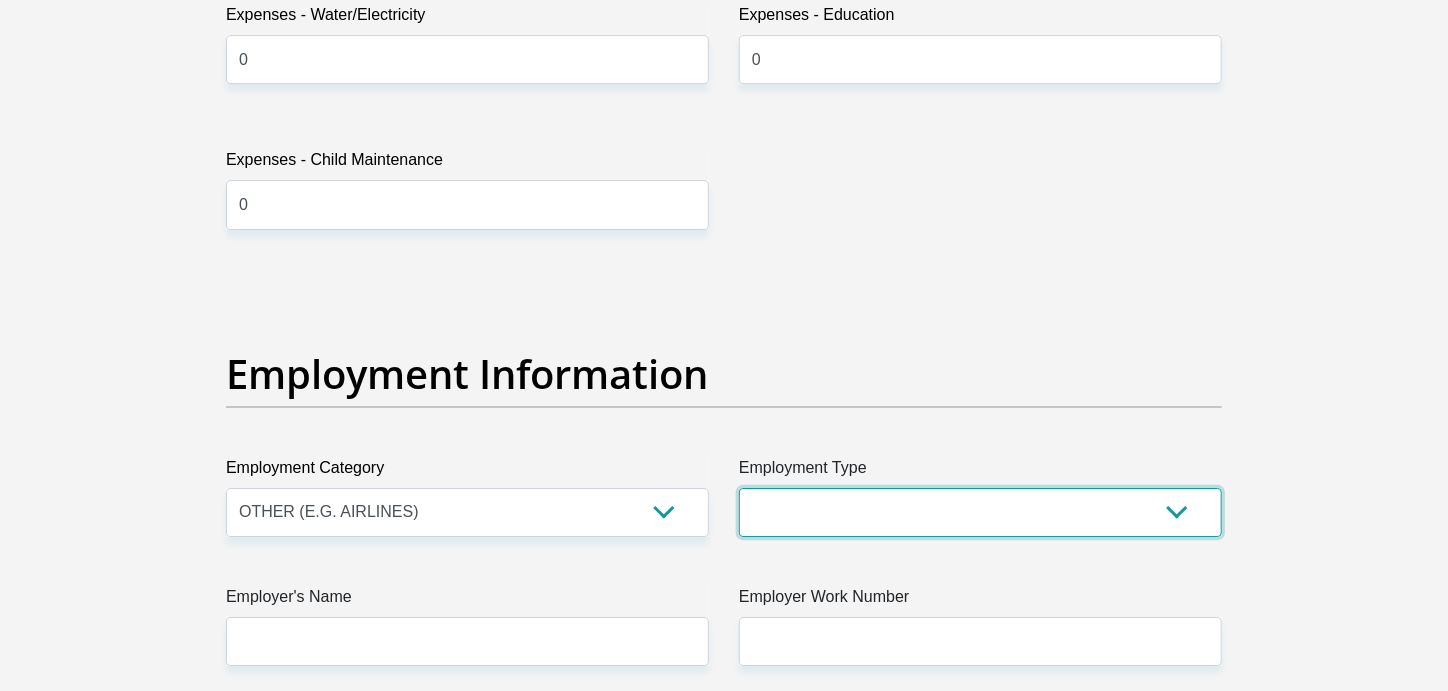 click on "College/Lecturer
Craft Seller
Creative
Driver
Executive
Farmer
Forces - Non Commissioned
Forces - Officer
Hawker
Housewife
Labourer
Licenced Professional
Manager
Miner
Non Licenced Professional
Office Staff/Clerk
Outside Worker
Pensioner
Permanent Teacher
Production/Manufacturing
Sales
Self-Employed
Semi-Professional Worker
Service Industry  Social Worker  Student" at bounding box center (980, 512) 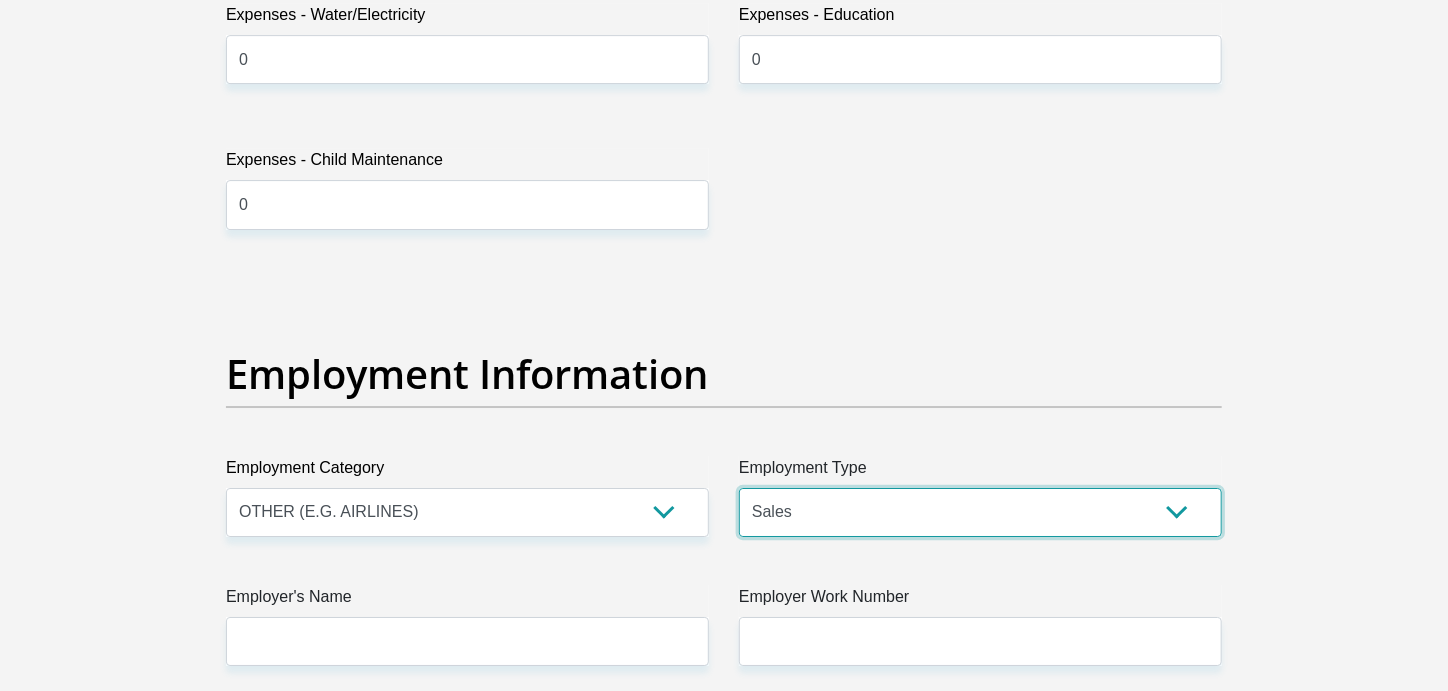 click on "College/Lecturer
Craft Seller
Creative
Driver
Executive
Farmer
Forces - Non Commissioned
Forces - Officer
Hawker
Housewife
Labourer
Licenced Professional
Manager
Miner
Non Licenced Professional
Office Staff/Clerk
Outside Worker
Pensioner
Permanent Teacher
Production/Manufacturing
Sales
Self-Employed
Semi-Professional Worker
Service Industry  Social Worker  Student" at bounding box center (980, 512) 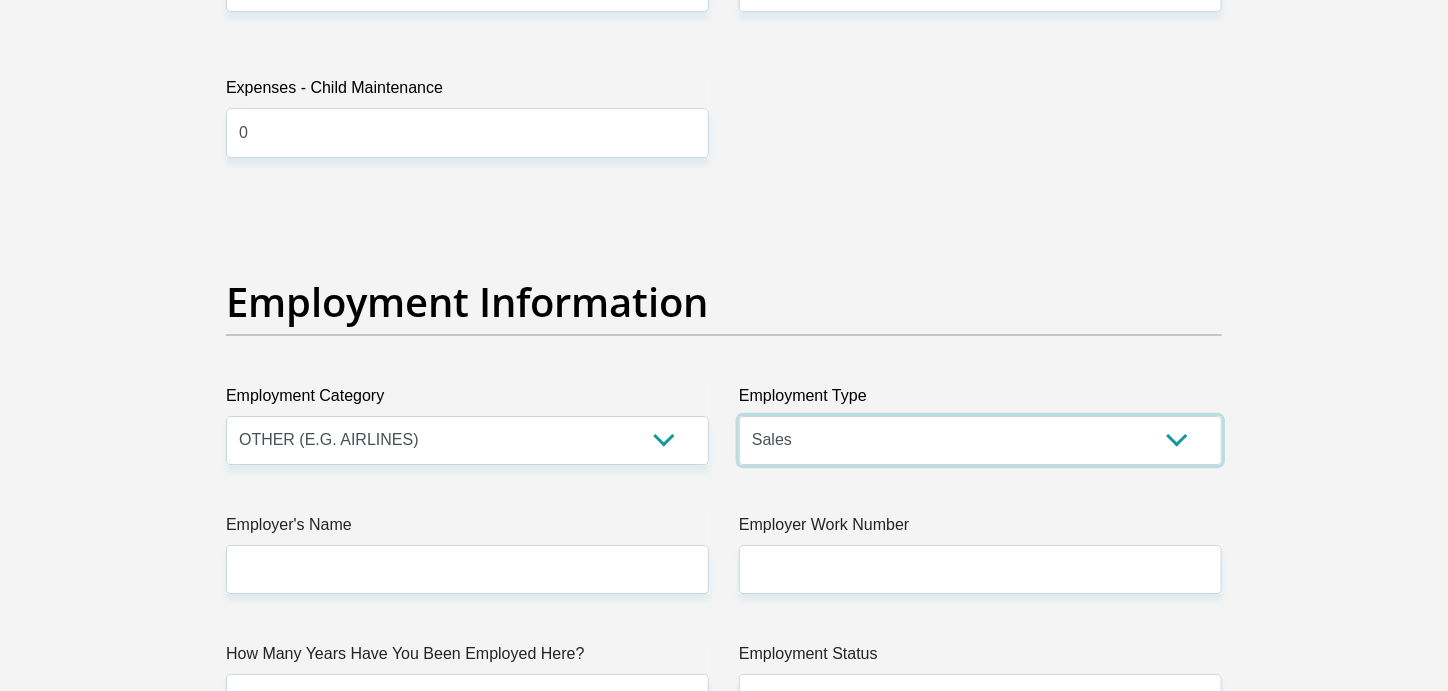 scroll, scrollTop: 3500, scrollLeft: 0, axis: vertical 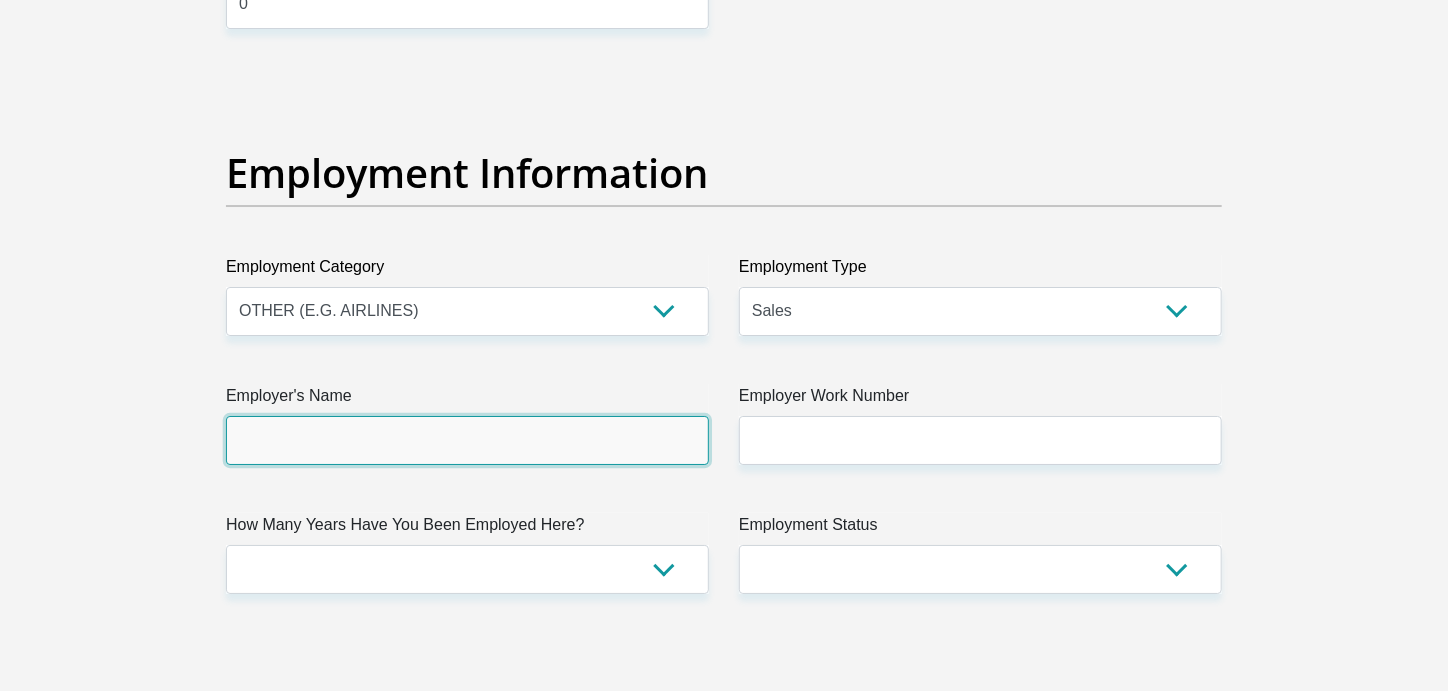 click on "Employer's Name" at bounding box center (467, 440) 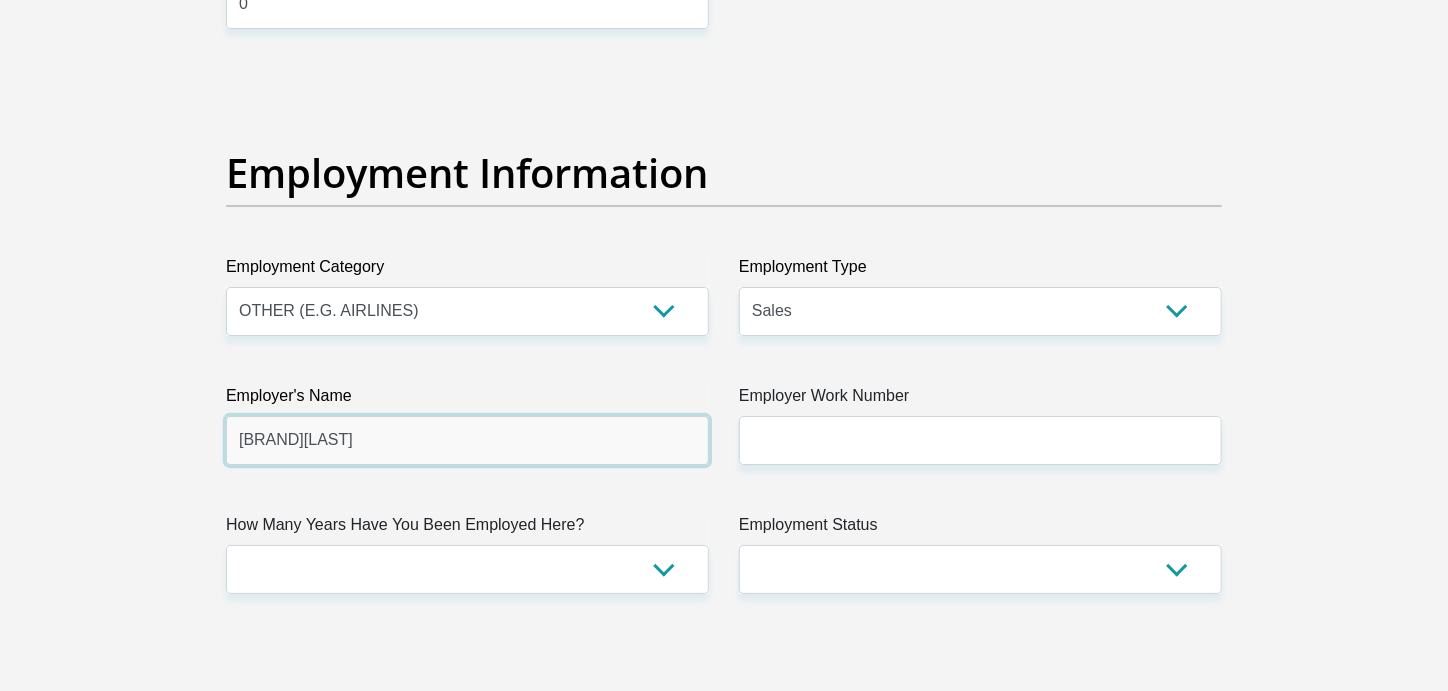 click on "[BRAND][LAST]" at bounding box center [467, 440] 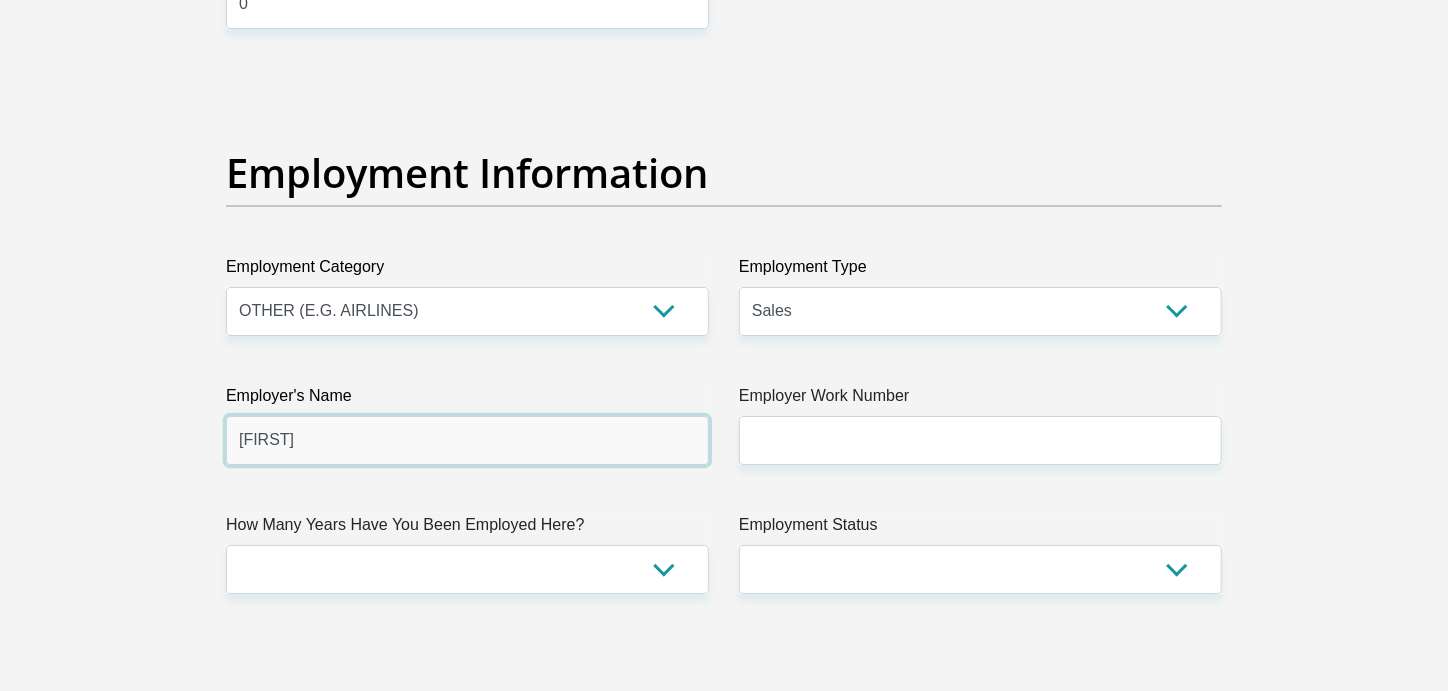 drag, startPoint x: 294, startPoint y: 434, endPoint x: 203, endPoint y: 442, distance: 91.350975 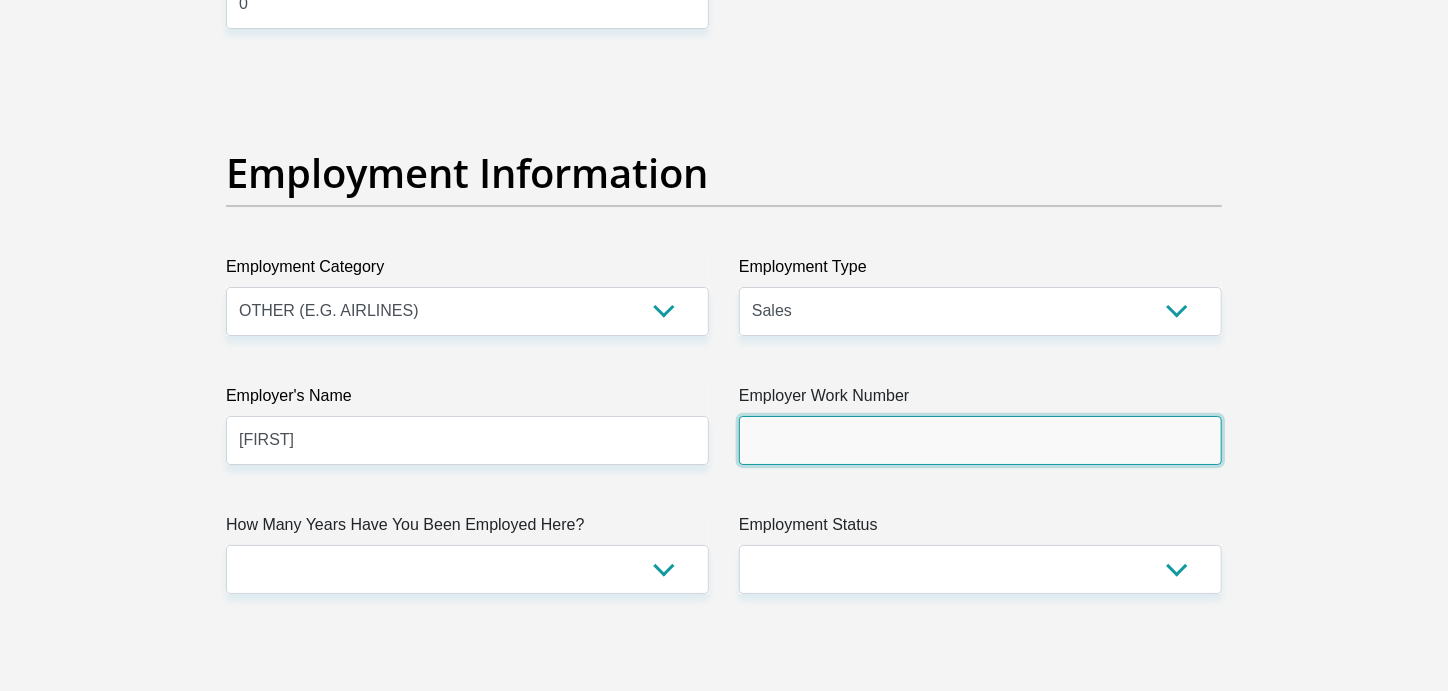 click on "Employer Work Number" at bounding box center (980, 440) 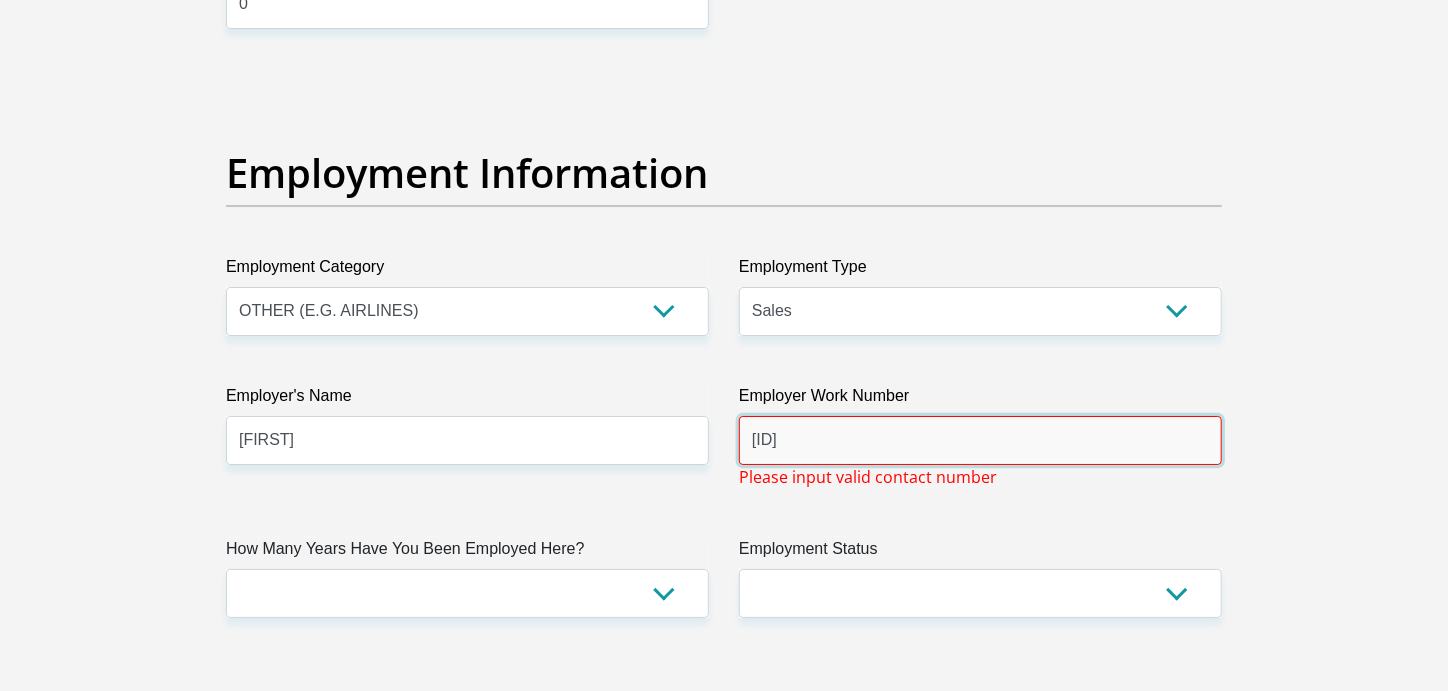 type on "[ID]" 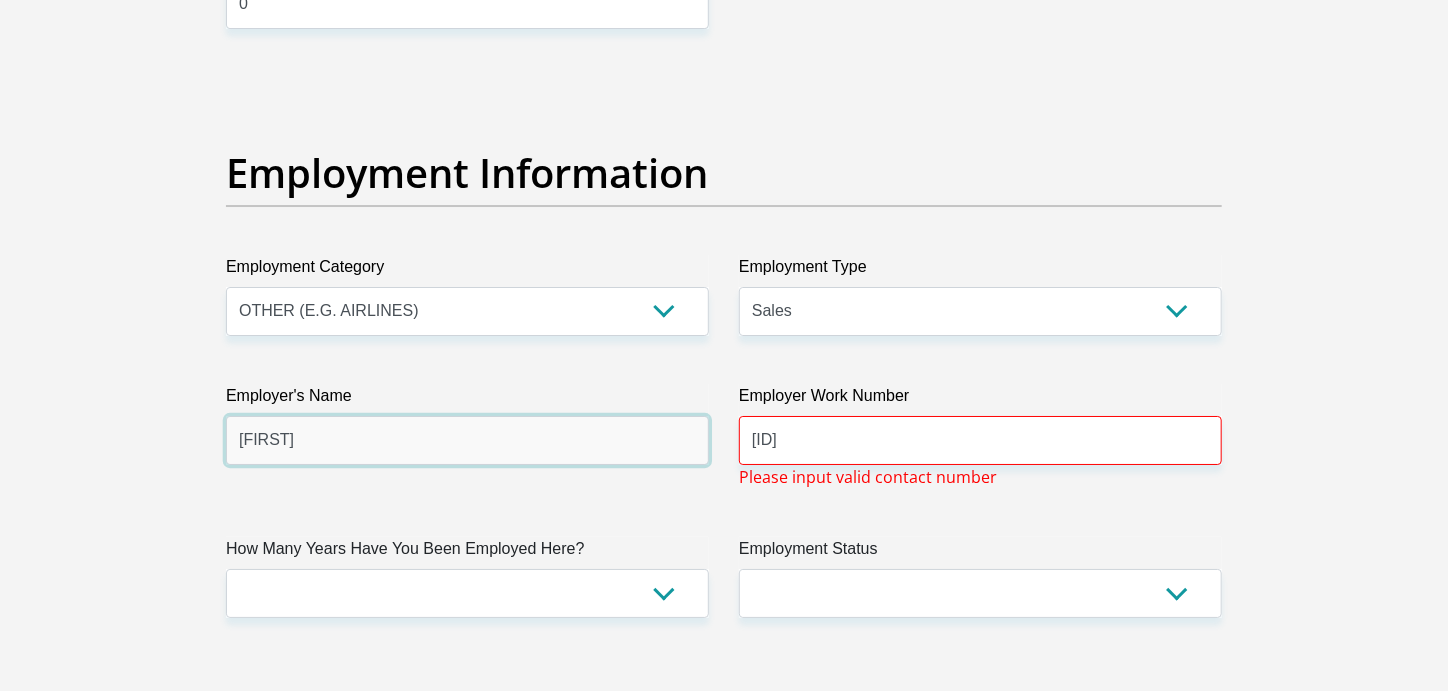 drag, startPoint x: 317, startPoint y: 444, endPoint x: 161, endPoint y: 460, distance: 156.81836 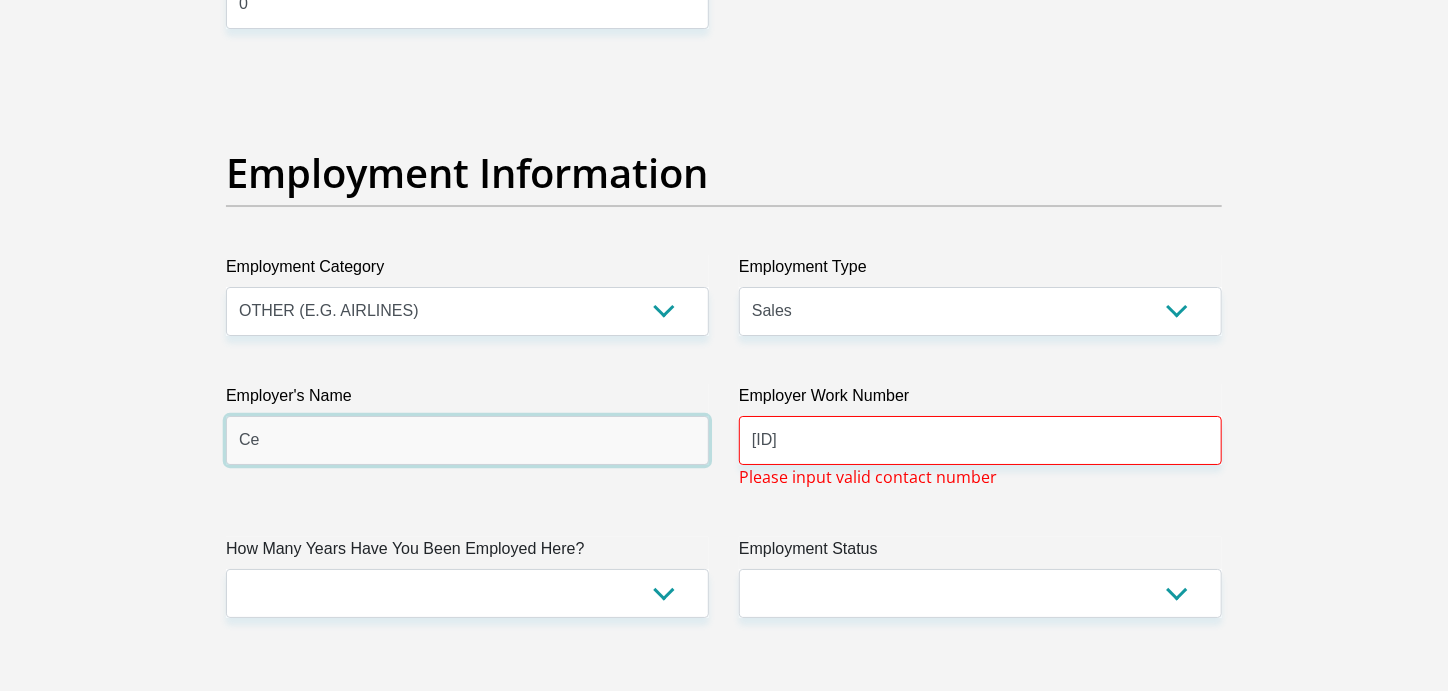 type on "C" 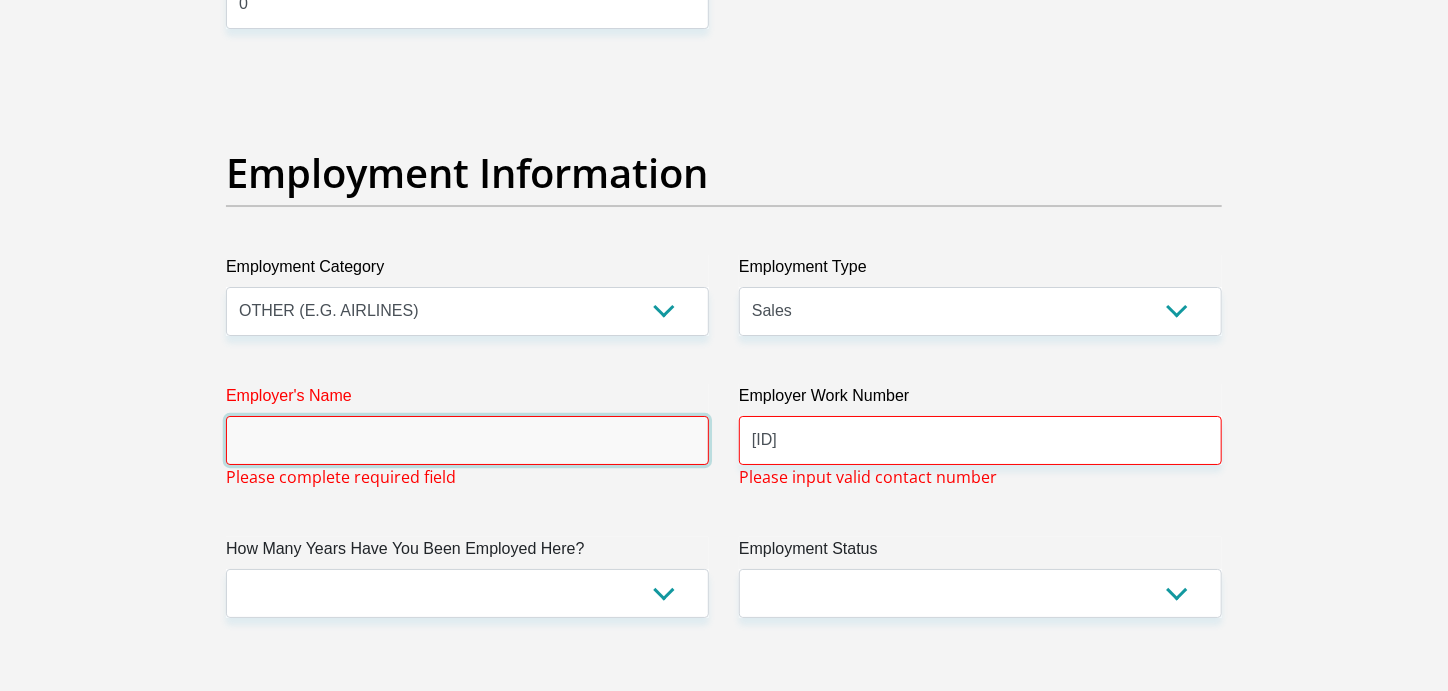 type on "H" 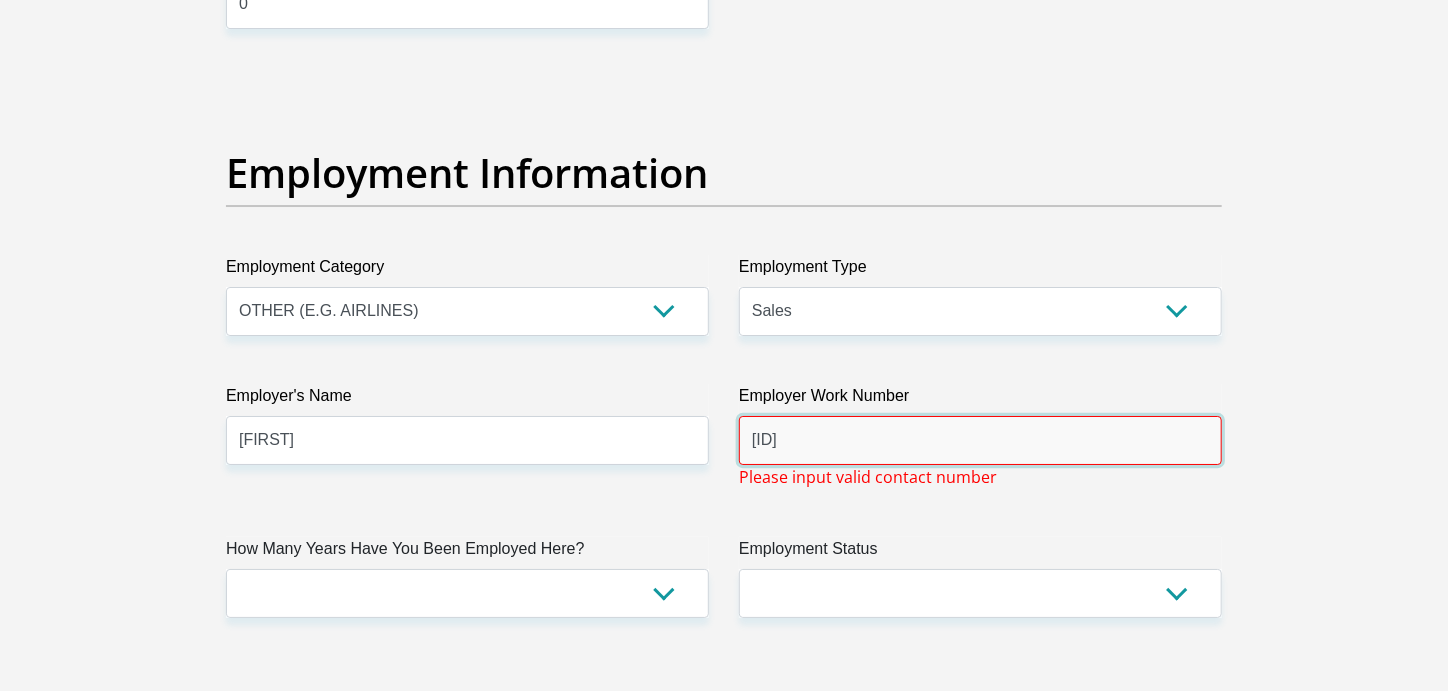 drag, startPoint x: 867, startPoint y: 431, endPoint x: 653, endPoint y: 465, distance: 216.6841 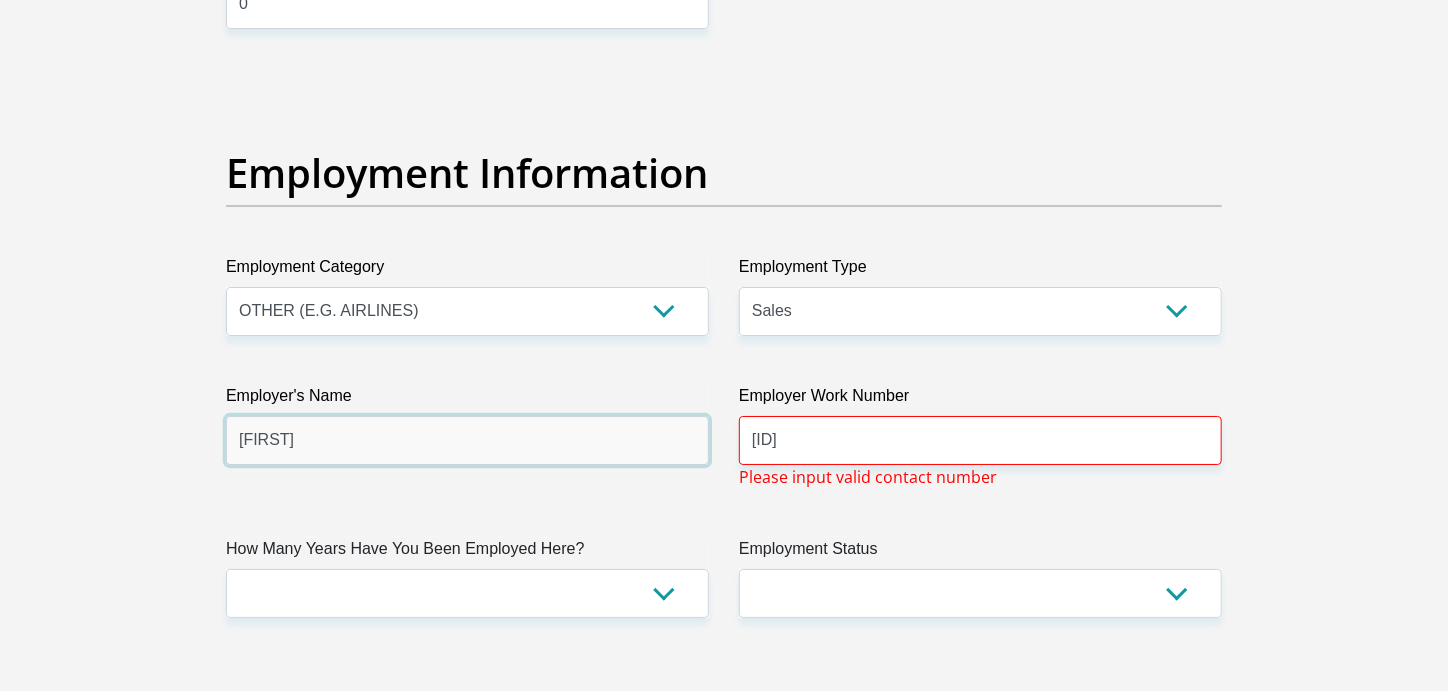 drag, startPoint x: 293, startPoint y: 442, endPoint x: 198, endPoint y: 440, distance: 95.02105 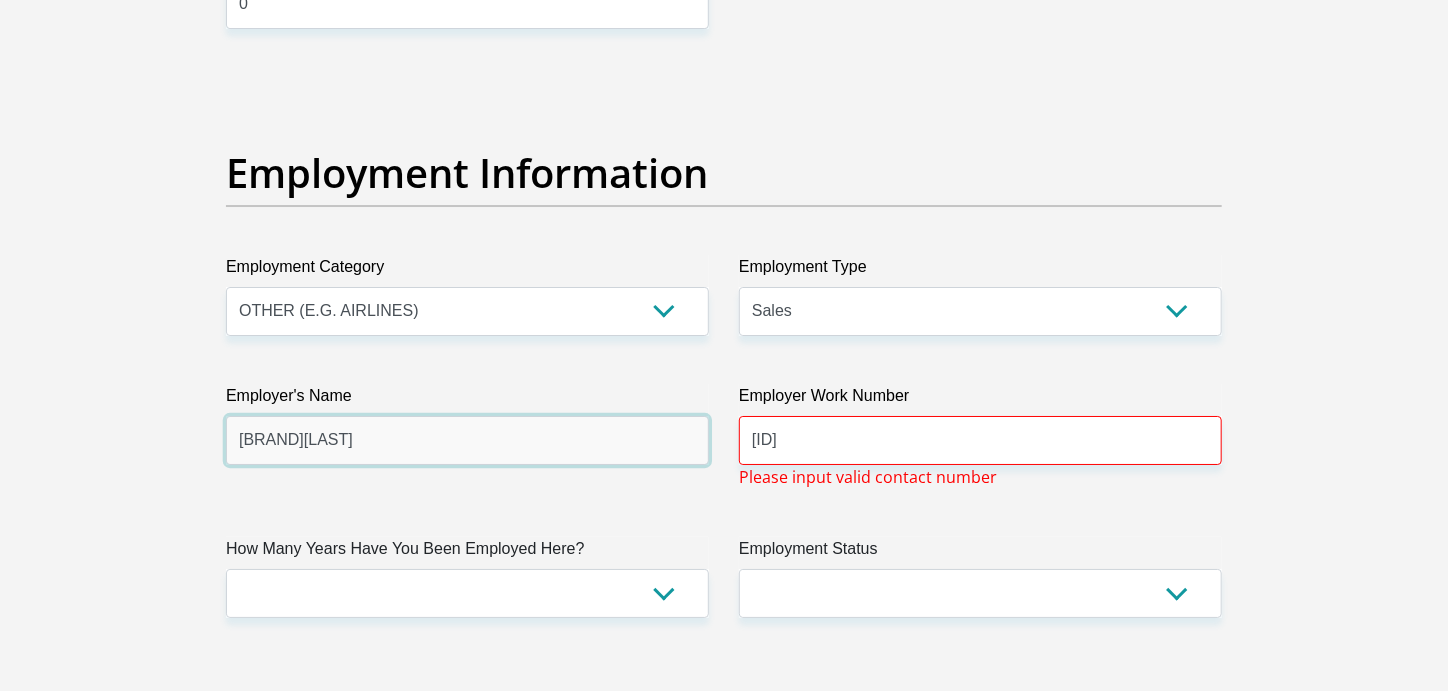 type on "[BRAND][LAST]" 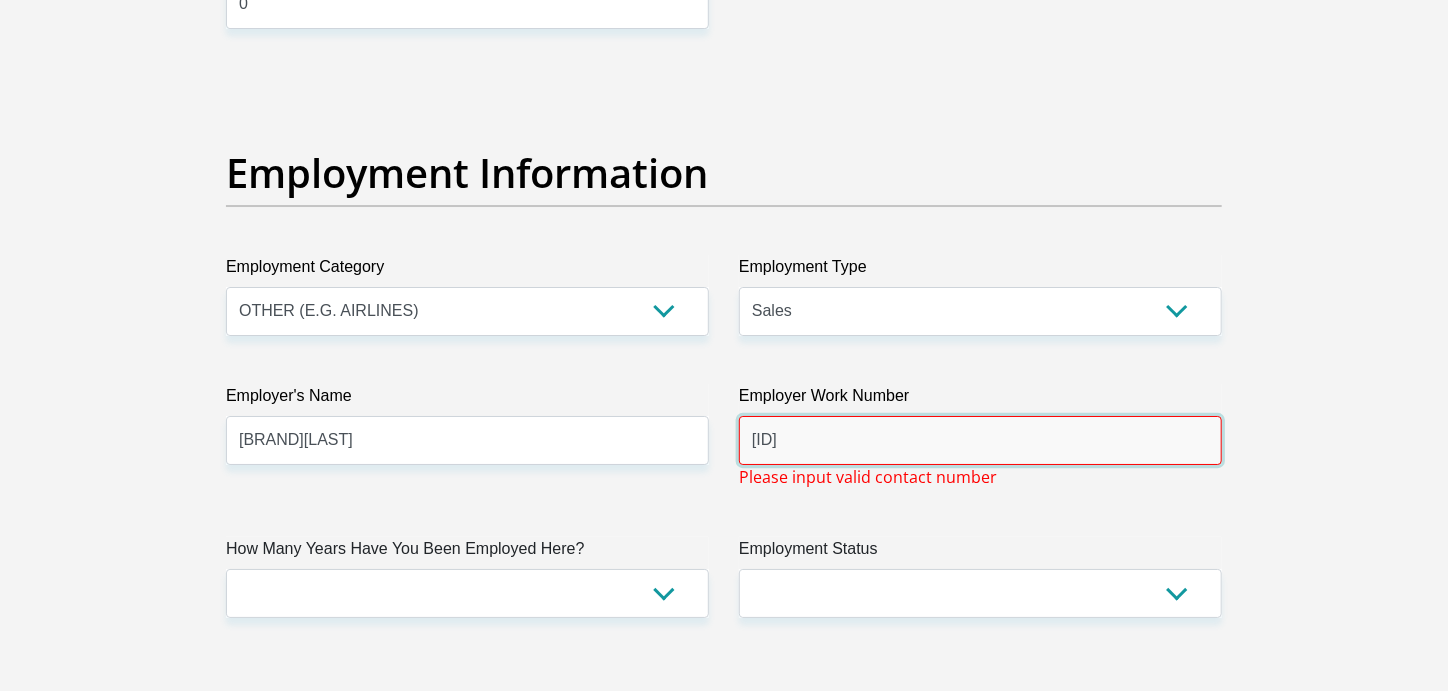 drag, startPoint x: 900, startPoint y: 444, endPoint x: 703, endPoint y: 460, distance: 197.64868 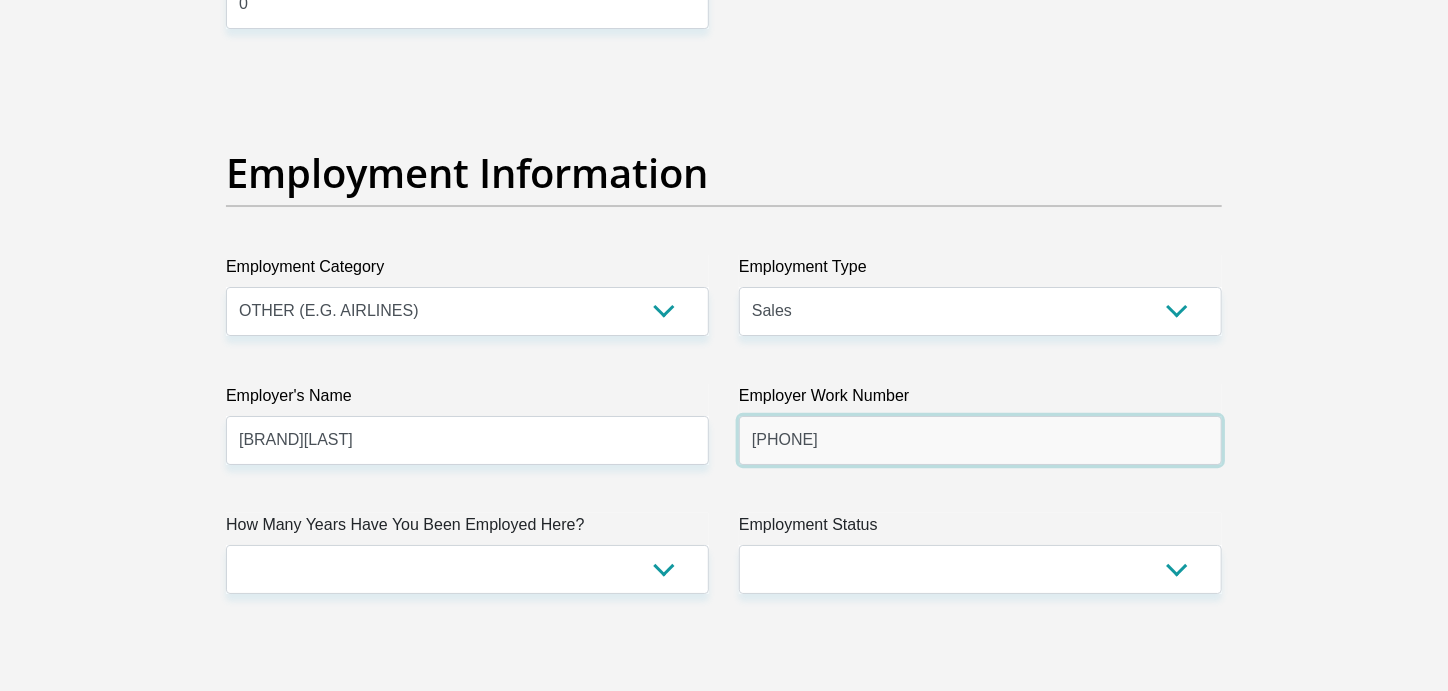 drag, startPoint x: 770, startPoint y: 435, endPoint x: 779, endPoint y: 449, distance: 16.643316 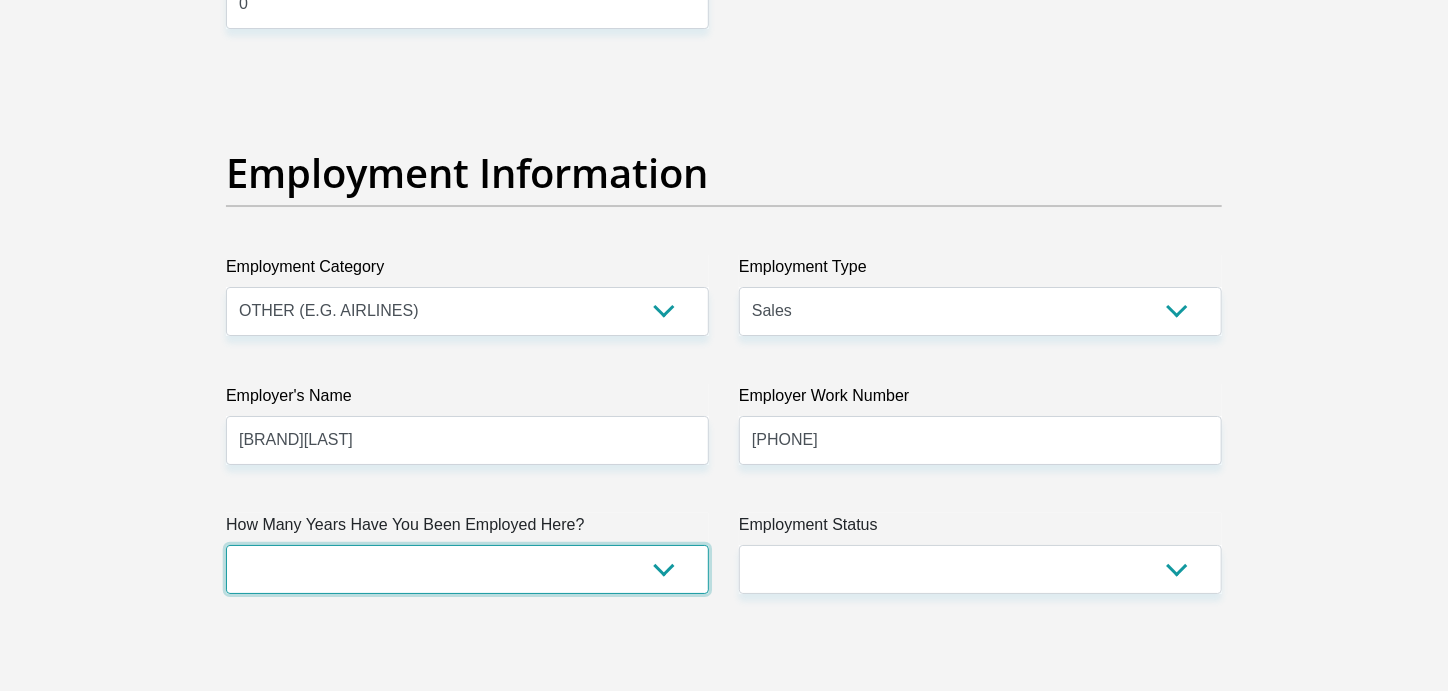 click on "less than 1 year
1-3 years
3-5 years
5+ years" at bounding box center (467, 569) 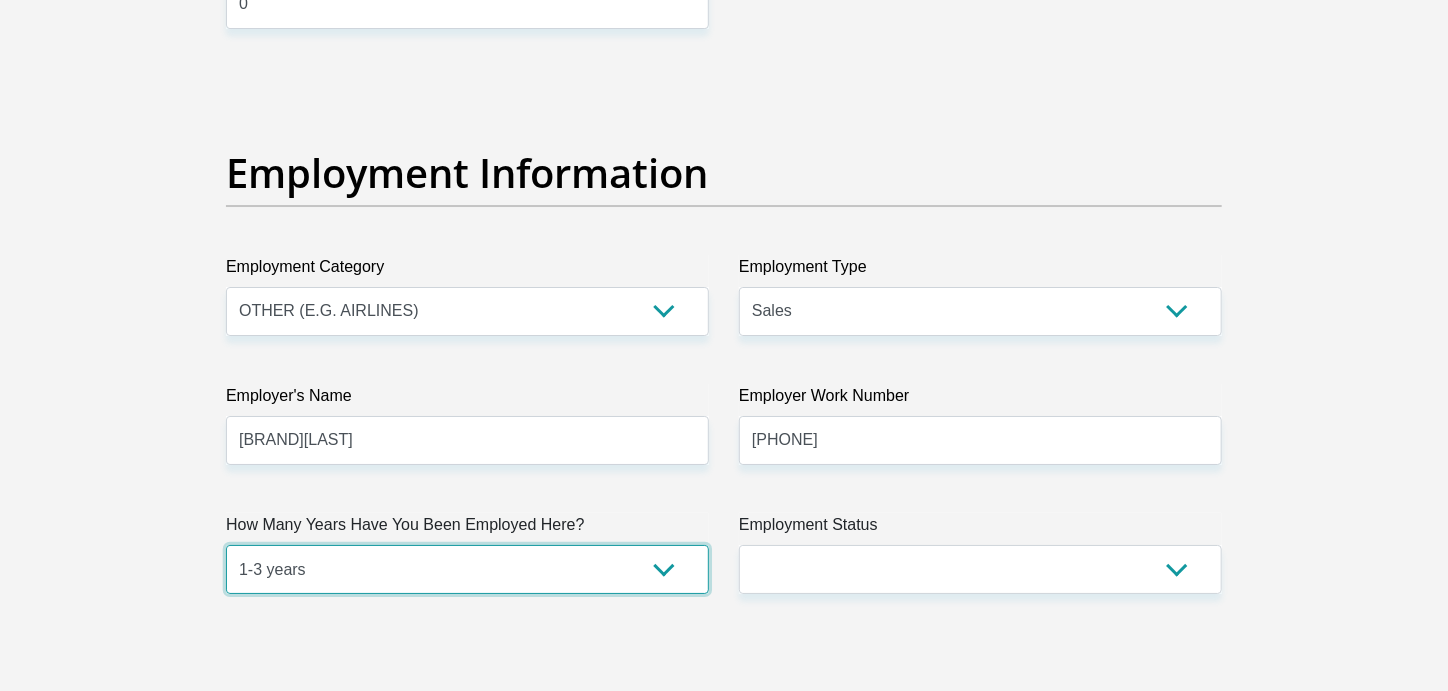 click on "less than 1 year
1-3 years
3-5 years
5+ years" at bounding box center (467, 569) 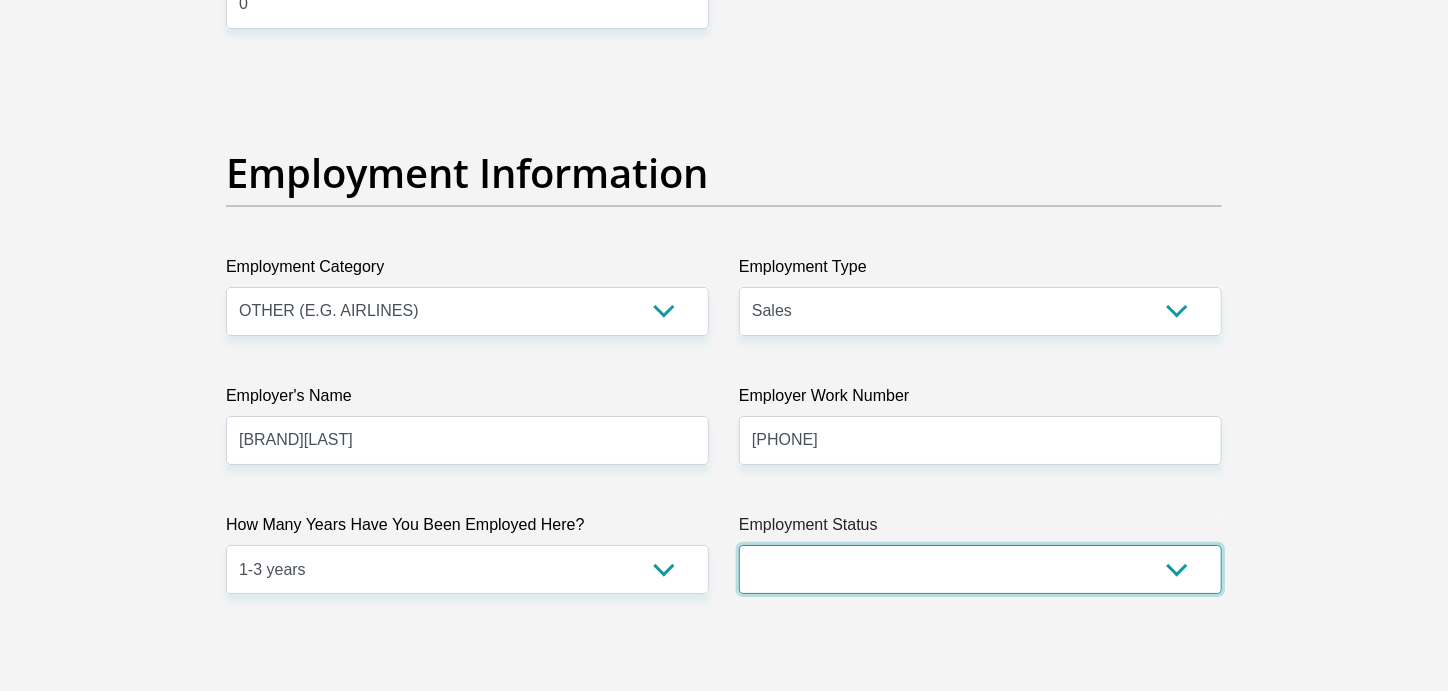 click on "Permanent/Full-time
Part-time/Casual
Contract Worker
Self-Employed
Housewife
Retired
Student
Medically Boarded
Disability
Unemployed" at bounding box center (980, 569) 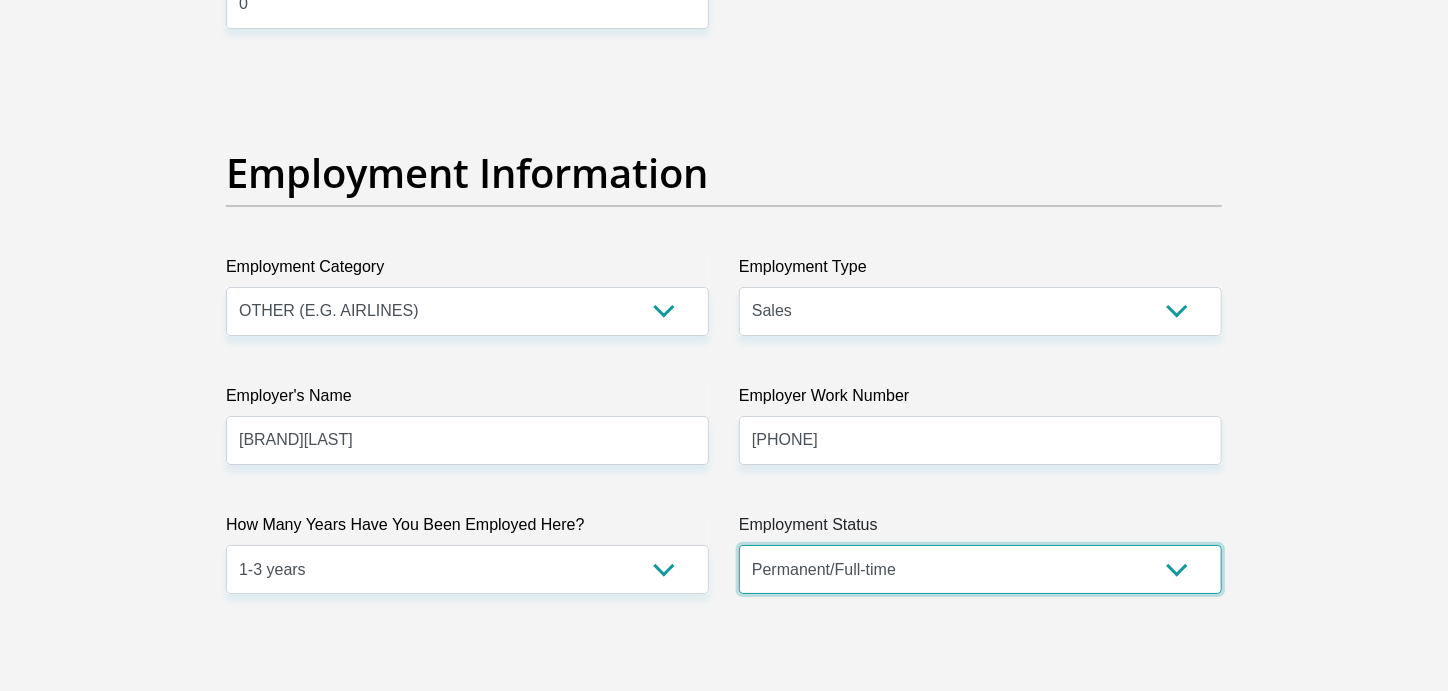 click on "Permanent/Full-time
Part-time/Casual
Contract Worker
Self-Employed
Housewife
Retired
Student
Medically Boarded
Disability
Unemployed" at bounding box center [980, 569] 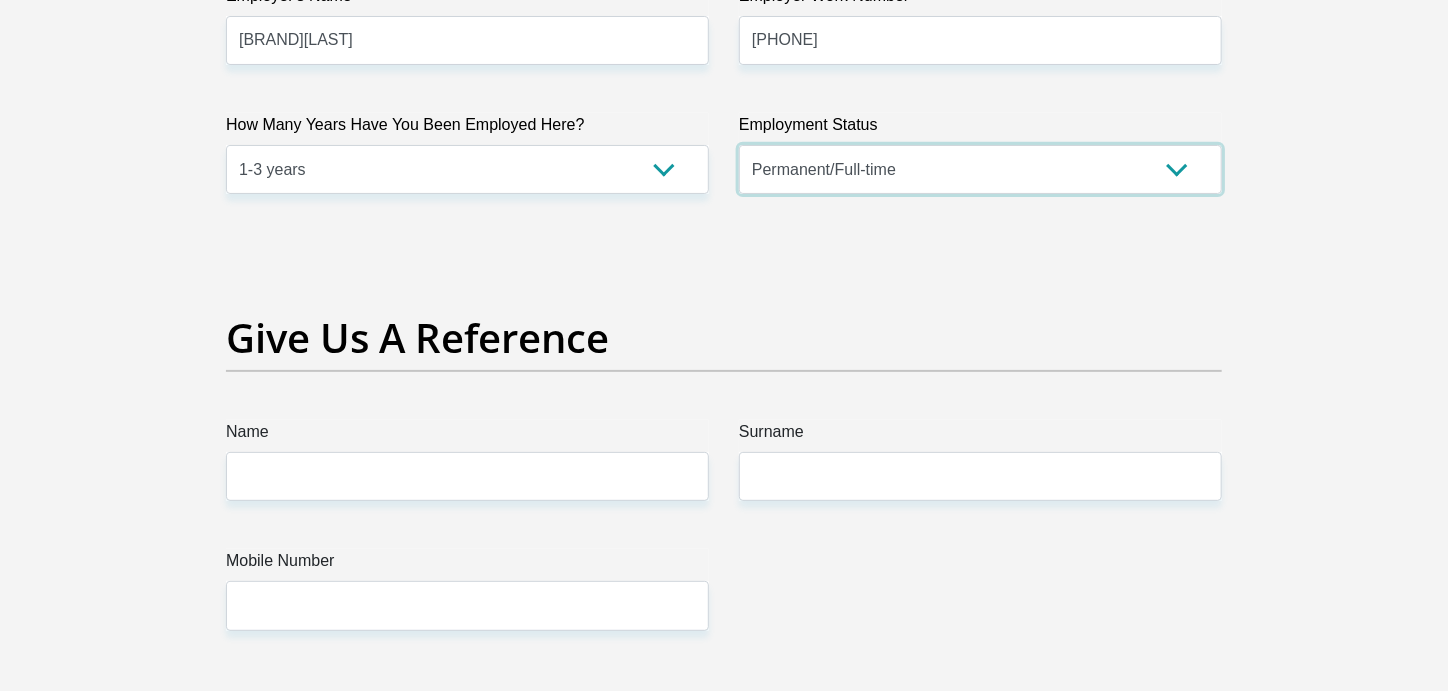 scroll, scrollTop: 4099, scrollLeft: 0, axis: vertical 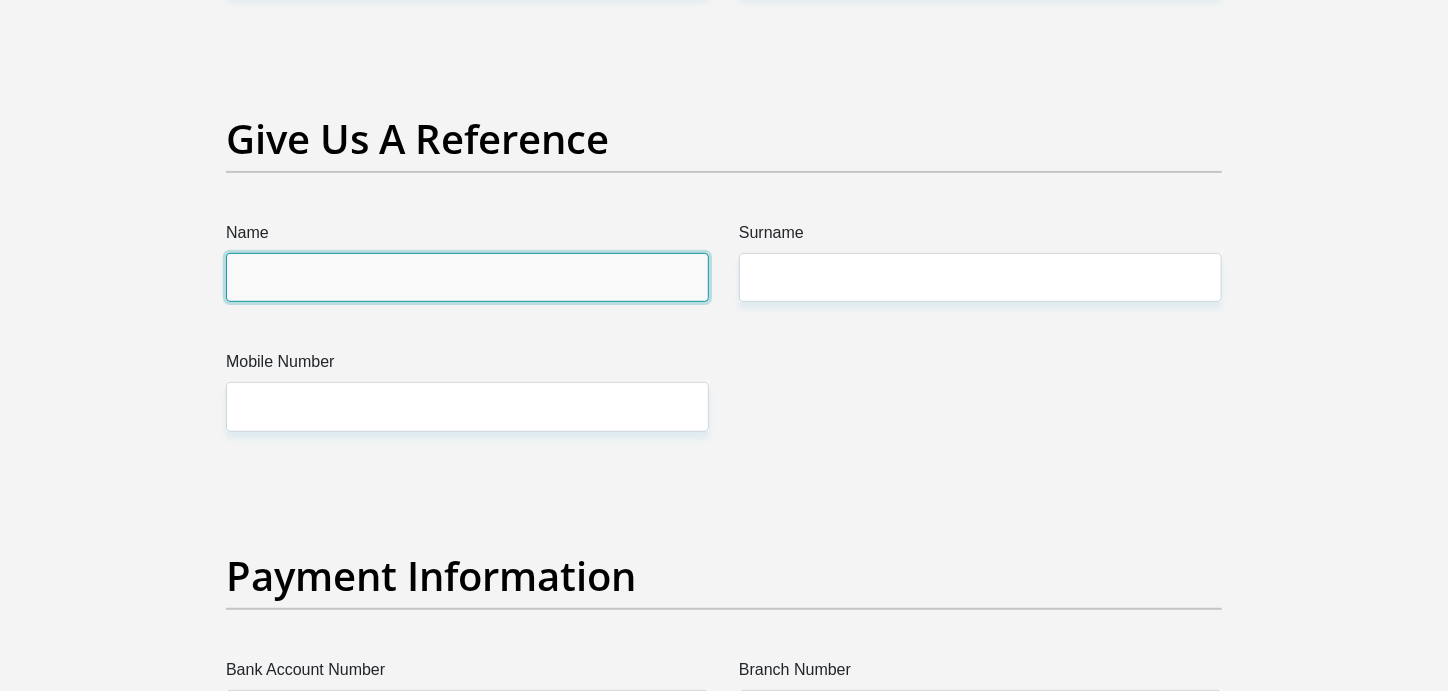 click on "Name" at bounding box center (467, 277) 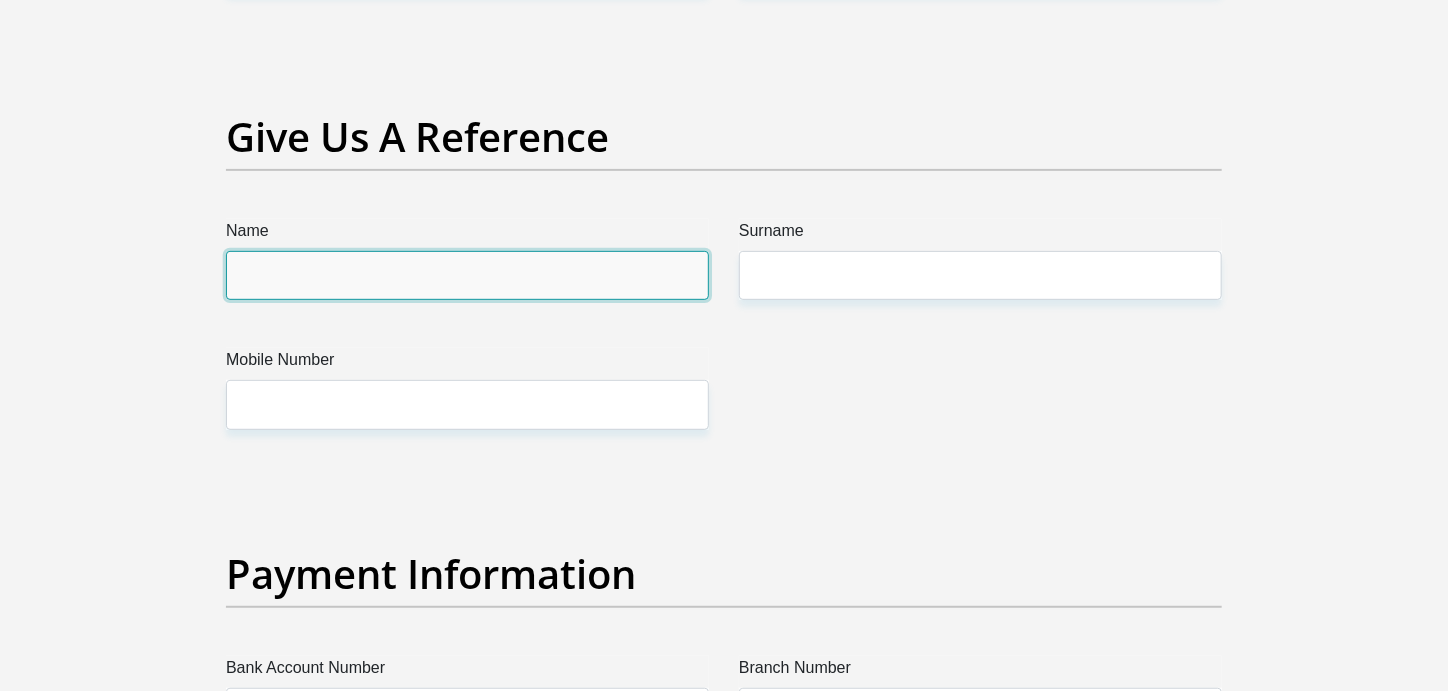 scroll, scrollTop: 4099, scrollLeft: 0, axis: vertical 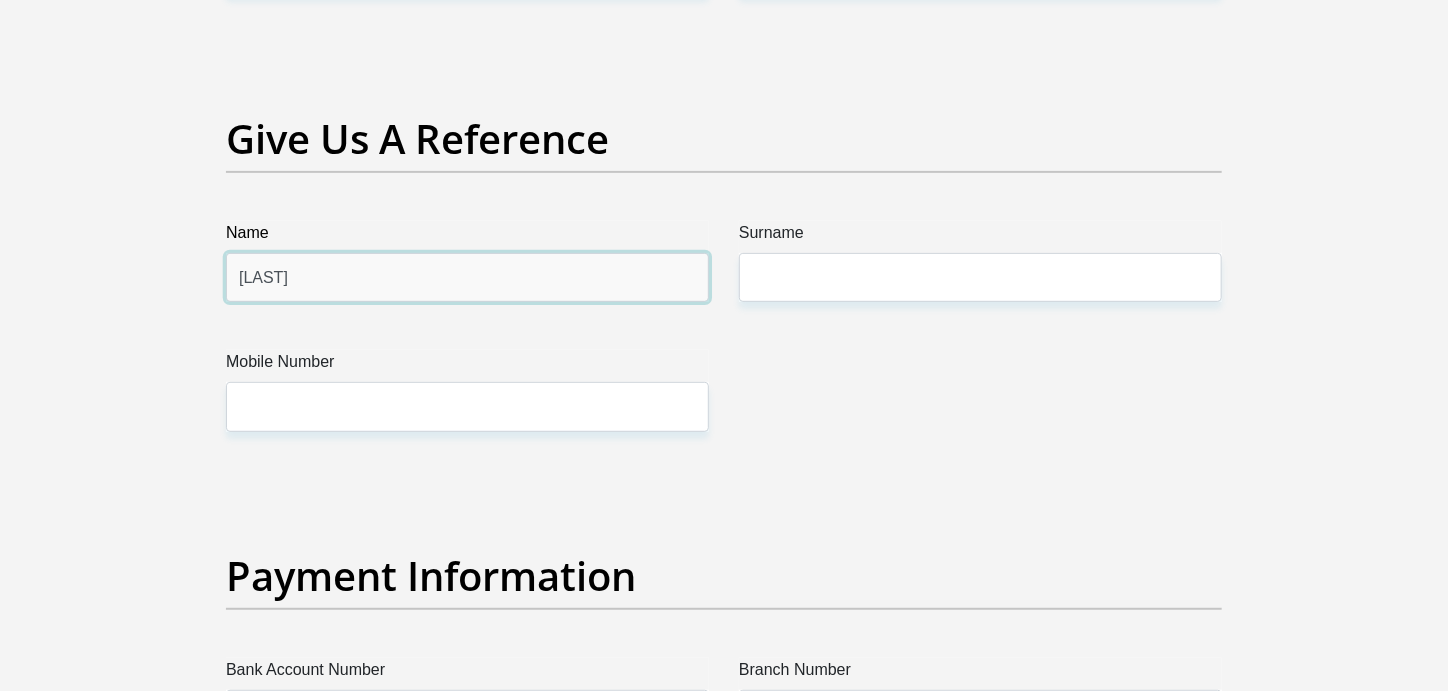 type on "[LAST]" 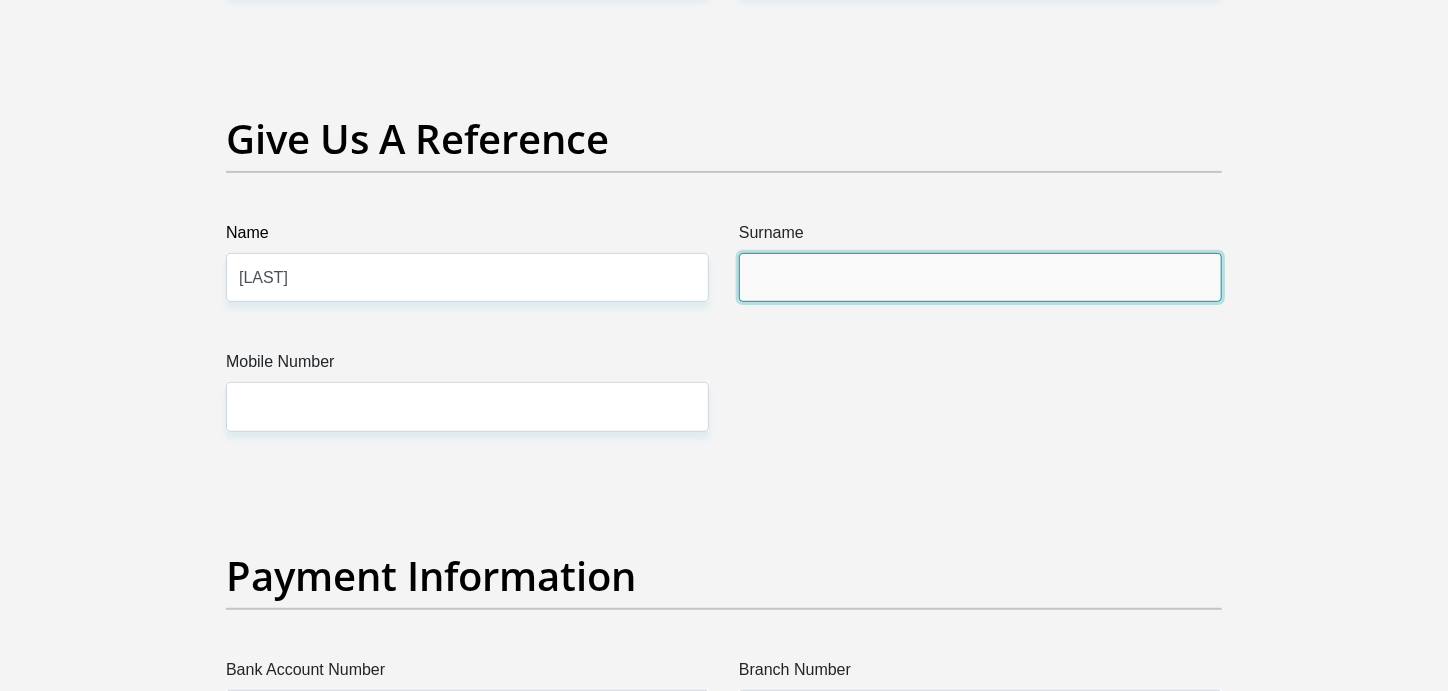 click on "Surname" at bounding box center [980, 277] 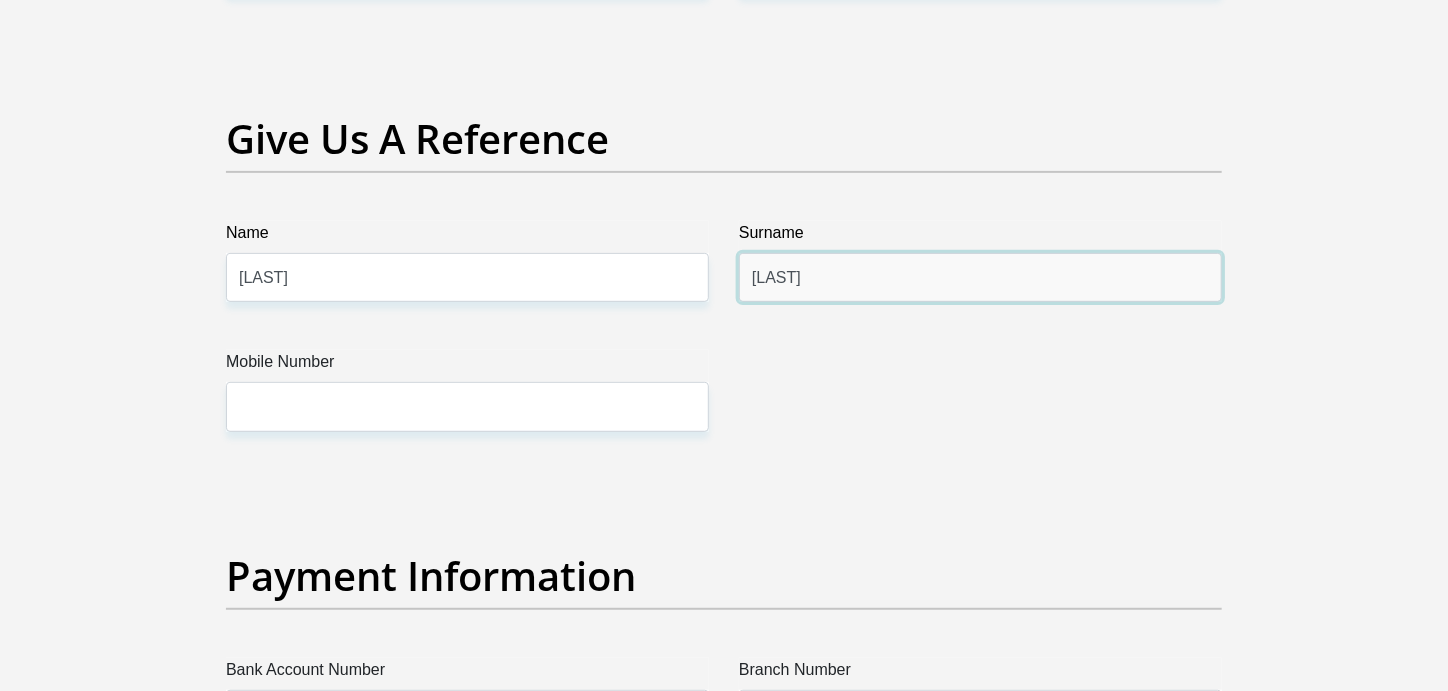 type on "[LAST]" 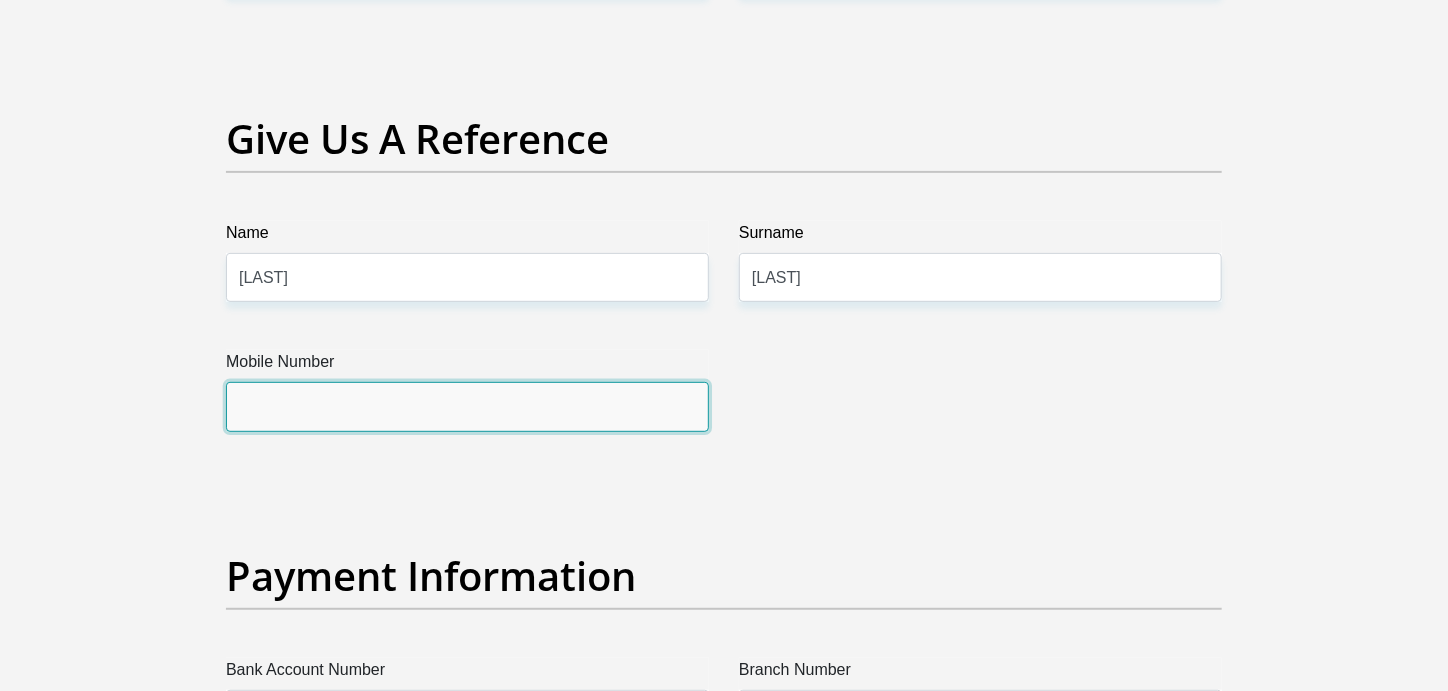 click on "Mobile Number" at bounding box center [467, 406] 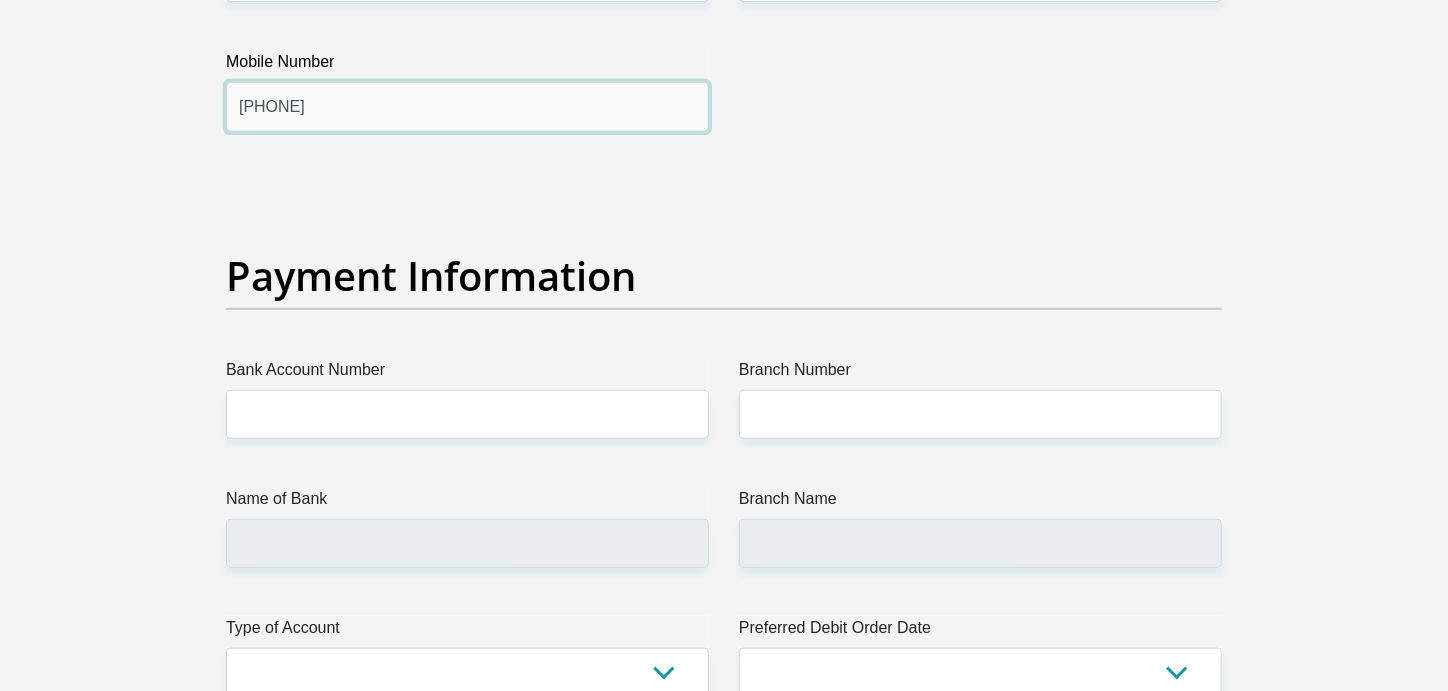 scroll, scrollTop: 4600, scrollLeft: 0, axis: vertical 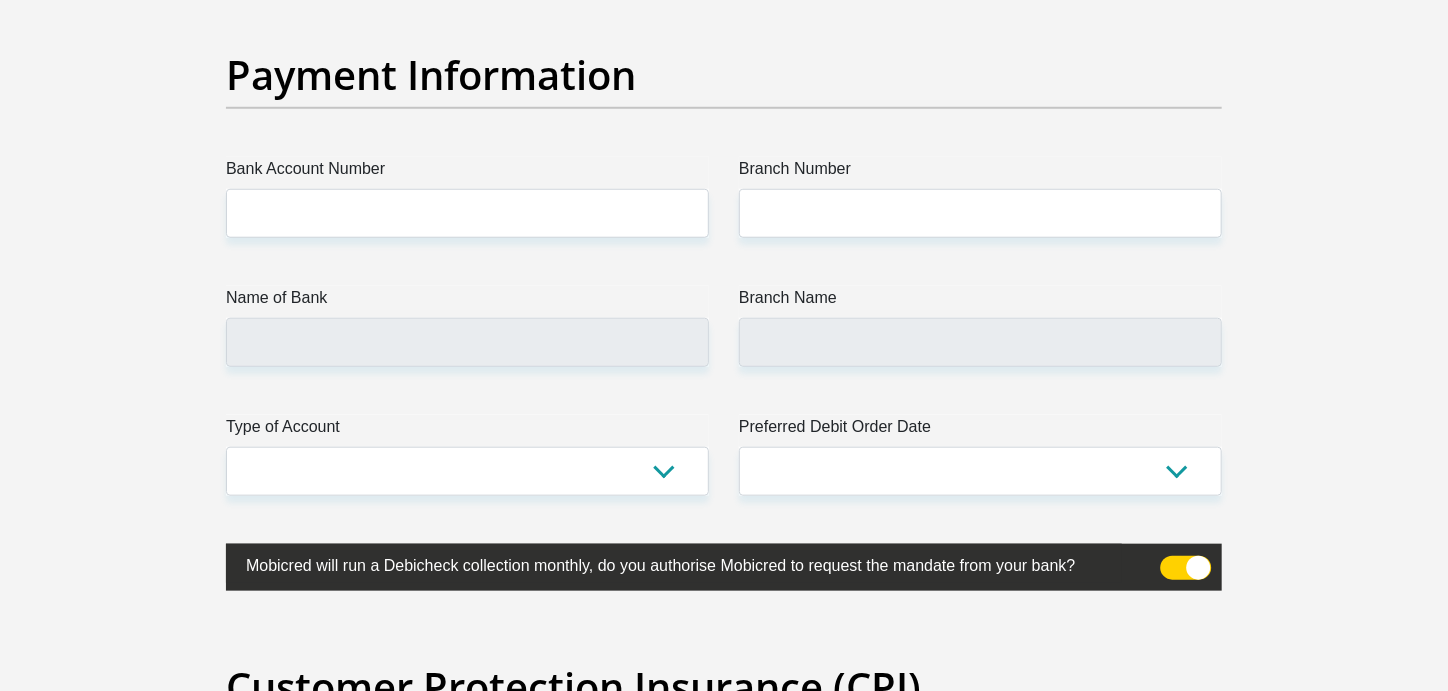 type on "[PHONE]" 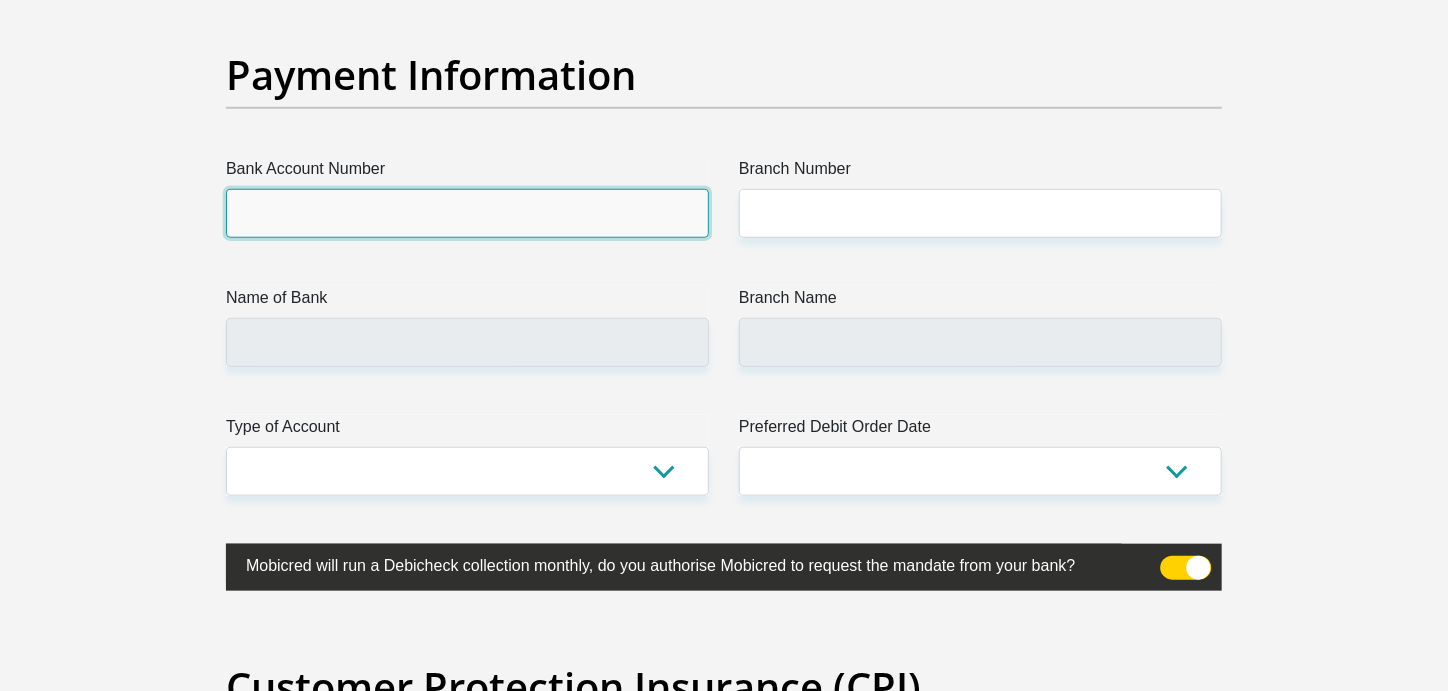 click on "Bank Account Number" at bounding box center [467, 213] 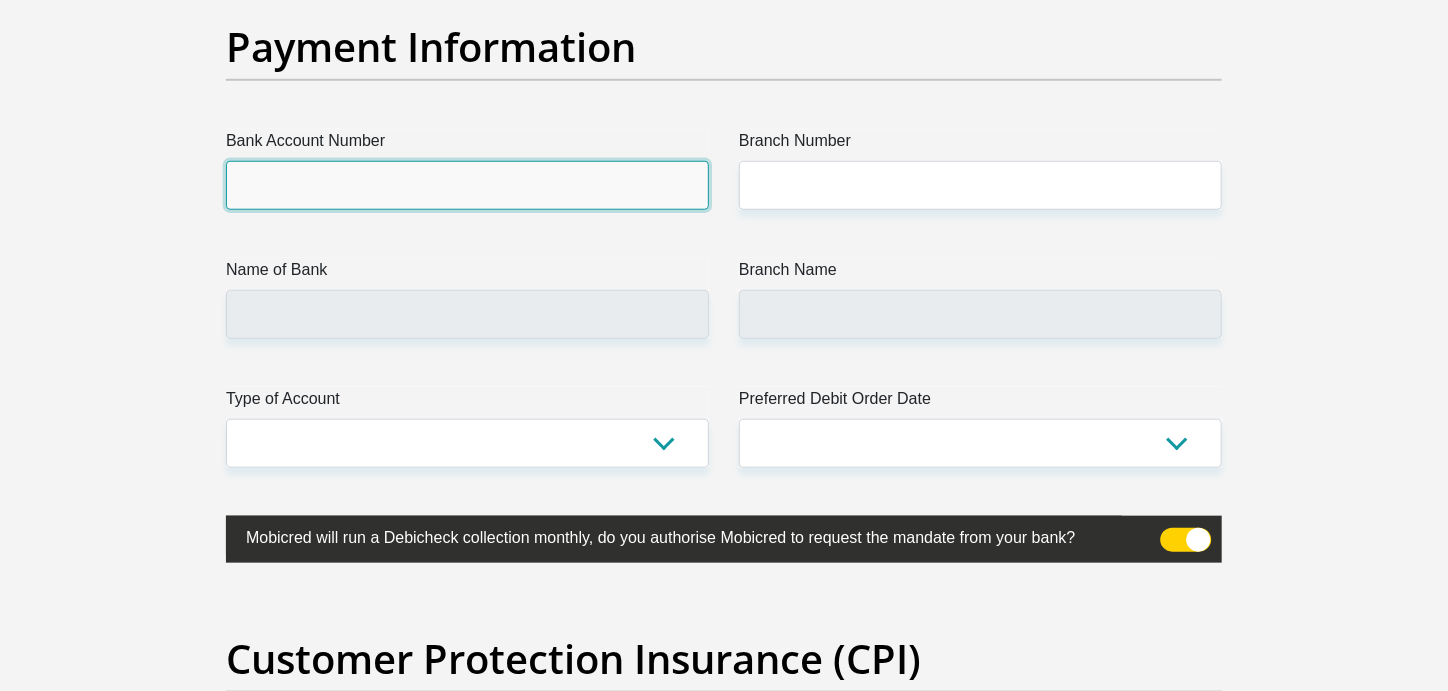 scroll, scrollTop: 4499, scrollLeft: 0, axis: vertical 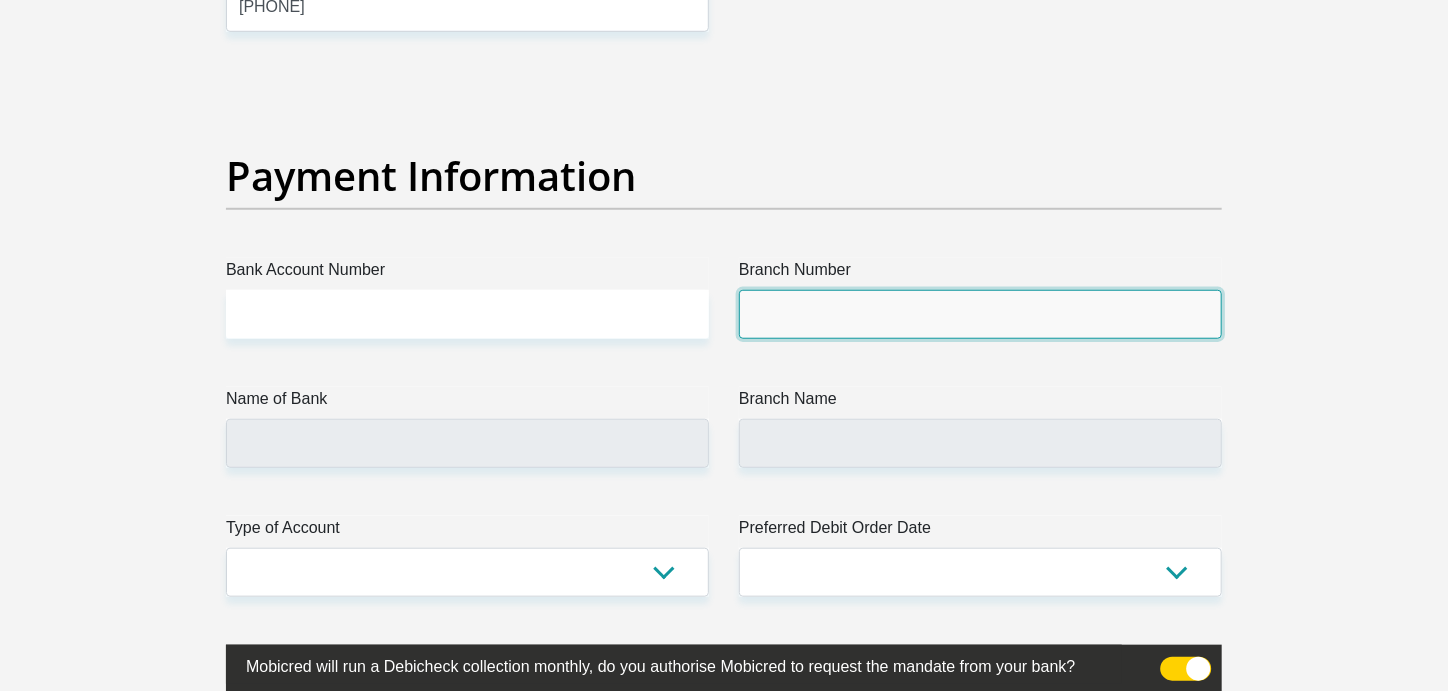 click on "Branch Number" at bounding box center (980, 314) 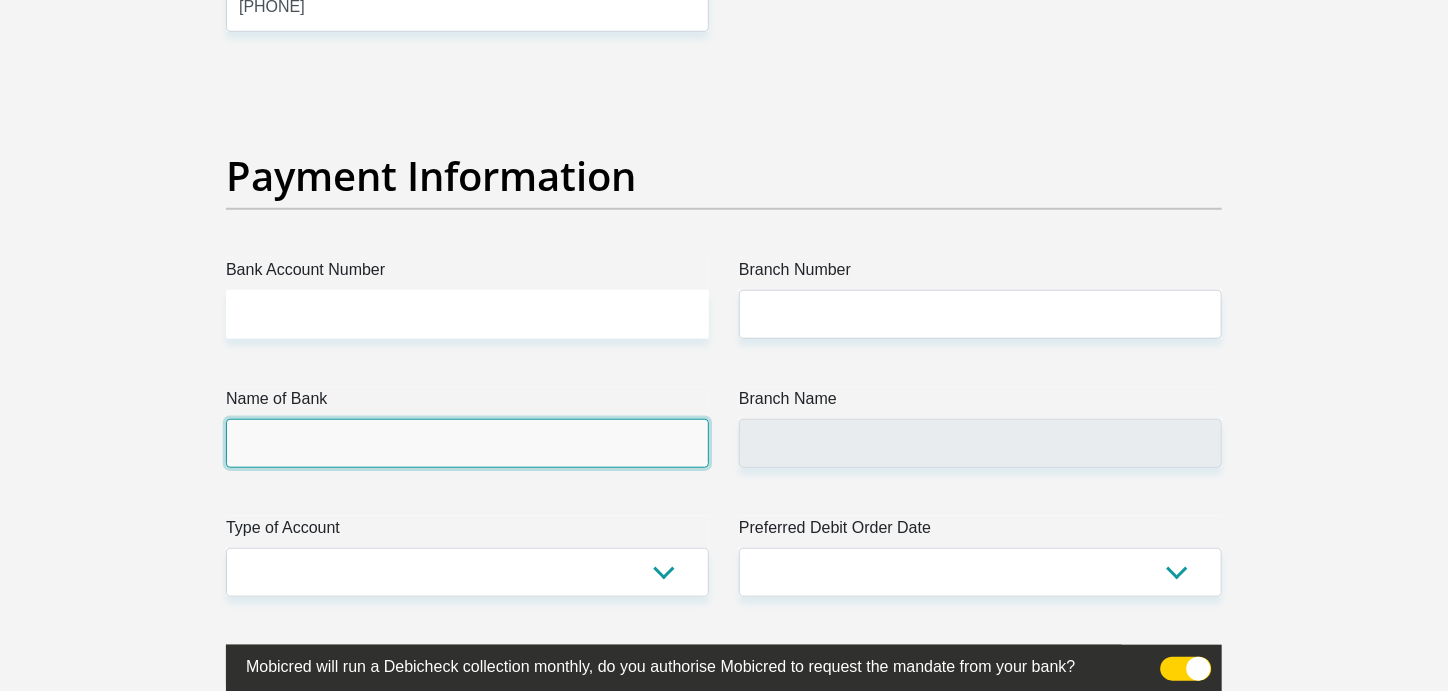 click on "Name of Bank" at bounding box center [467, 443] 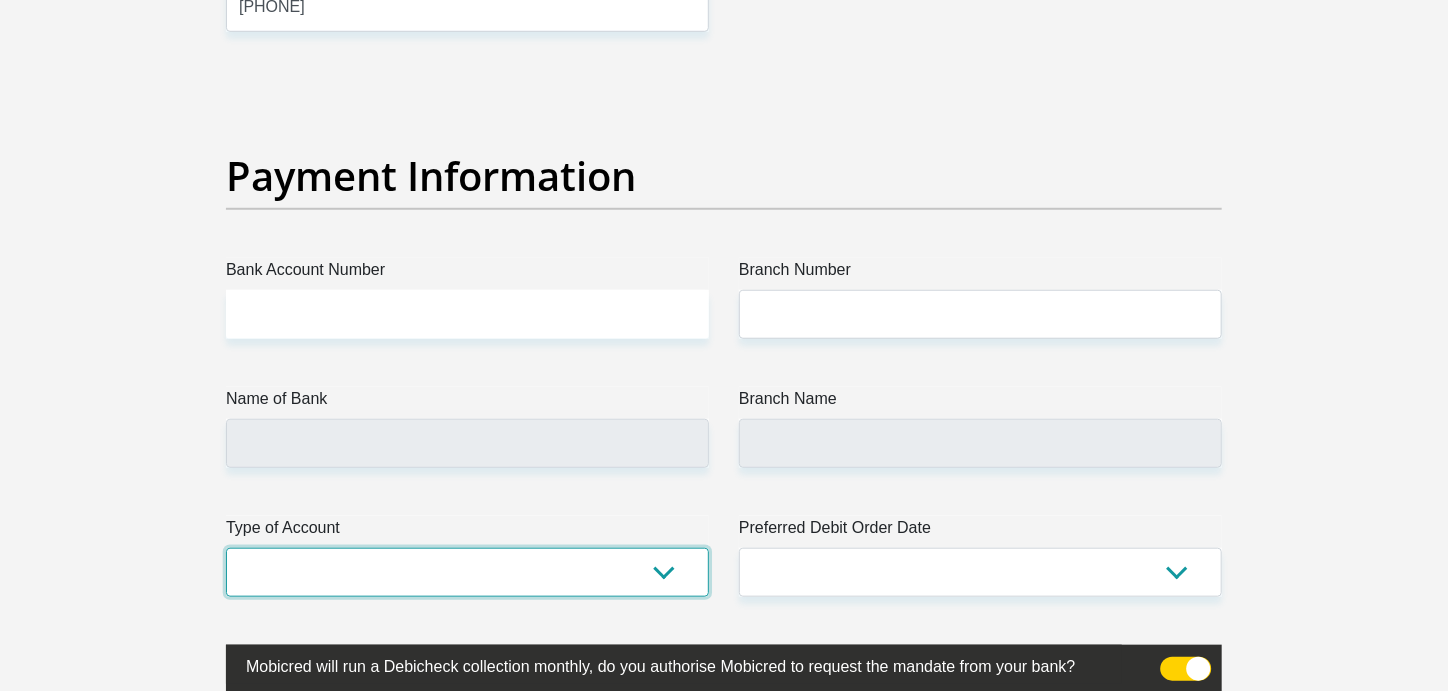 click on "Cheque
Savings" at bounding box center (467, 572) 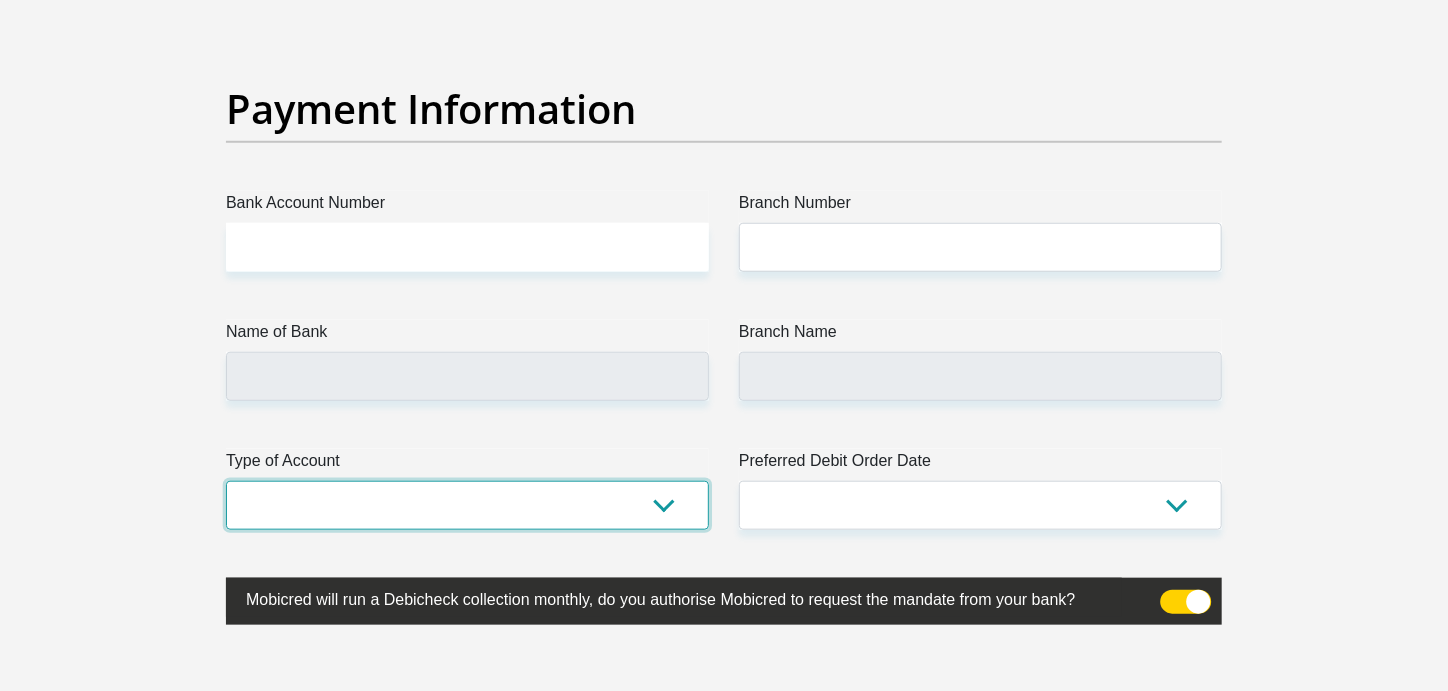 scroll, scrollTop: 4600, scrollLeft: 0, axis: vertical 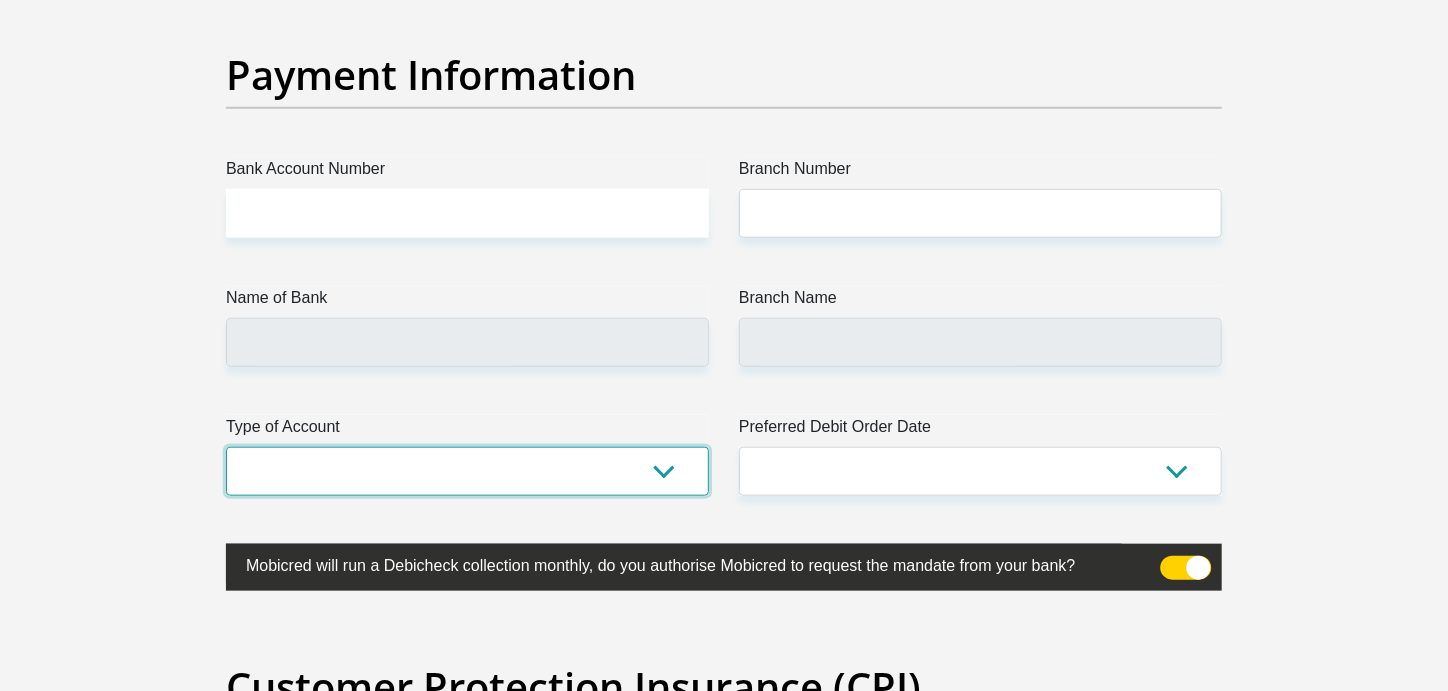 click on "Cheque
Savings" at bounding box center [467, 471] 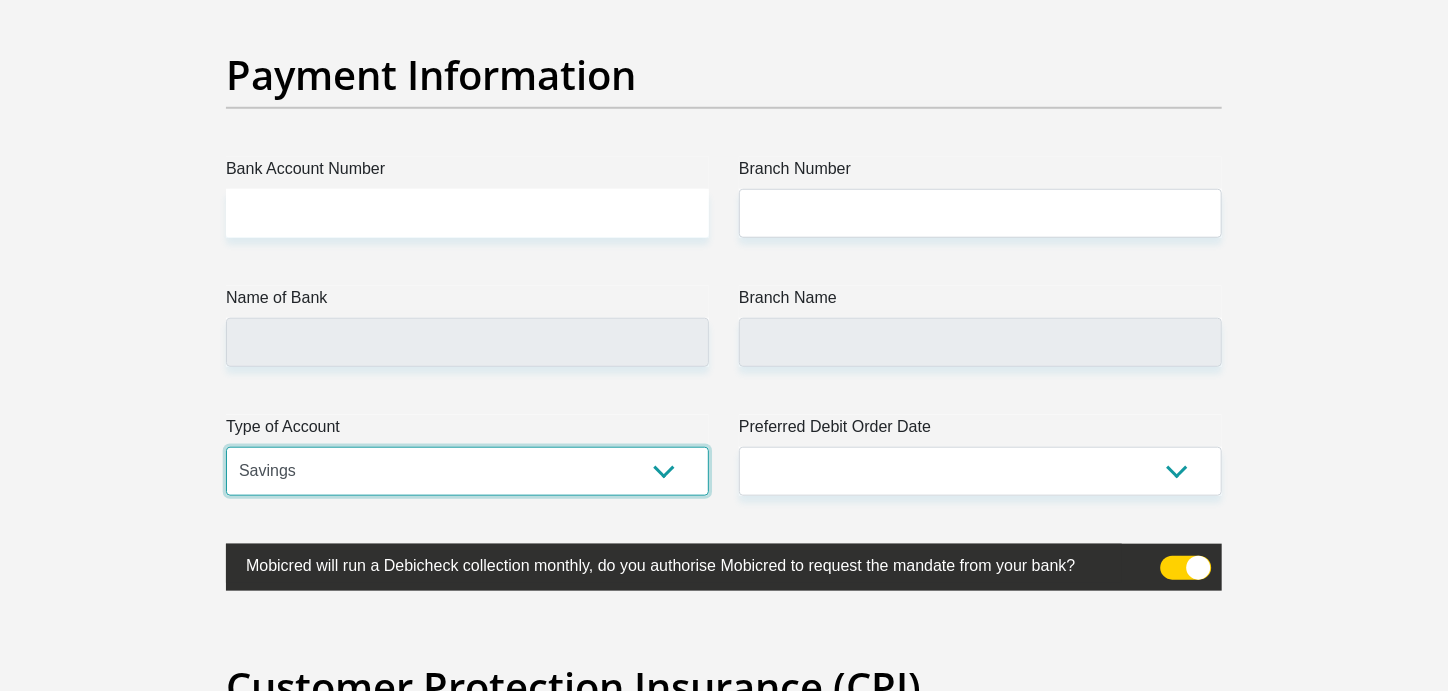 click on "Cheque
Savings" at bounding box center [467, 471] 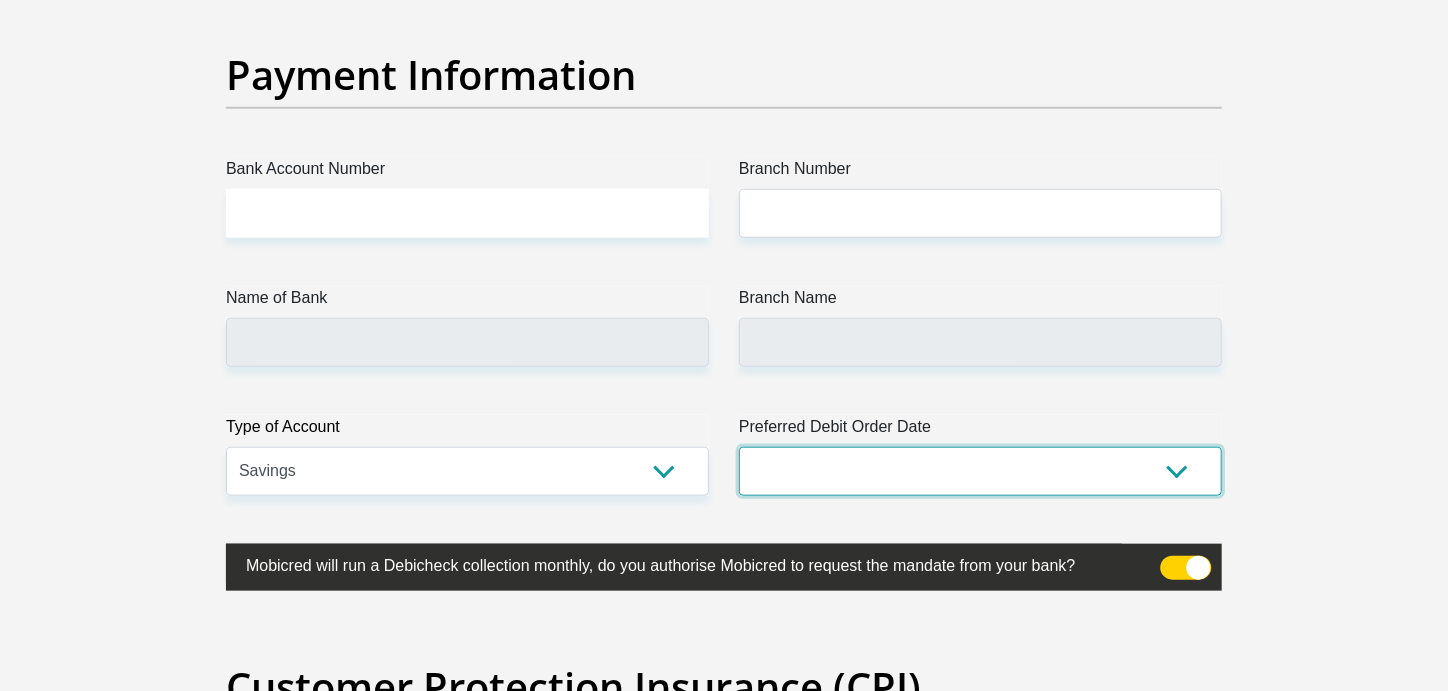 click on "1st
2nd
3rd
4th
5th
7th
18th
19th
20th
21st
22nd
23rd
24th
25th
26th
27th
28th
29th
30th" at bounding box center [980, 471] 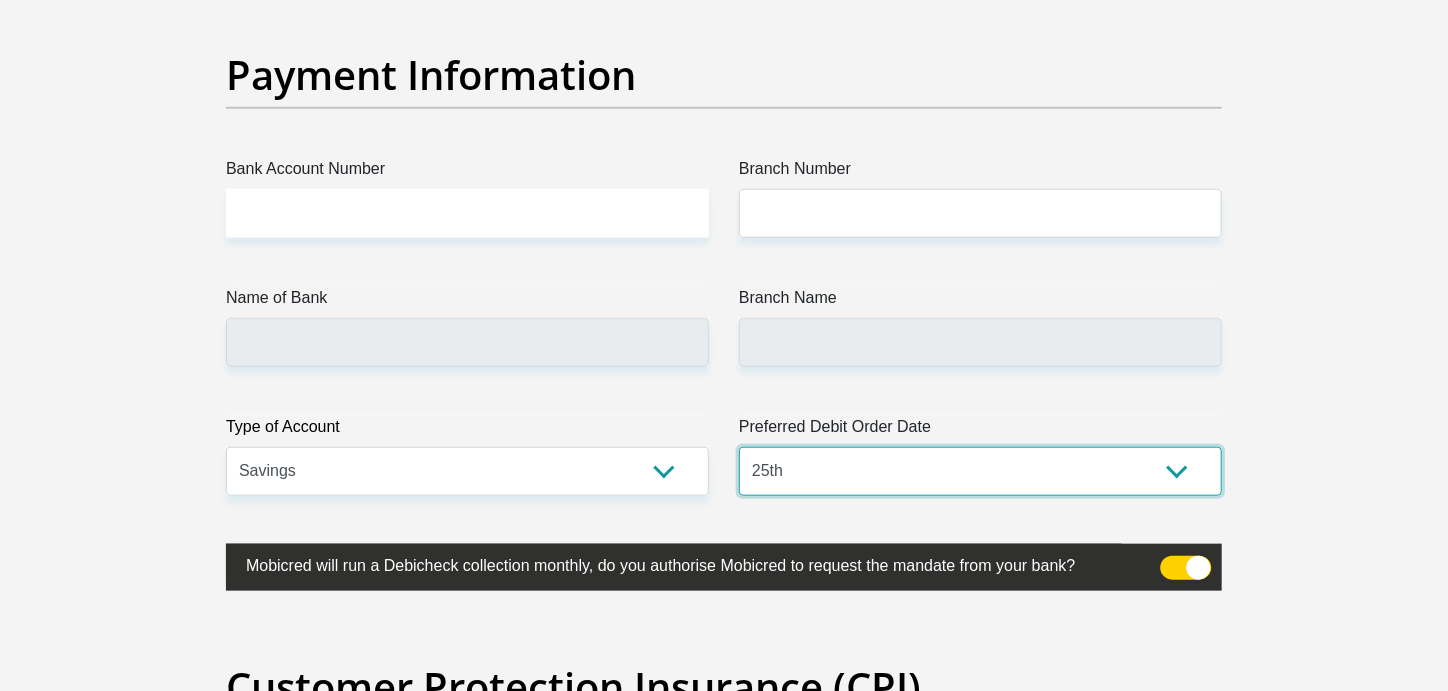 click on "1st
2nd
3rd
4th
5th
7th
18th
19th
20th
21st
22nd
23rd
24th
25th
26th
27th
28th
29th
30th" at bounding box center (980, 471) 